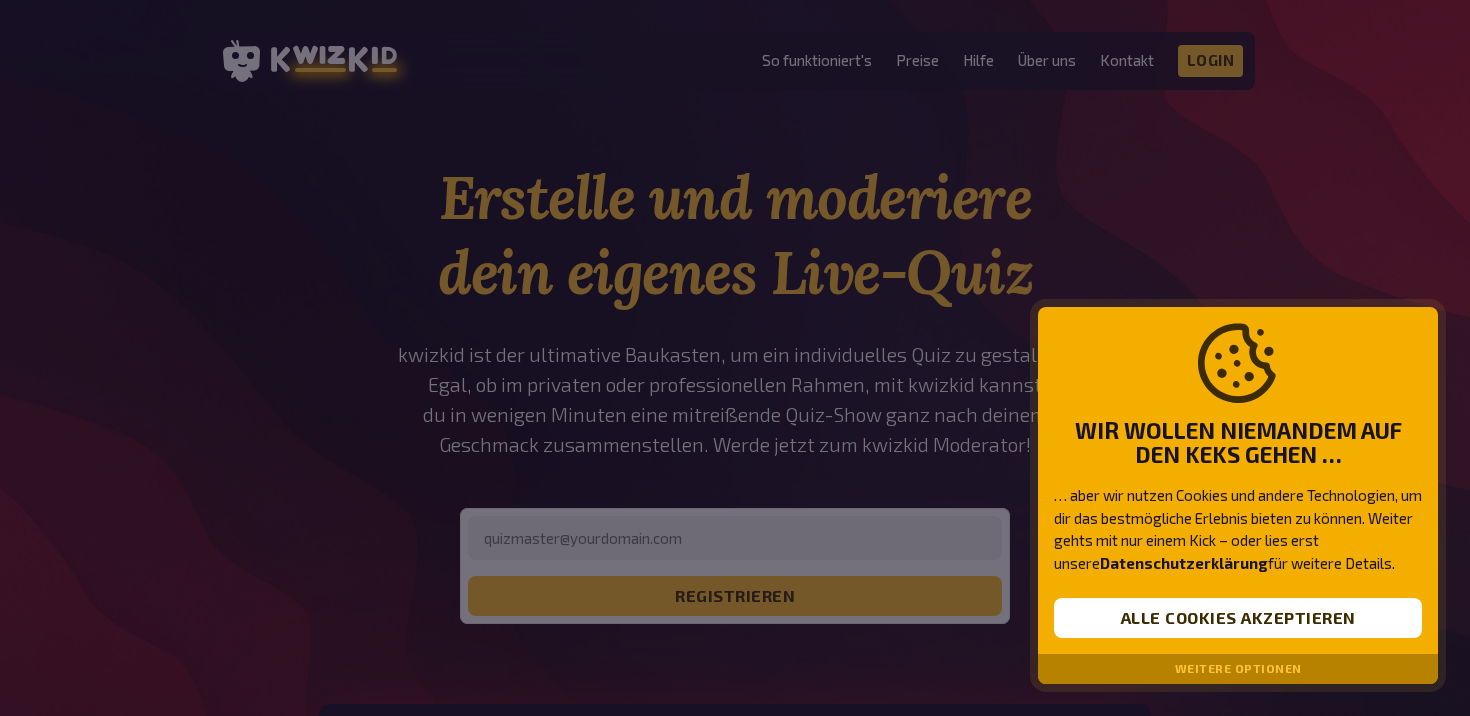 scroll, scrollTop: 0, scrollLeft: 0, axis: both 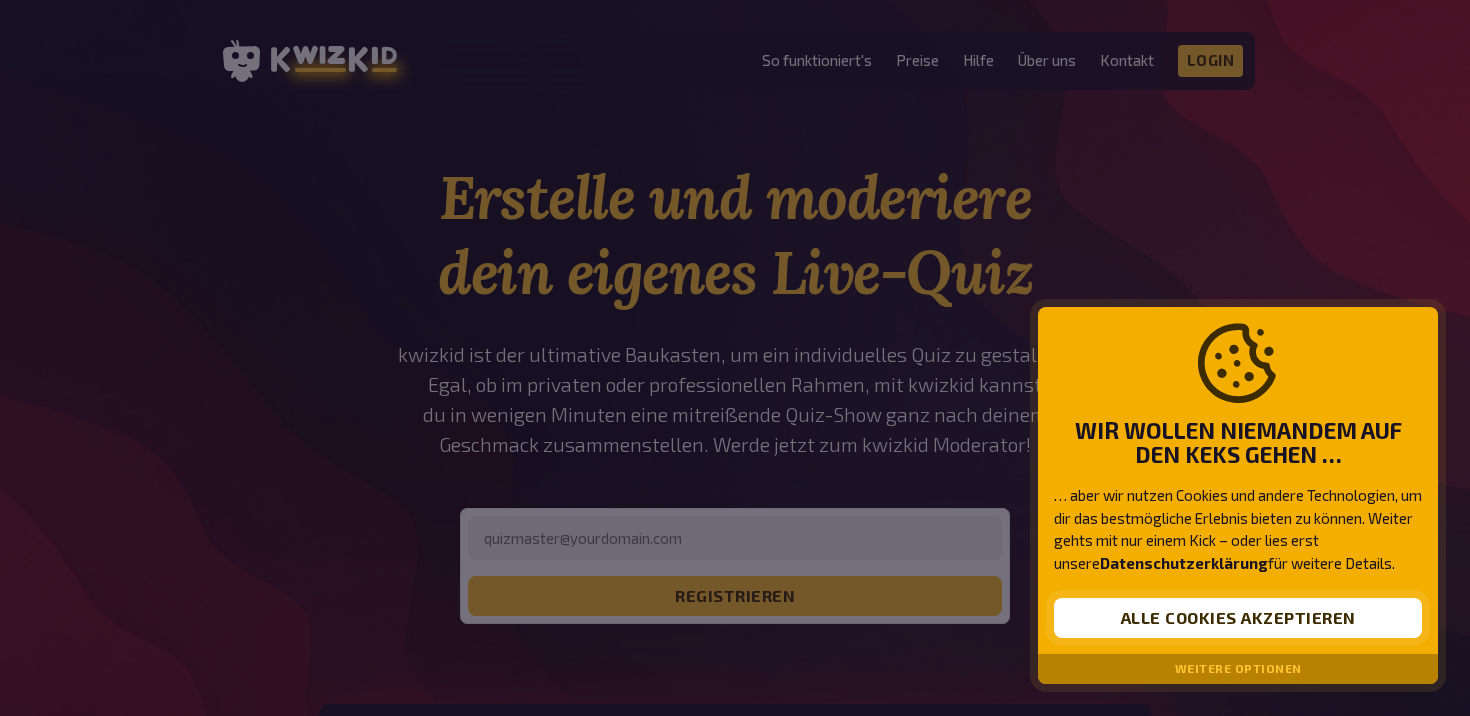 click on "Alle Cookies akzeptieren" at bounding box center (1238, 618) 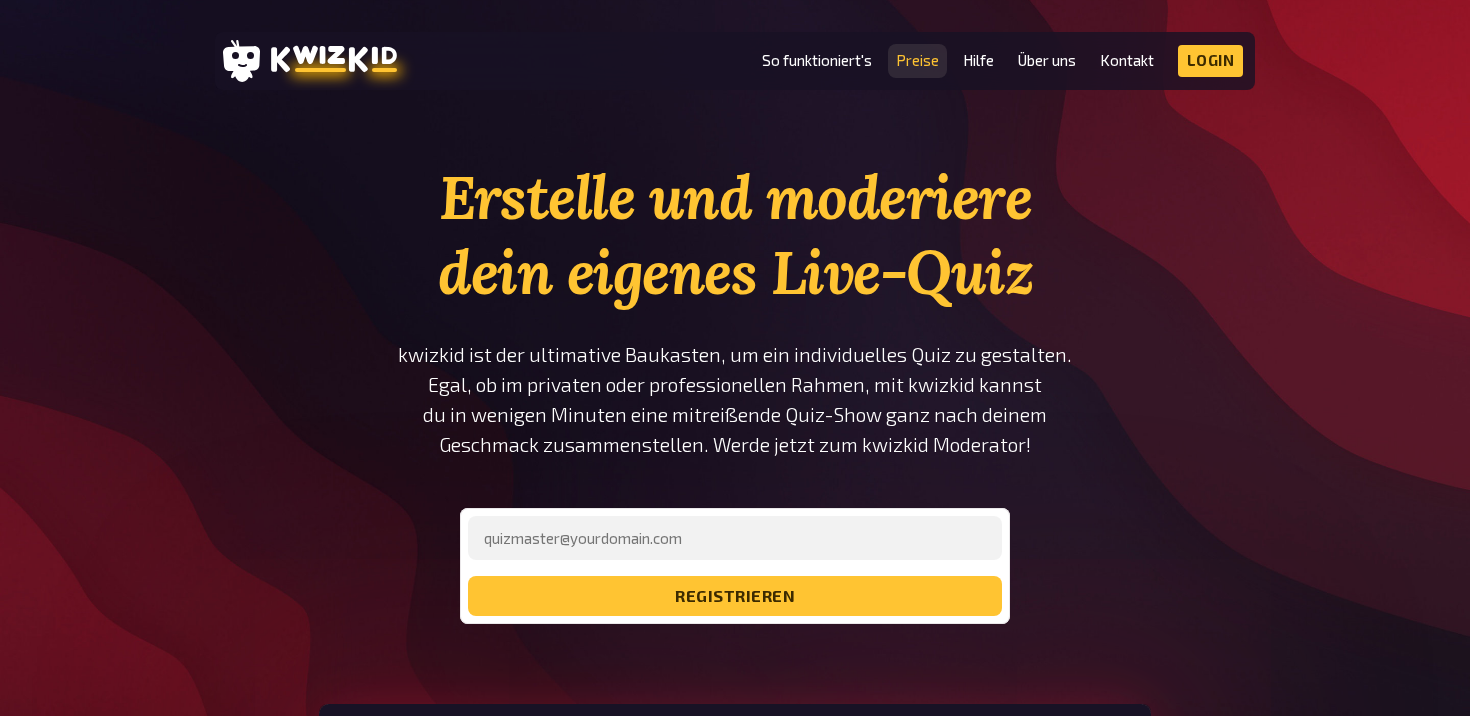 click on "Preise" at bounding box center (917, 60) 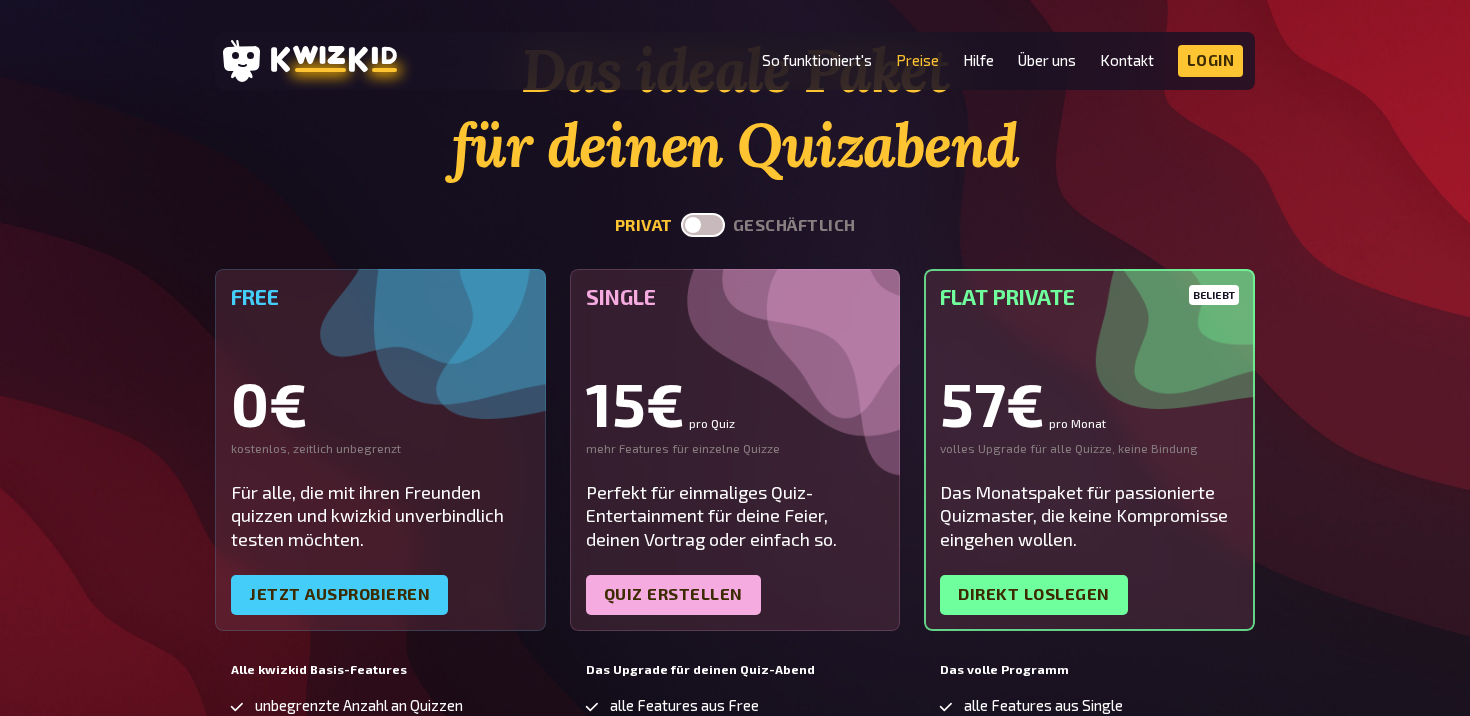 scroll, scrollTop: 0, scrollLeft: 0, axis: both 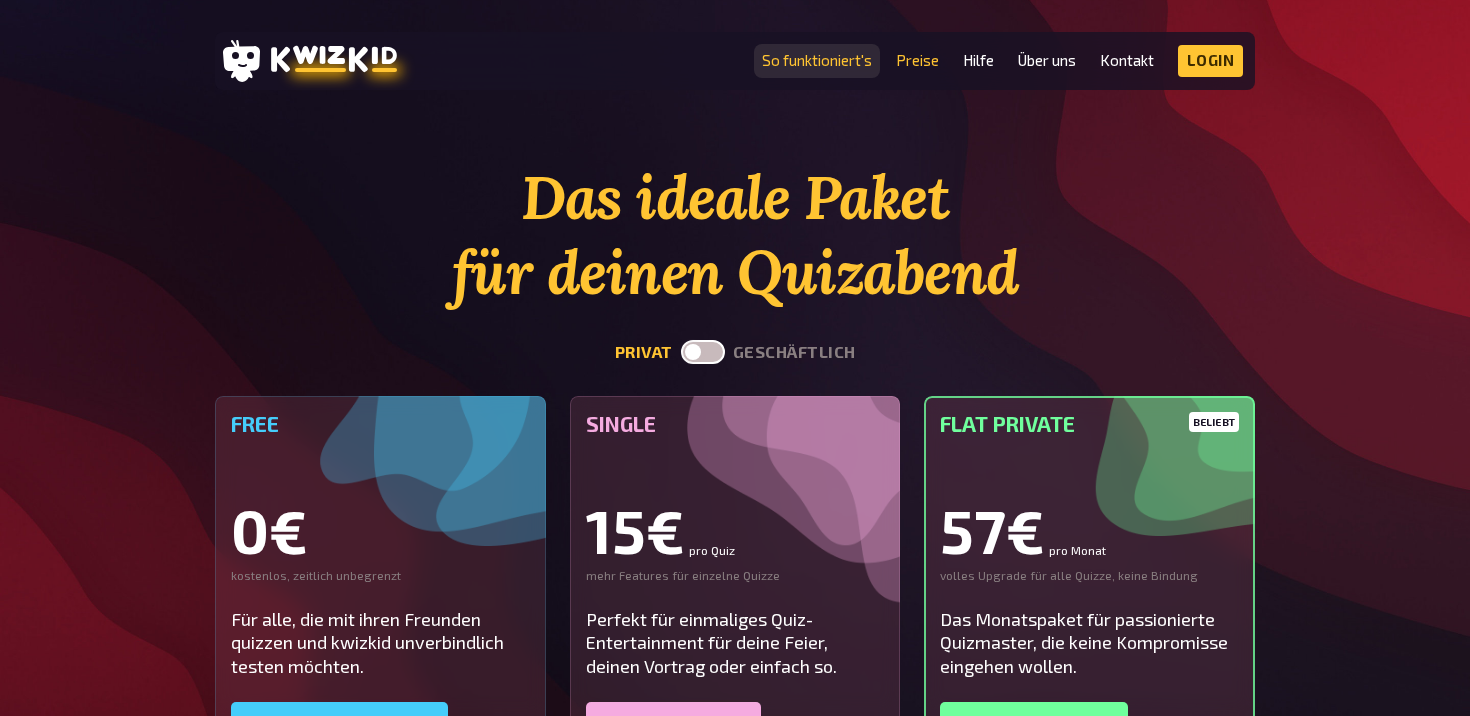 click on "So funktioniert's" at bounding box center (817, 60) 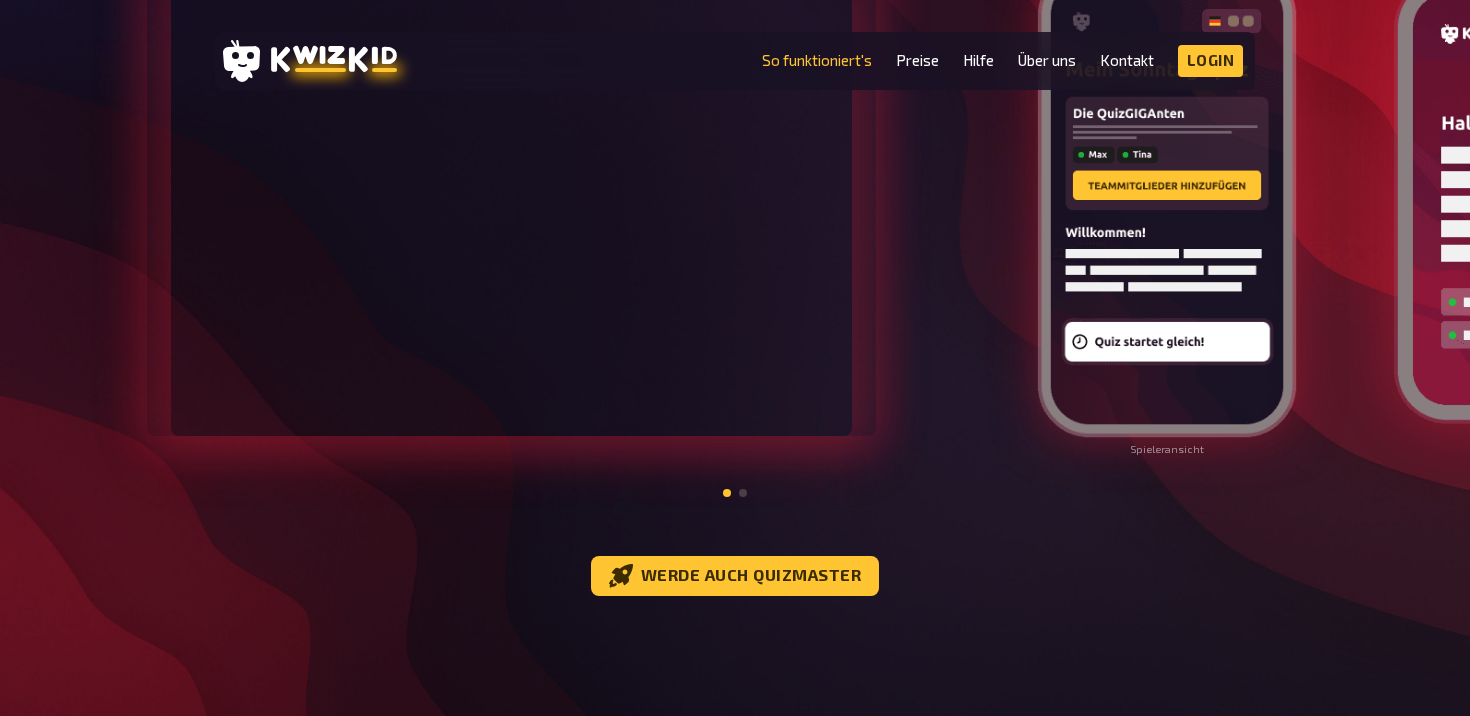 scroll, scrollTop: 2406, scrollLeft: 0, axis: vertical 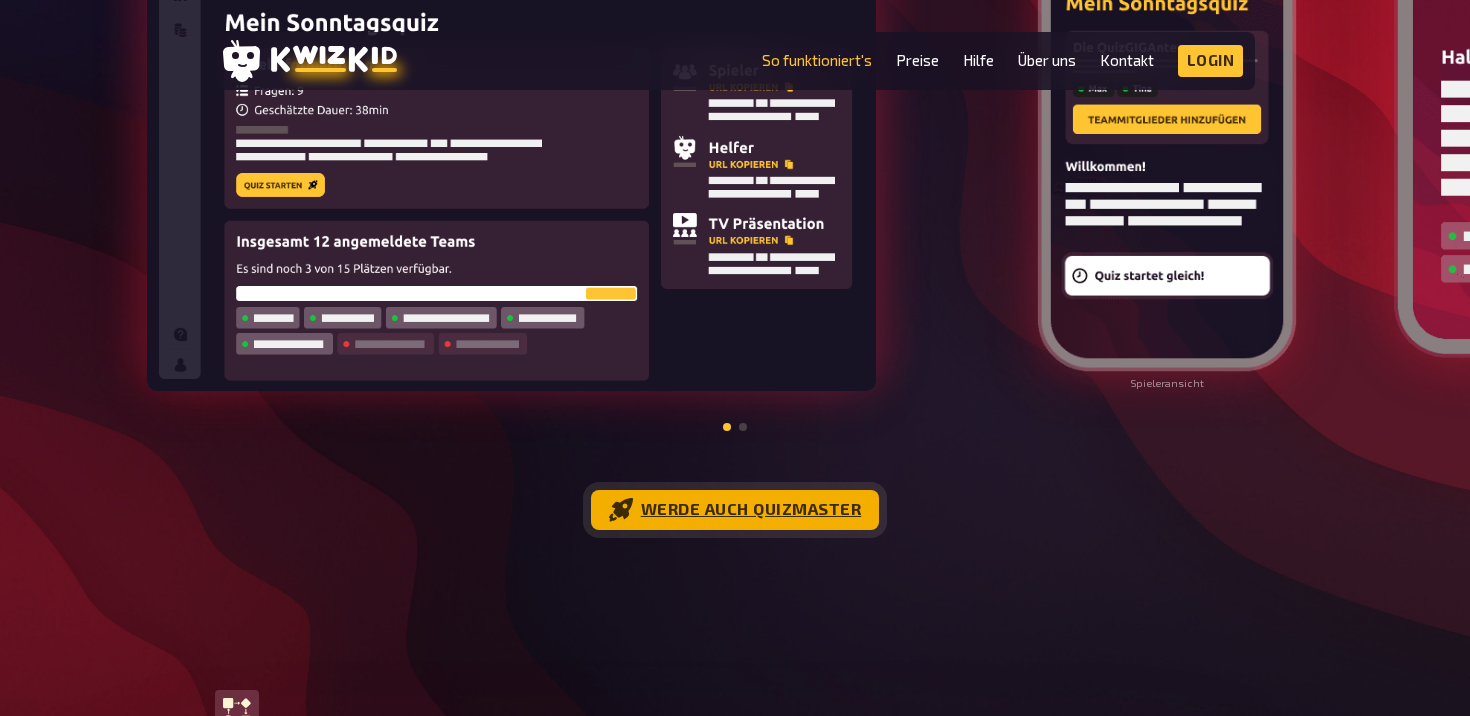 click on "Werde auch Quizmaster" at bounding box center [735, 510] 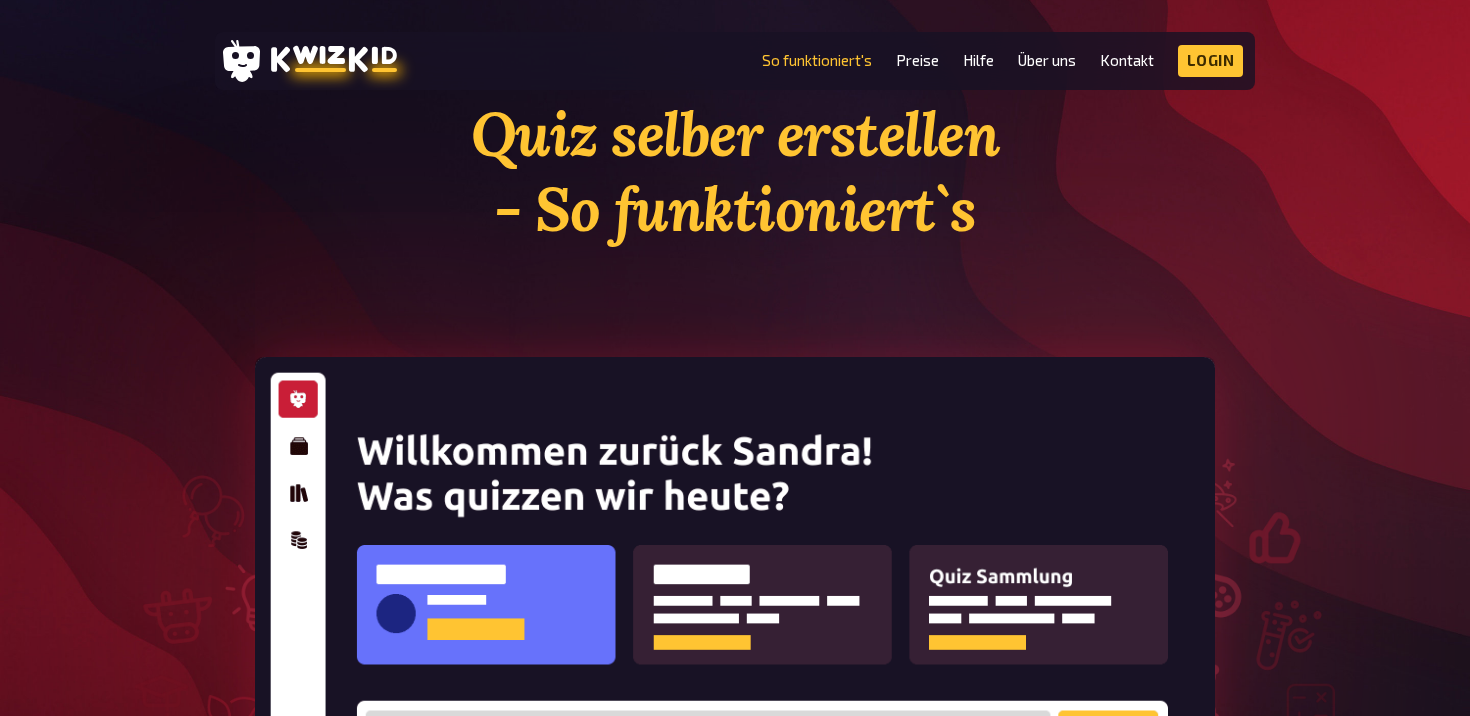scroll, scrollTop: 0, scrollLeft: 0, axis: both 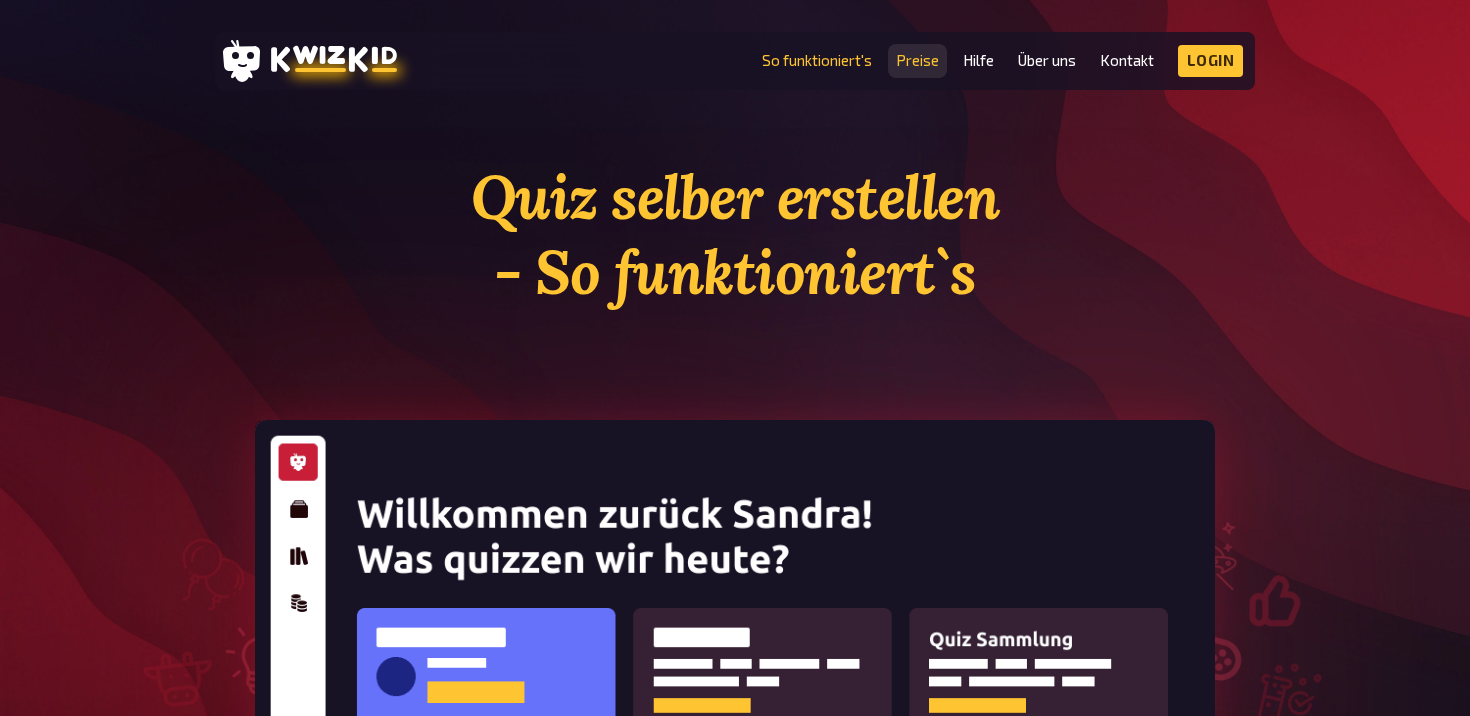click on "Preise" at bounding box center (917, 60) 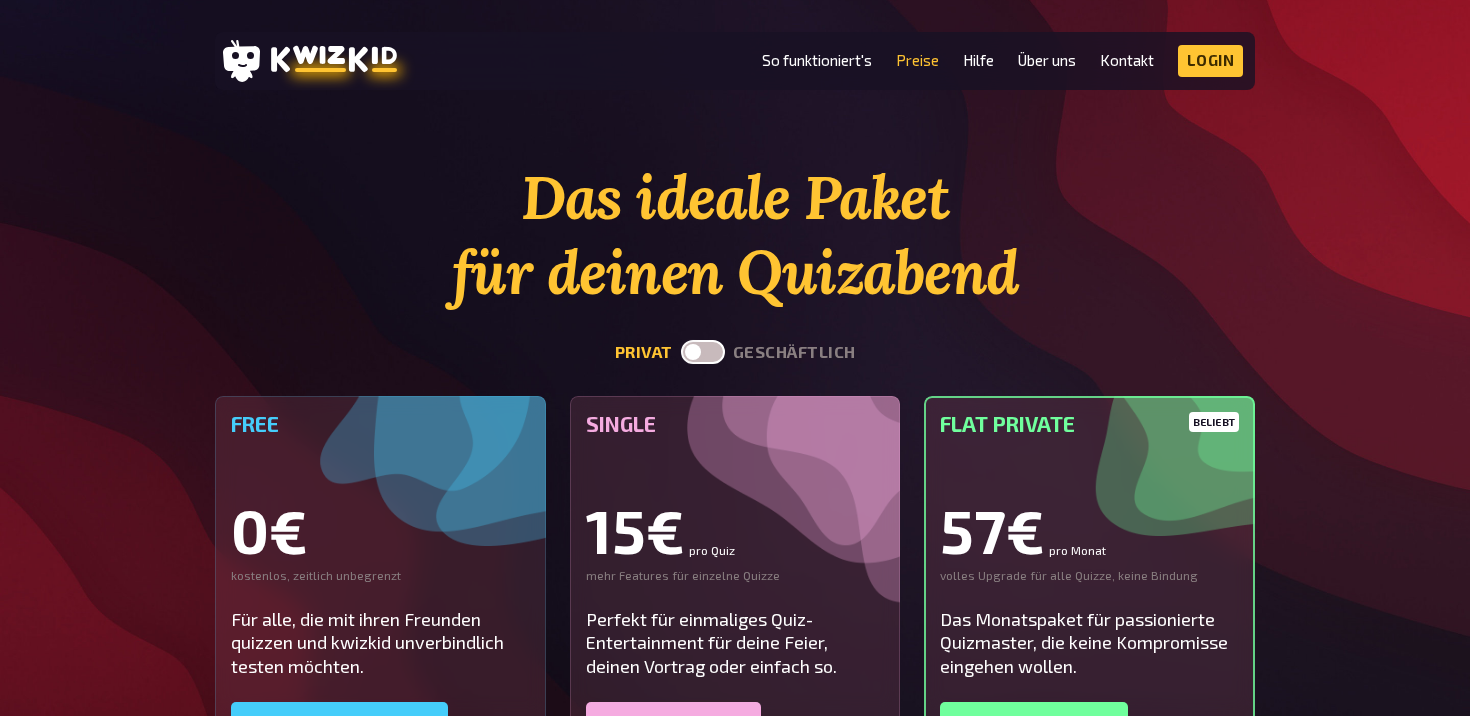 click on "Hilfe" at bounding box center (978, 61) 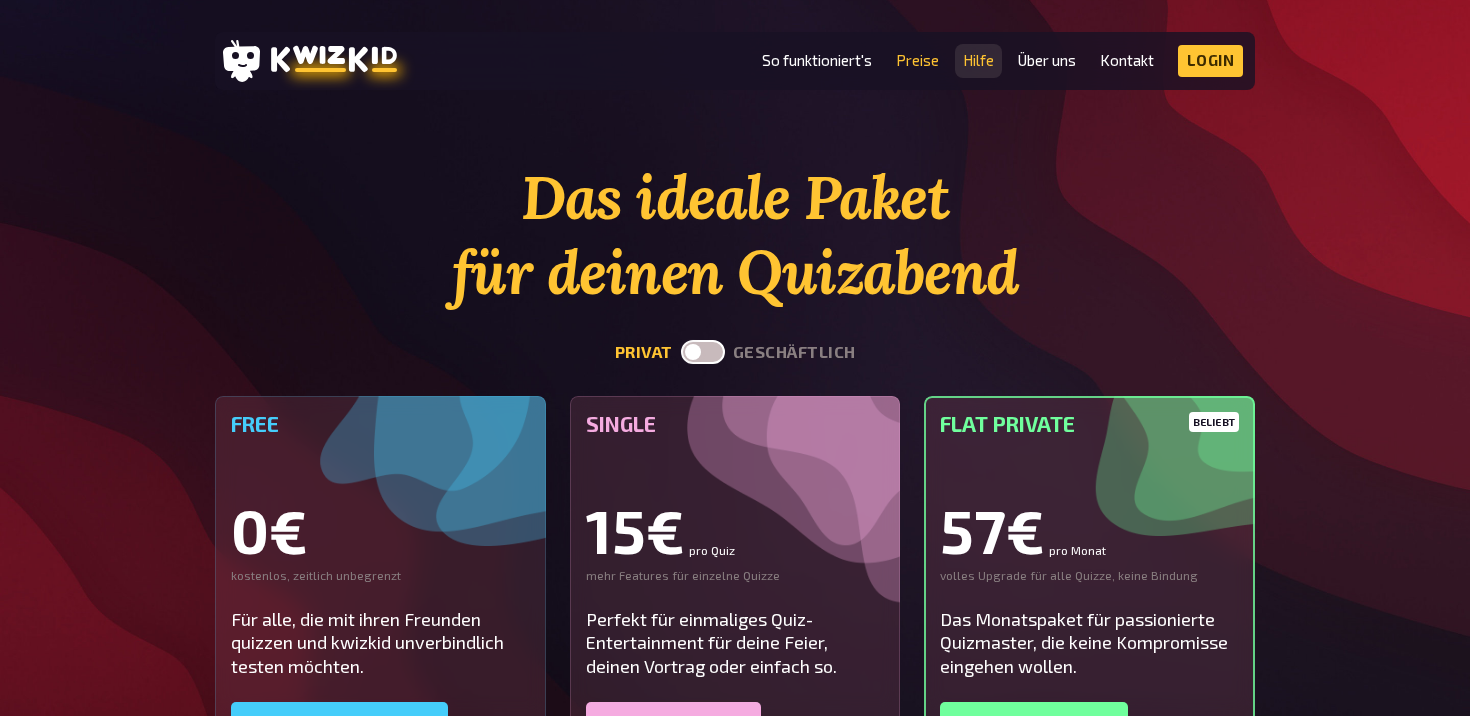 click on "Hilfe" at bounding box center (978, 60) 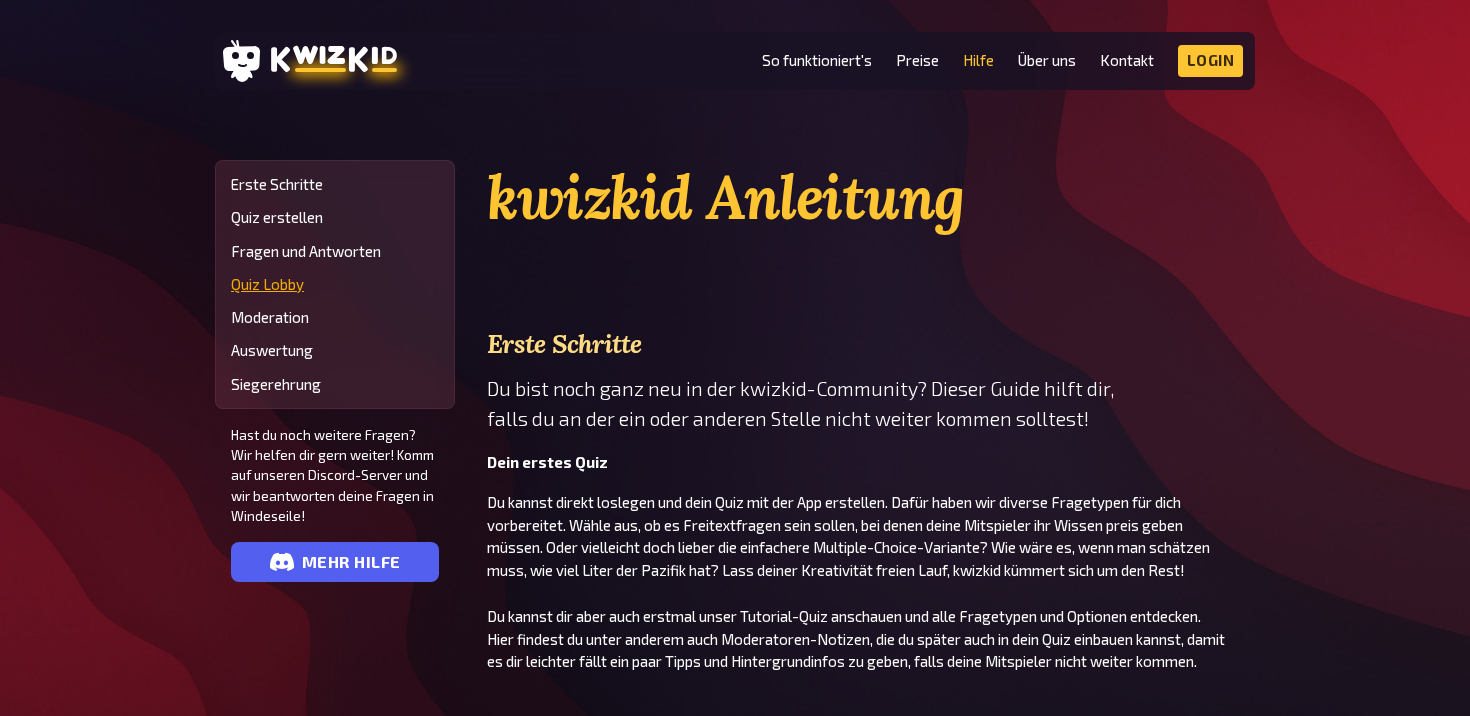 click on "Quiz Lobby" at bounding box center (335, 284) 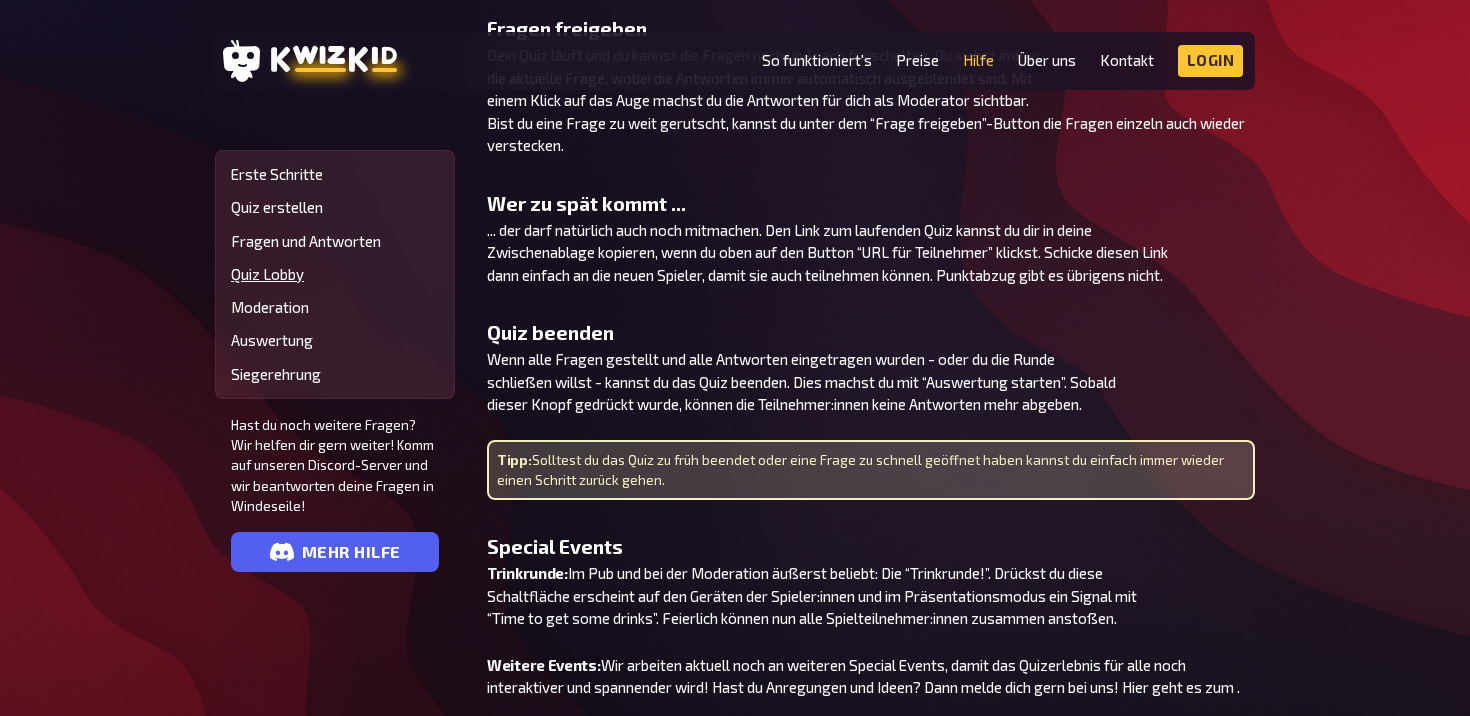 scroll, scrollTop: 4256, scrollLeft: 0, axis: vertical 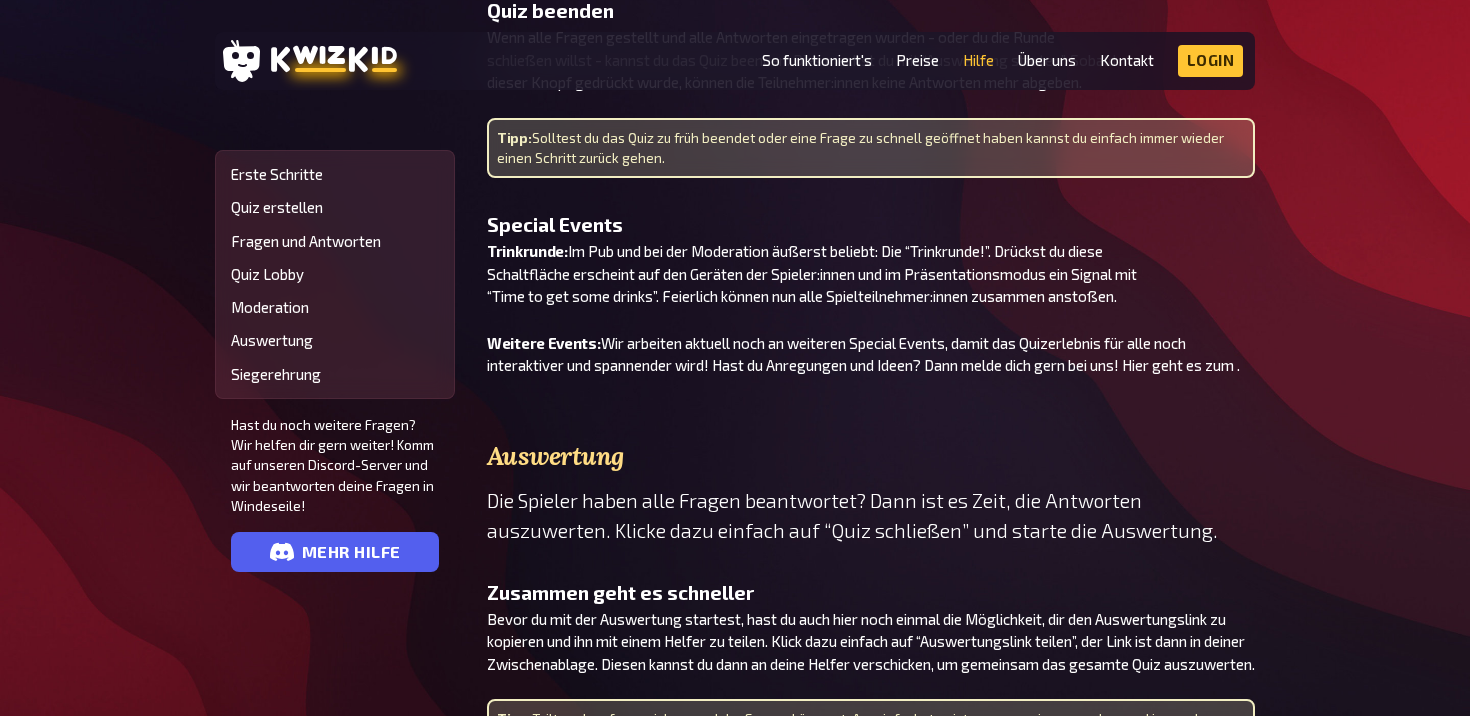 click on "So funktioniert's" at bounding box center [817, 61] 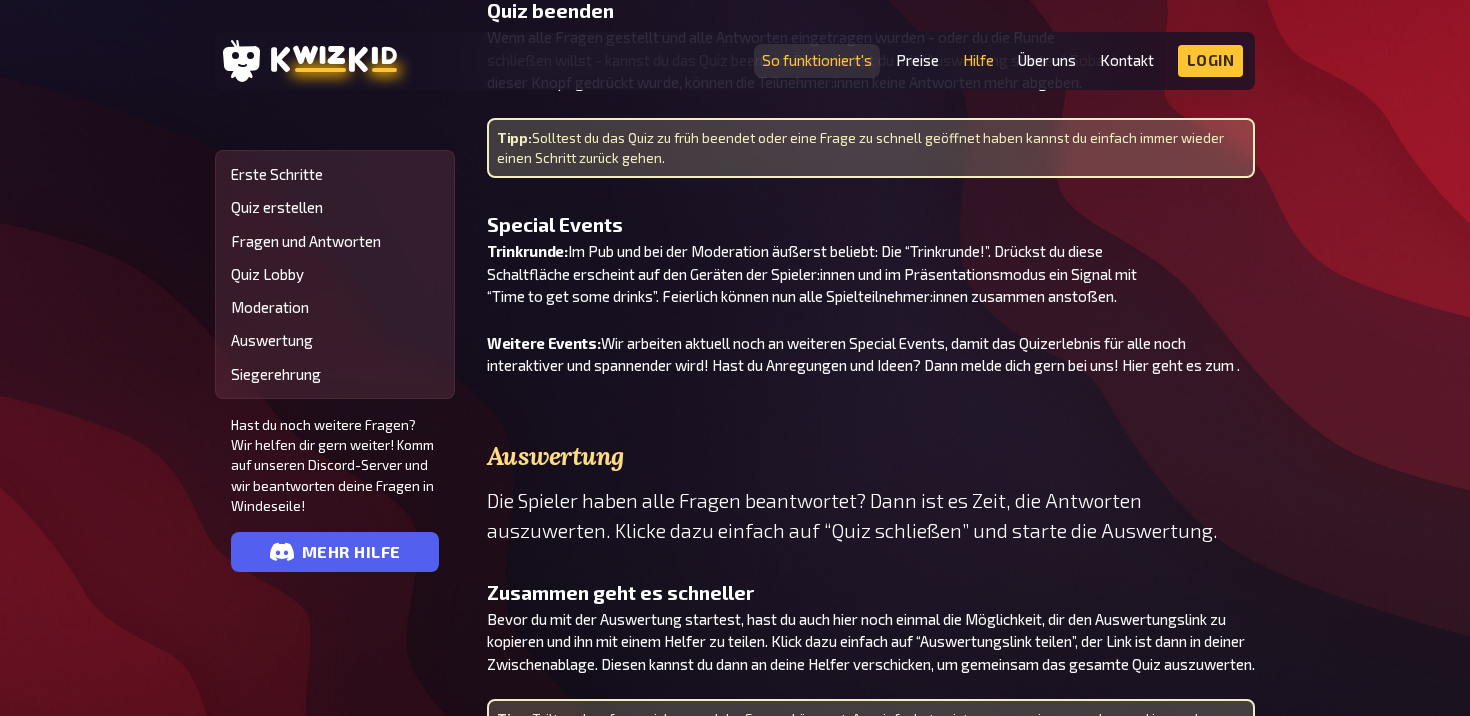 click on "So funktioniert's" at bounding box center [817, 60] 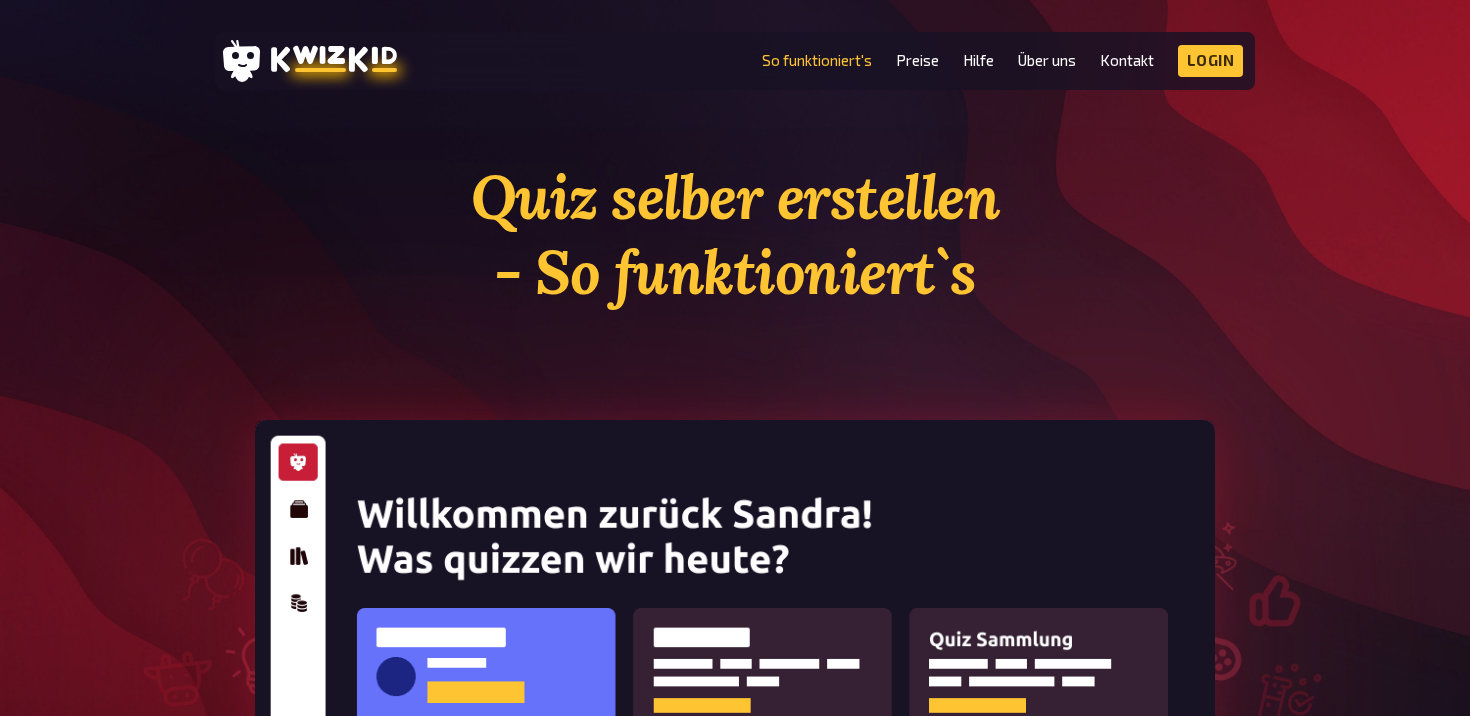 click on "Quiz selber erstellen - So funktioniert`s" at bounding box center [735, 235] 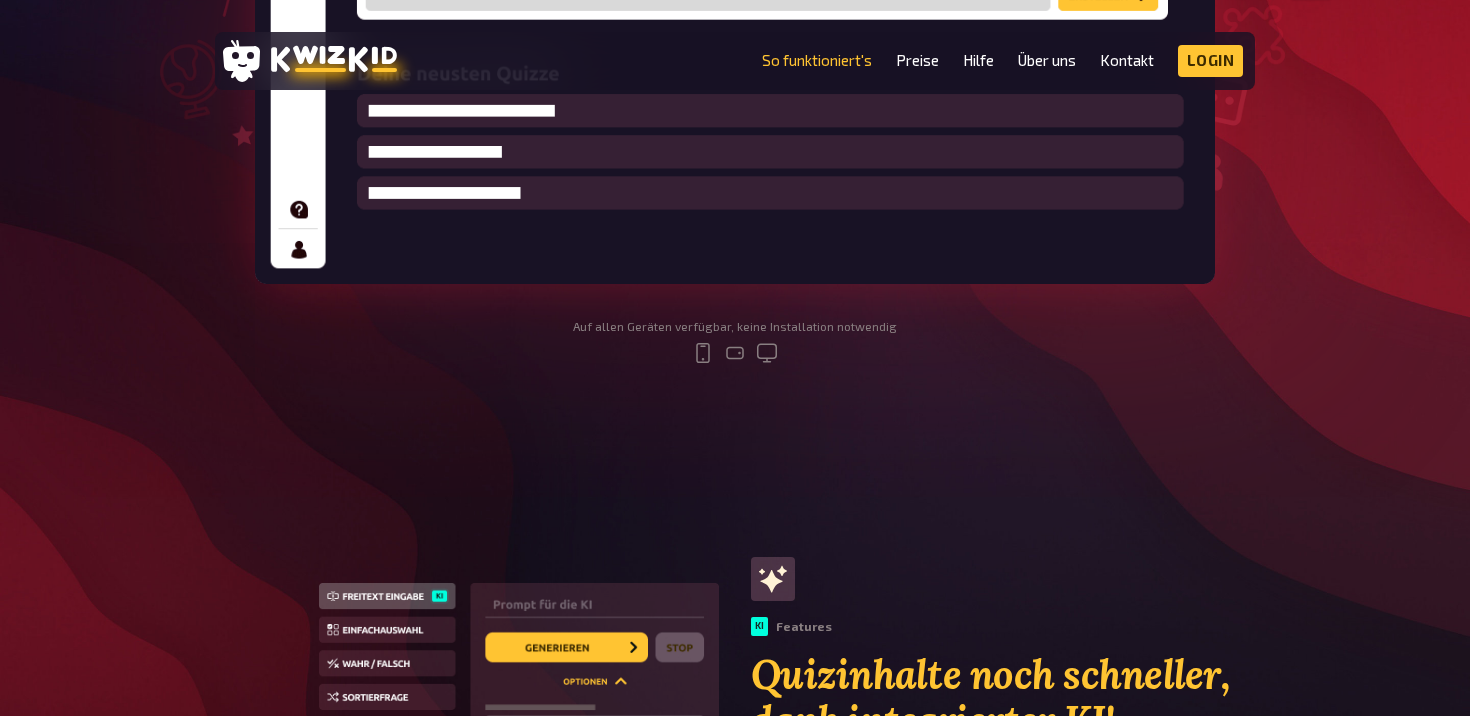 click at bounding box center (735, -45) 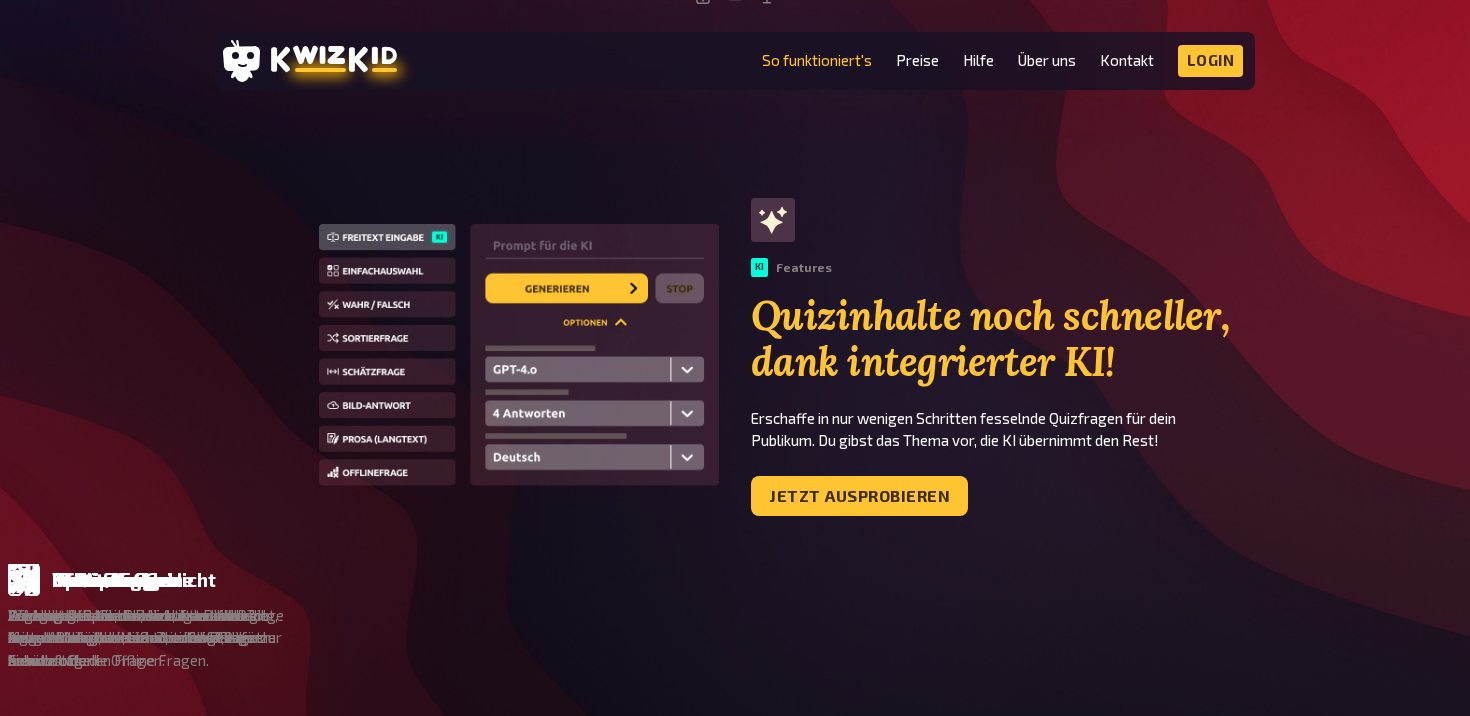scroll, scrollTop: 1154, scrollLeft: 0, axis: vertical 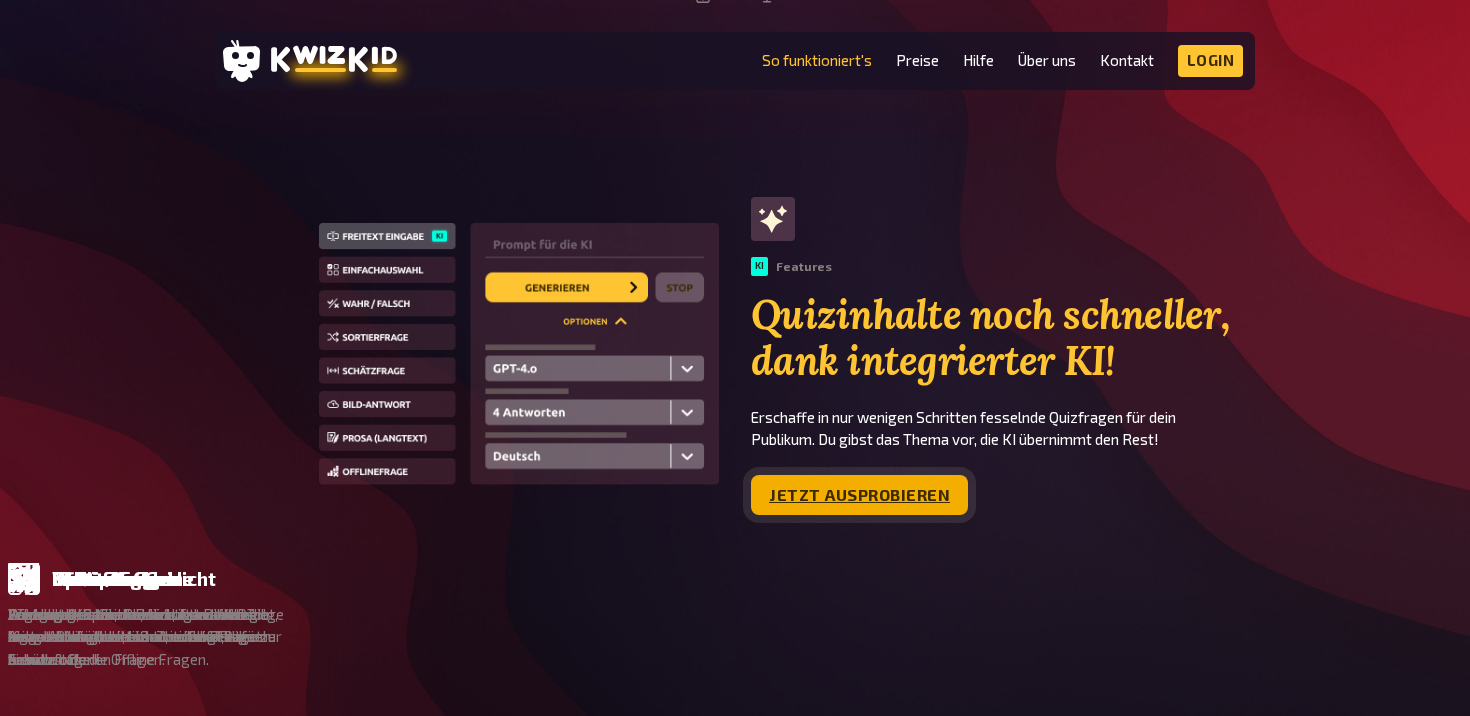 click on "Jetzt ausprobieren" at bounding box center (859, 495) 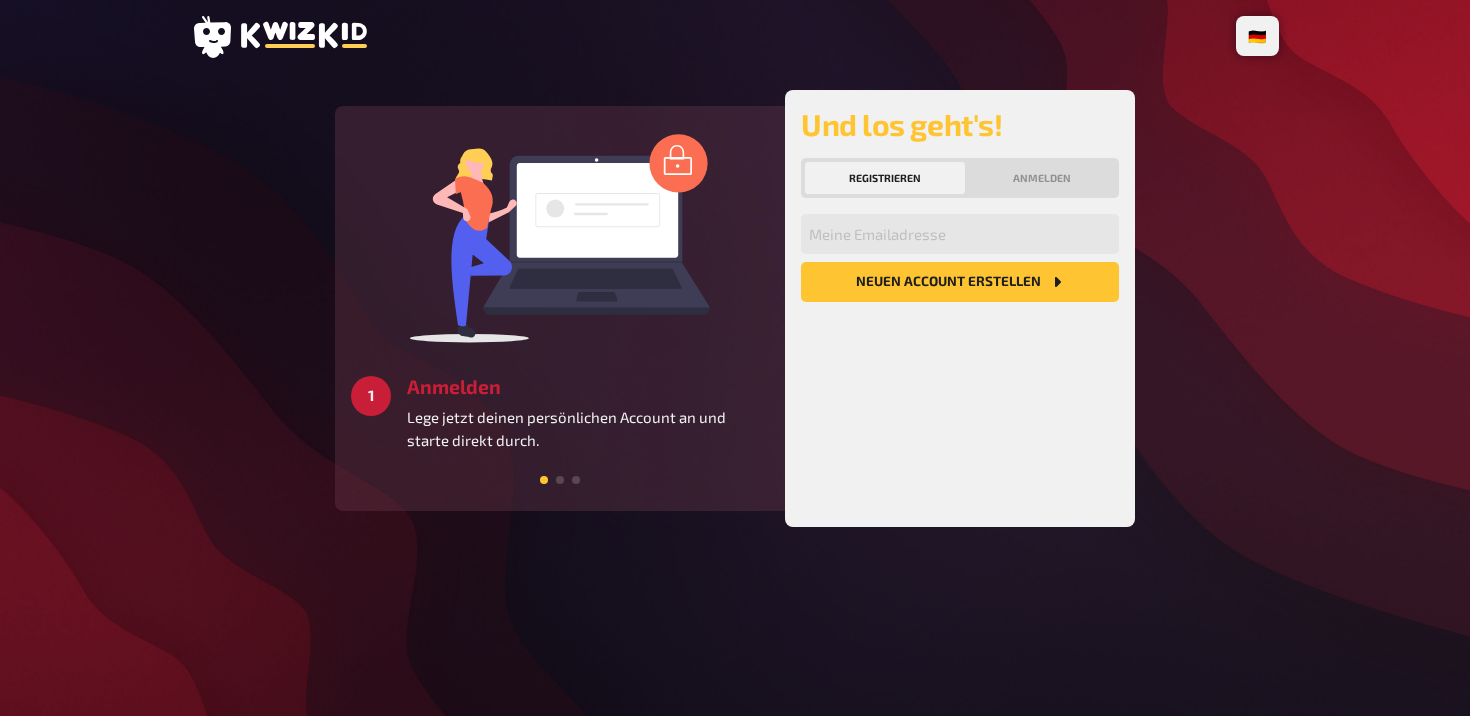 scroll, scrollTop: 0, scrollLeft: 0, axis: both 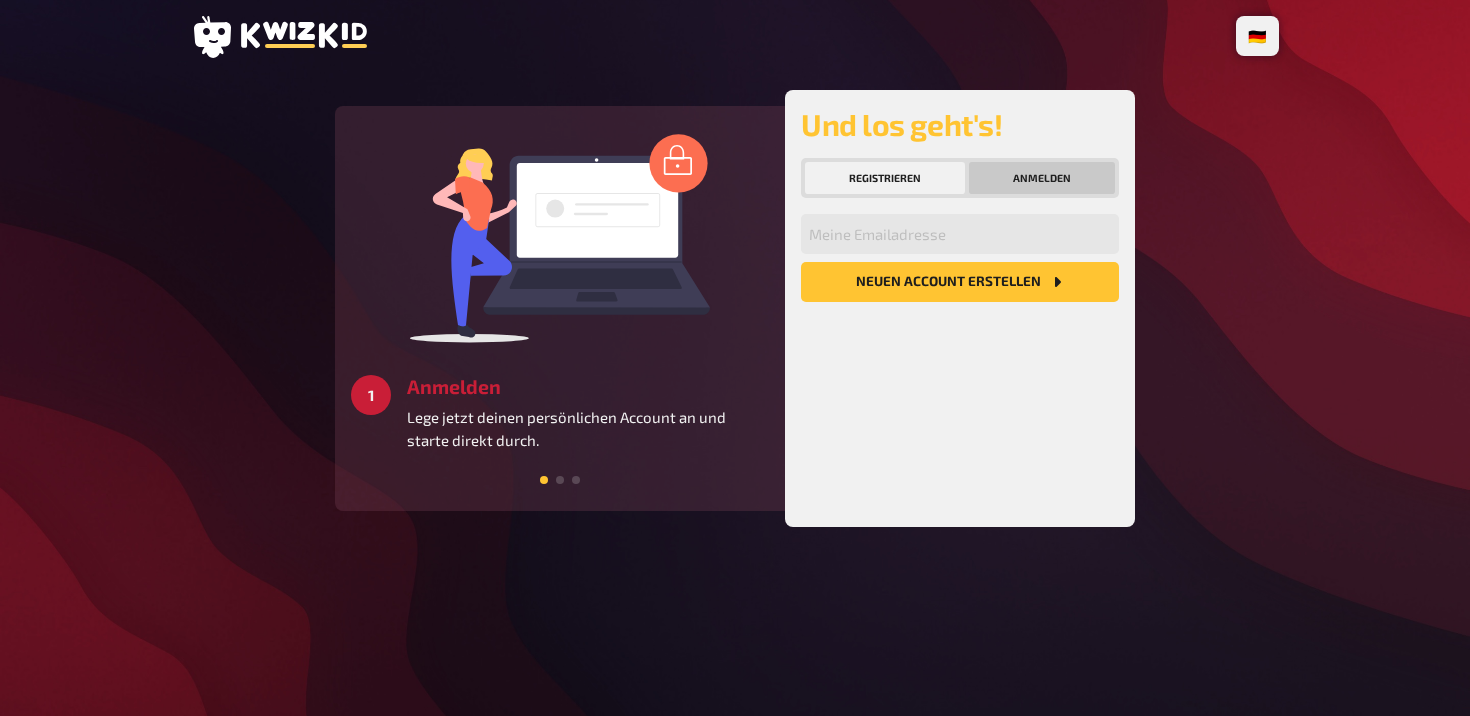 click on "Anmelden" at bounding box center (1042, 178) 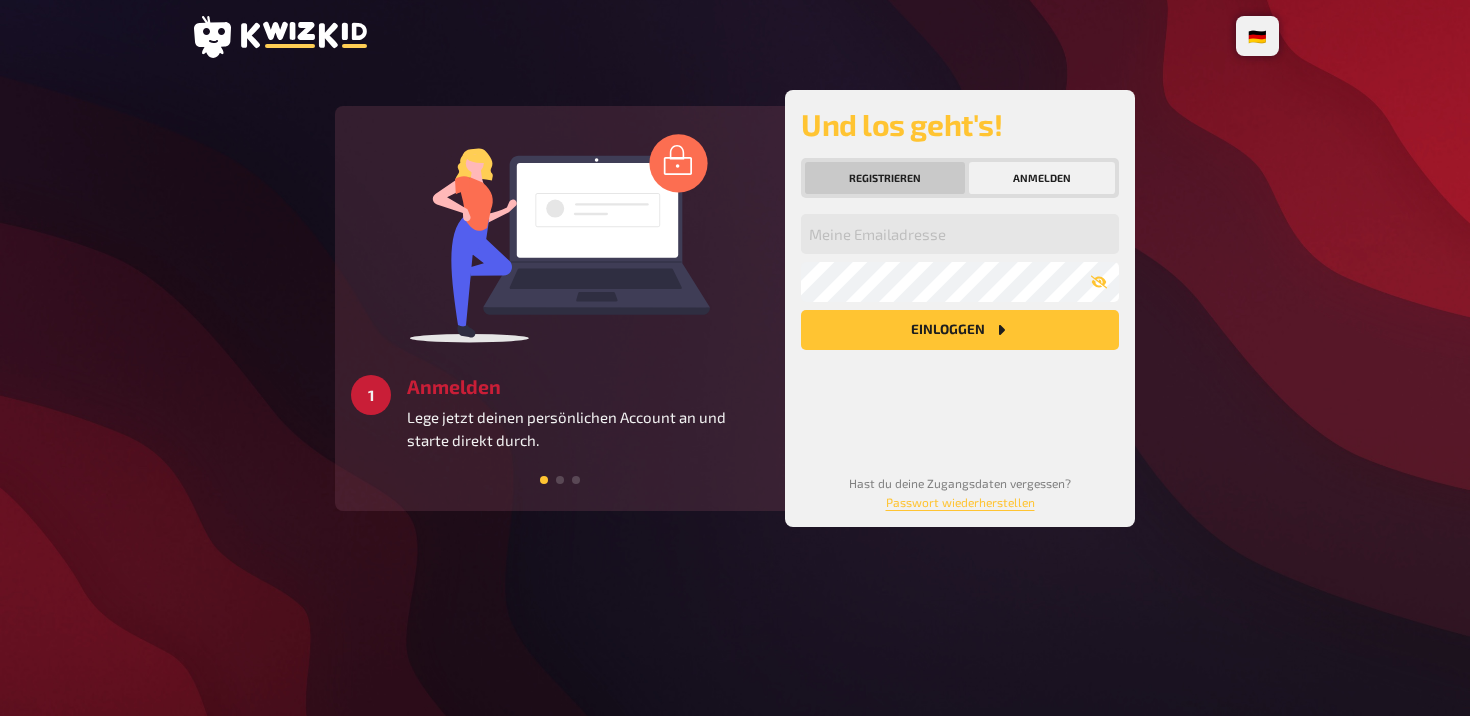 click on "Registrieren" at bounding box center [885, 178] 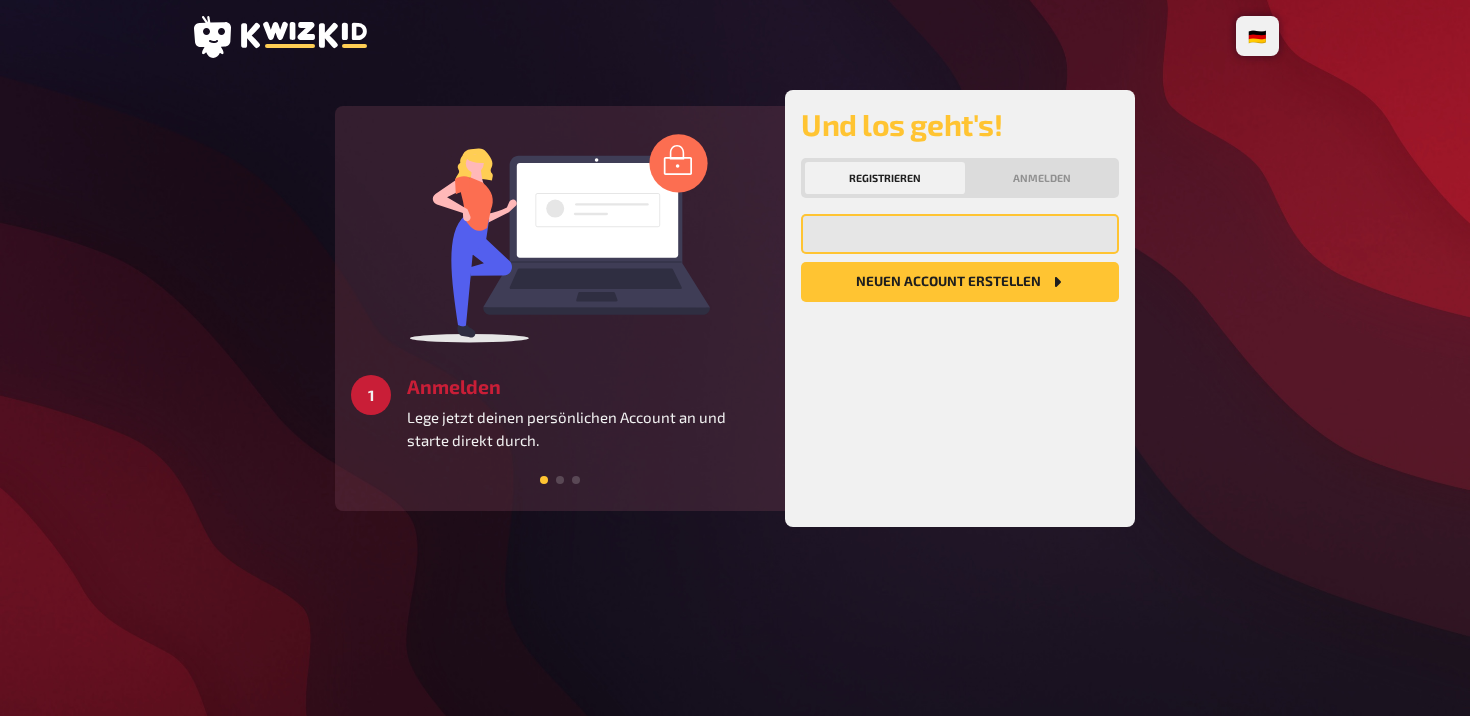 click at bounding box center [960, 234] 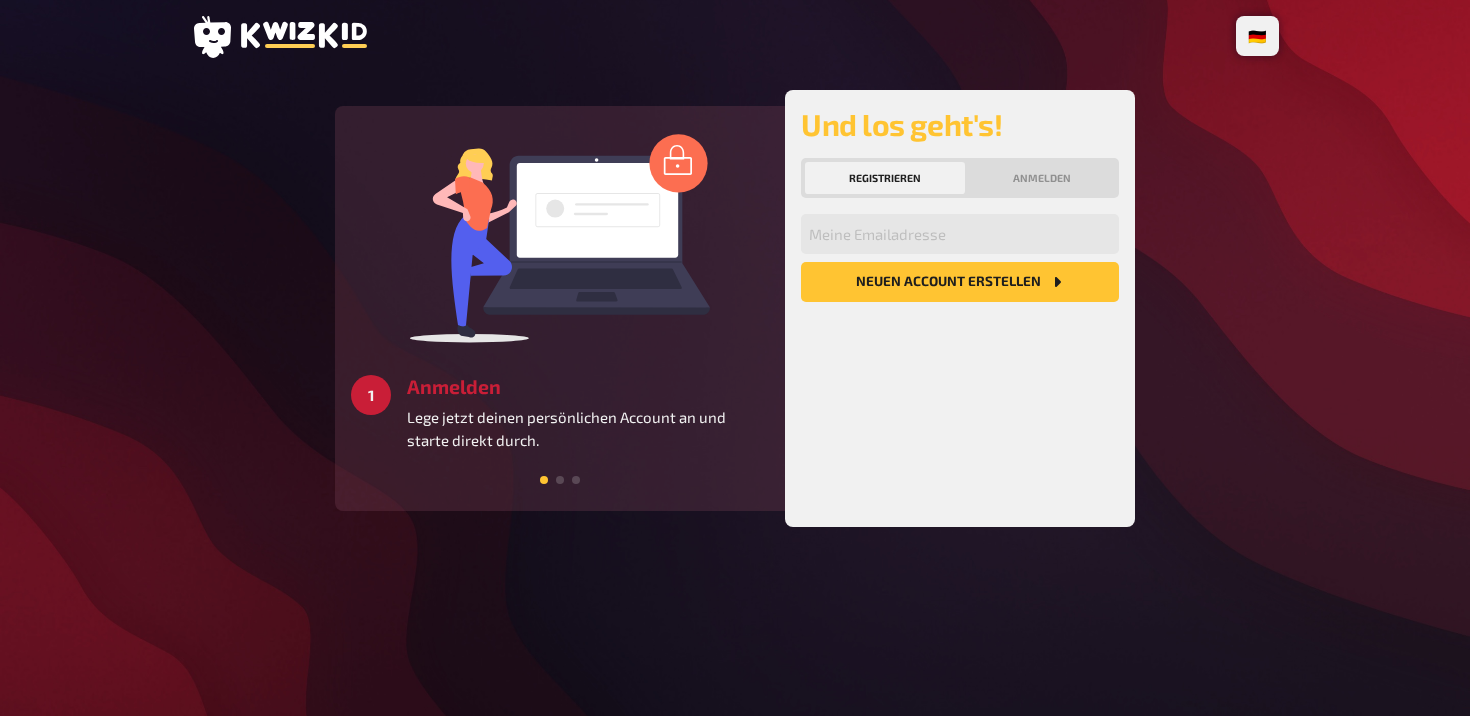 click on "Meine Emailadresse Neuen Account Erstellen" at bounding box center (960, 362) 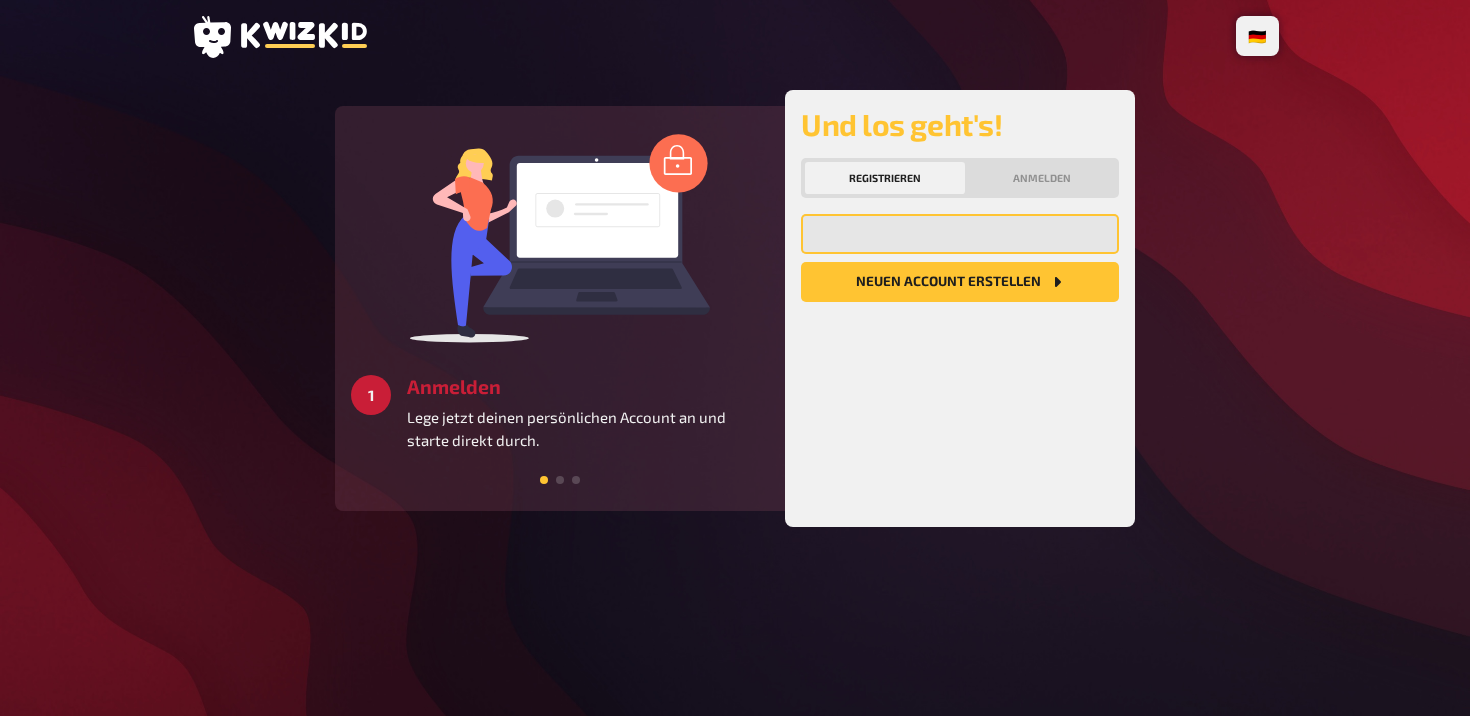 click at bounding box center [960, 234] 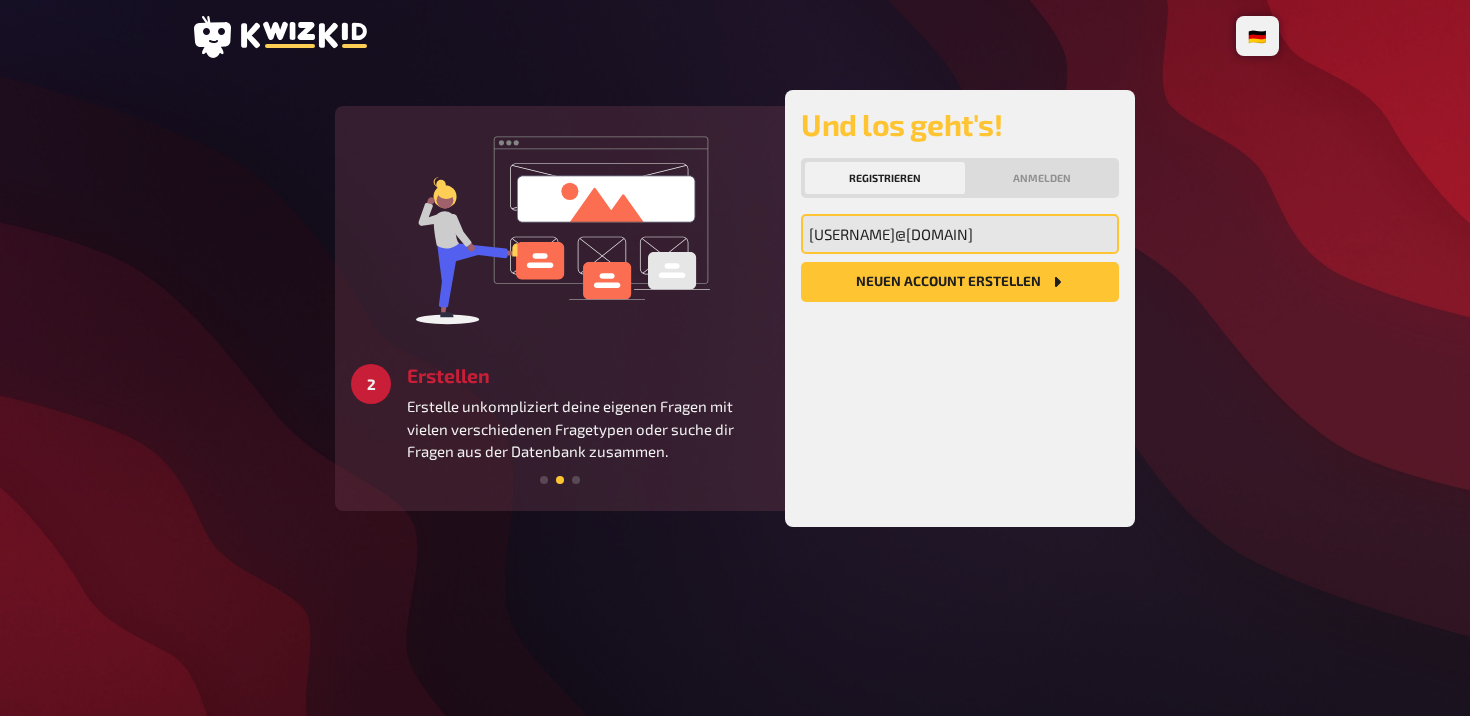 type on "[EMAIL]" 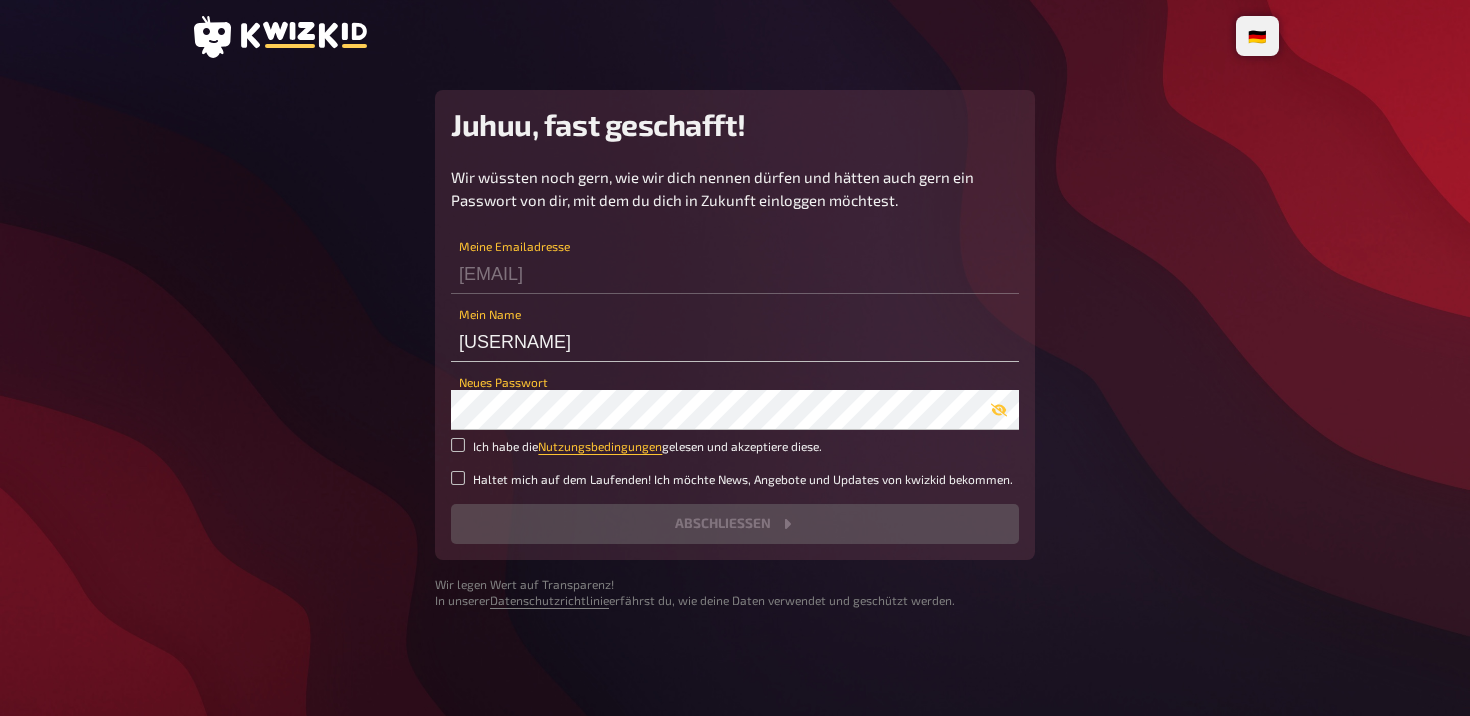 scroll, scrollTop: 0, scrollLeft: 0, axis: both 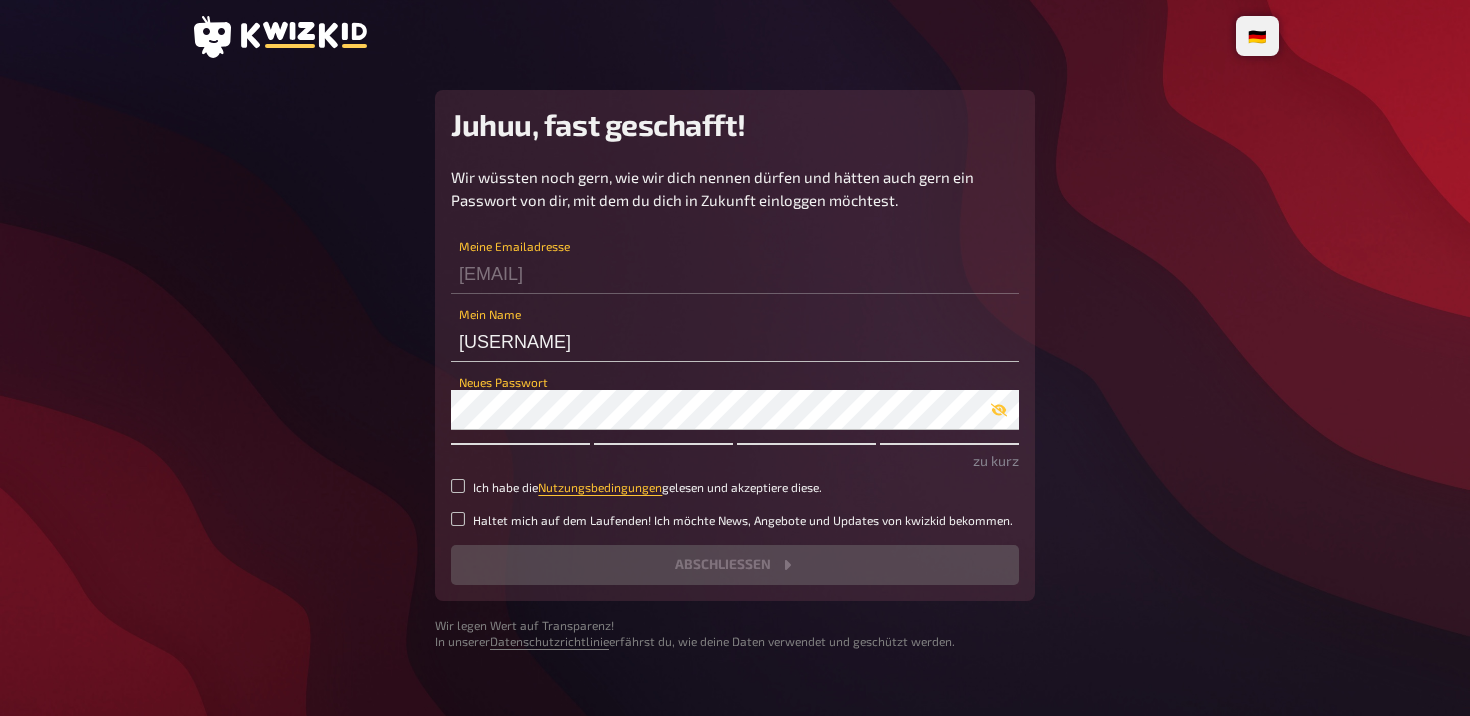 click on "Juhuu, fast geschafft! Wir wüssten noch gern, wie wir dich nennen dürfen und hätten auch gern ein Passwort von dir, mit dem du dich in Zukunft einloggen möchtest. [EMAIL] Meine Emailadresse [USERNAME] Mein Name Neues Passwort zu kurz Ich habe die  Nutzungsbedingungen  gelesen und akzeptiere diese. Haltet mich auf dem Laufenden! Ich möchte News, Angebote und Updates von kwizkid bekommen. Abschließen Wir legen Wert auf Transparenz! In unserer  Datenschutzrichtlinie  erfährst du, wie deine Daten verwendet und geschützt werden." at bounding box center (735, 370) 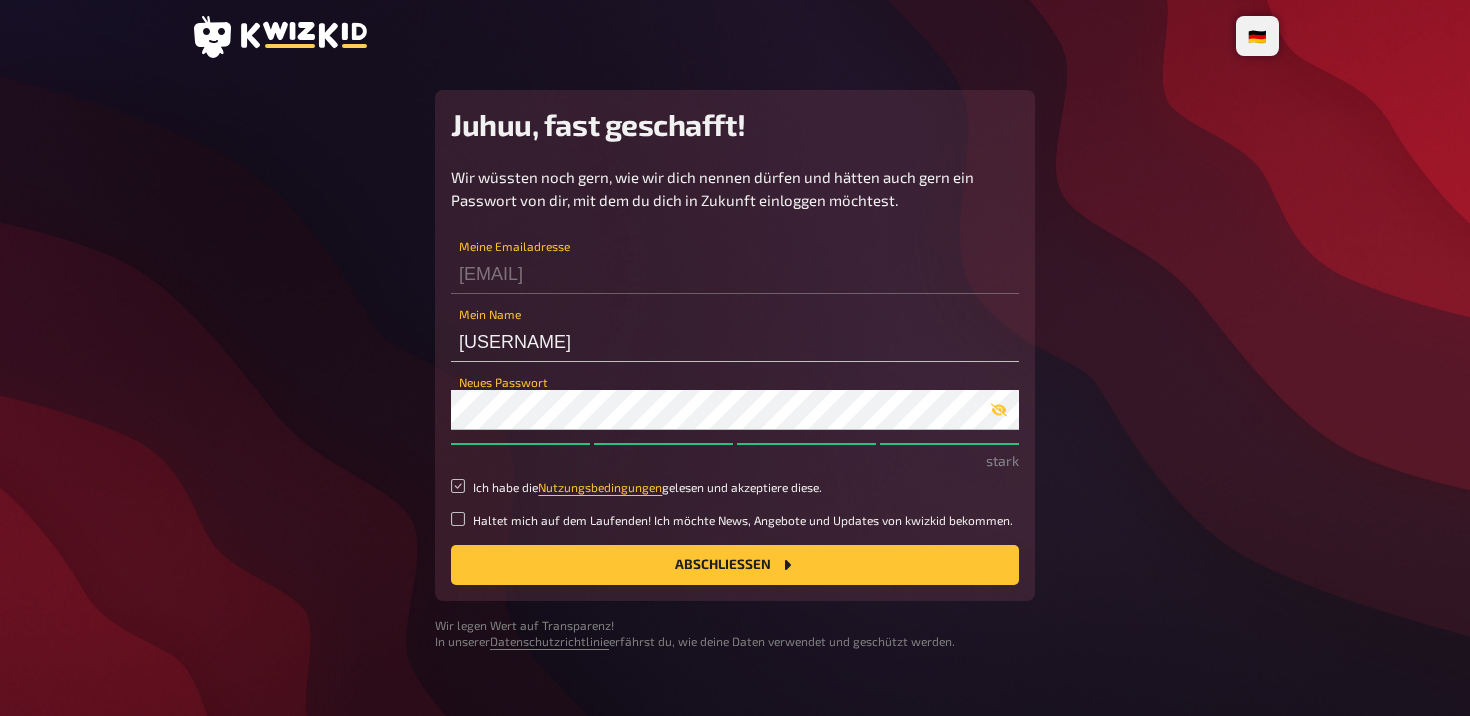 click on "Ich habe die  Nutzungsbedingungen  gelesen und akzeptiere diese." at bounding box center [458, 486] 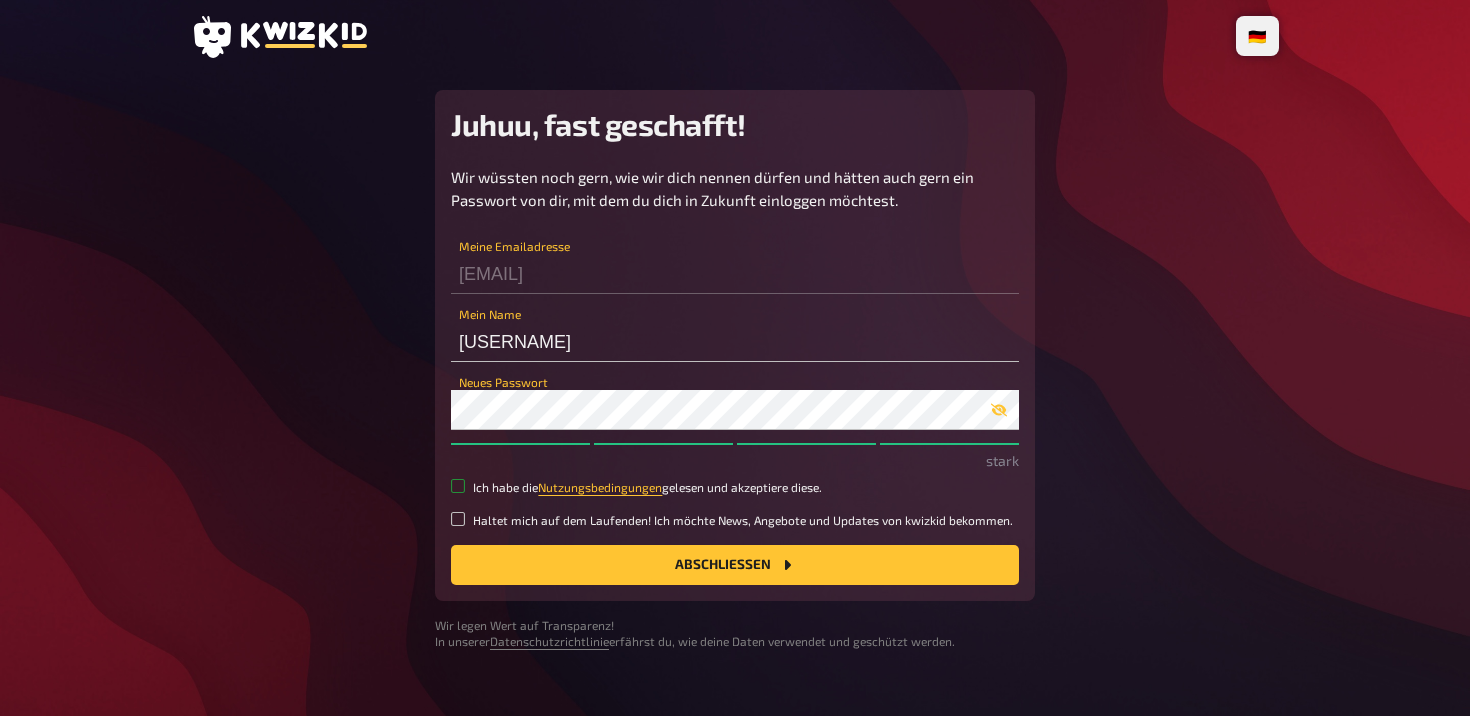 checkbox on "true" 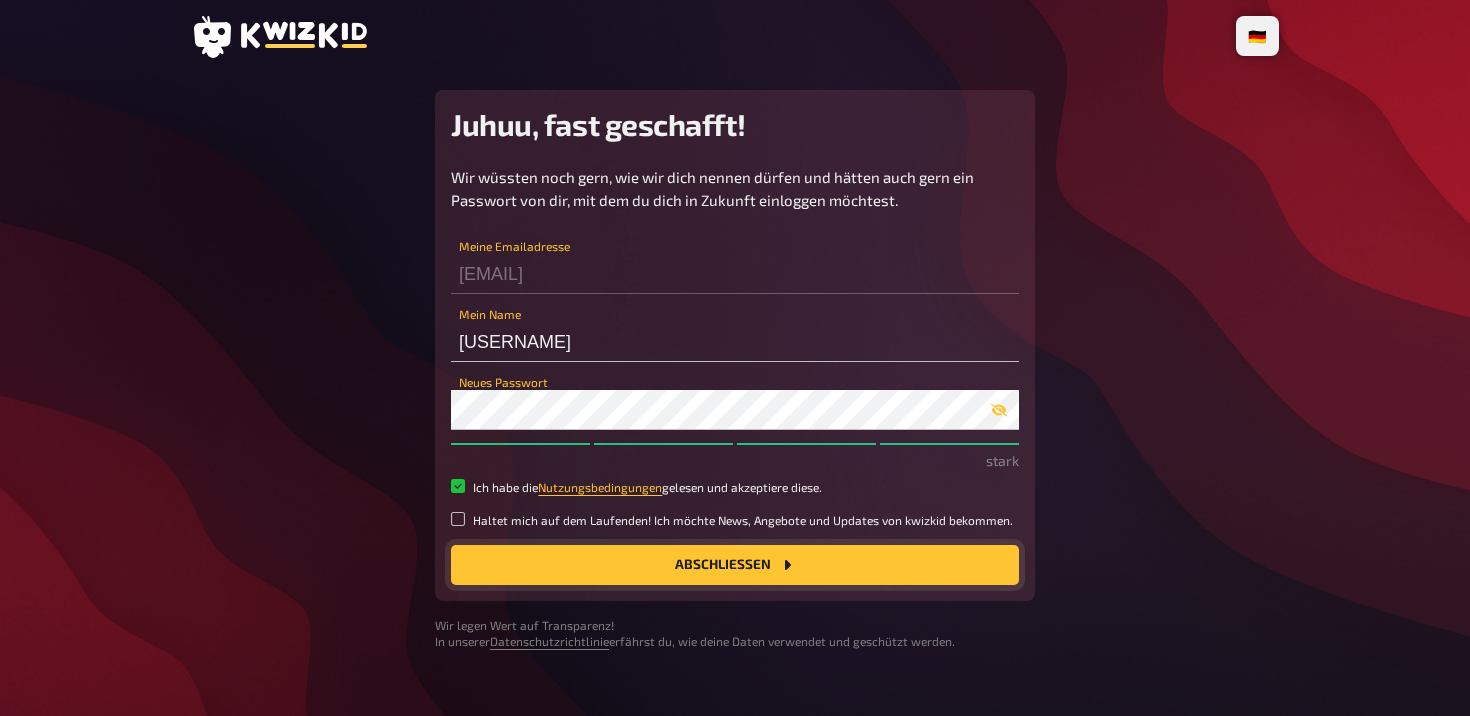 click on "Abschließen" at bounding box center (735, 565) 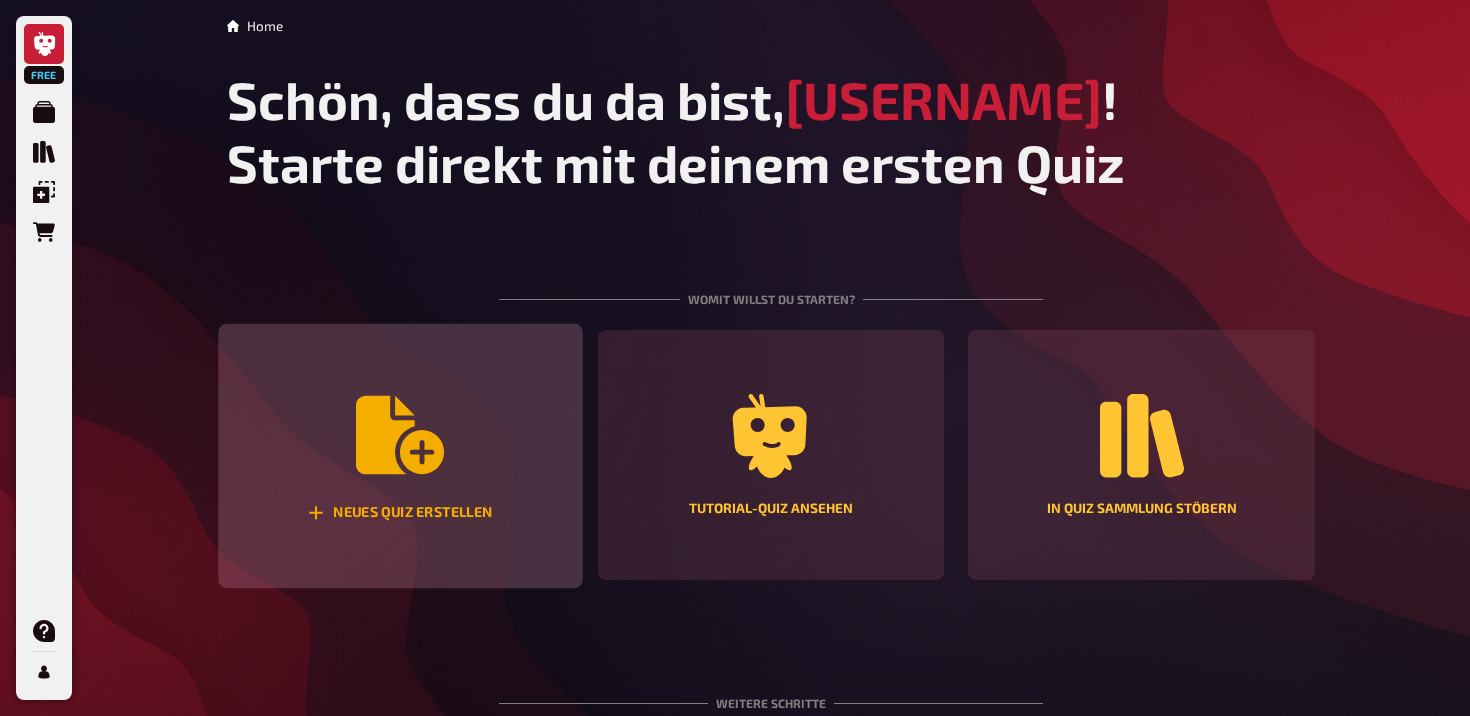 click 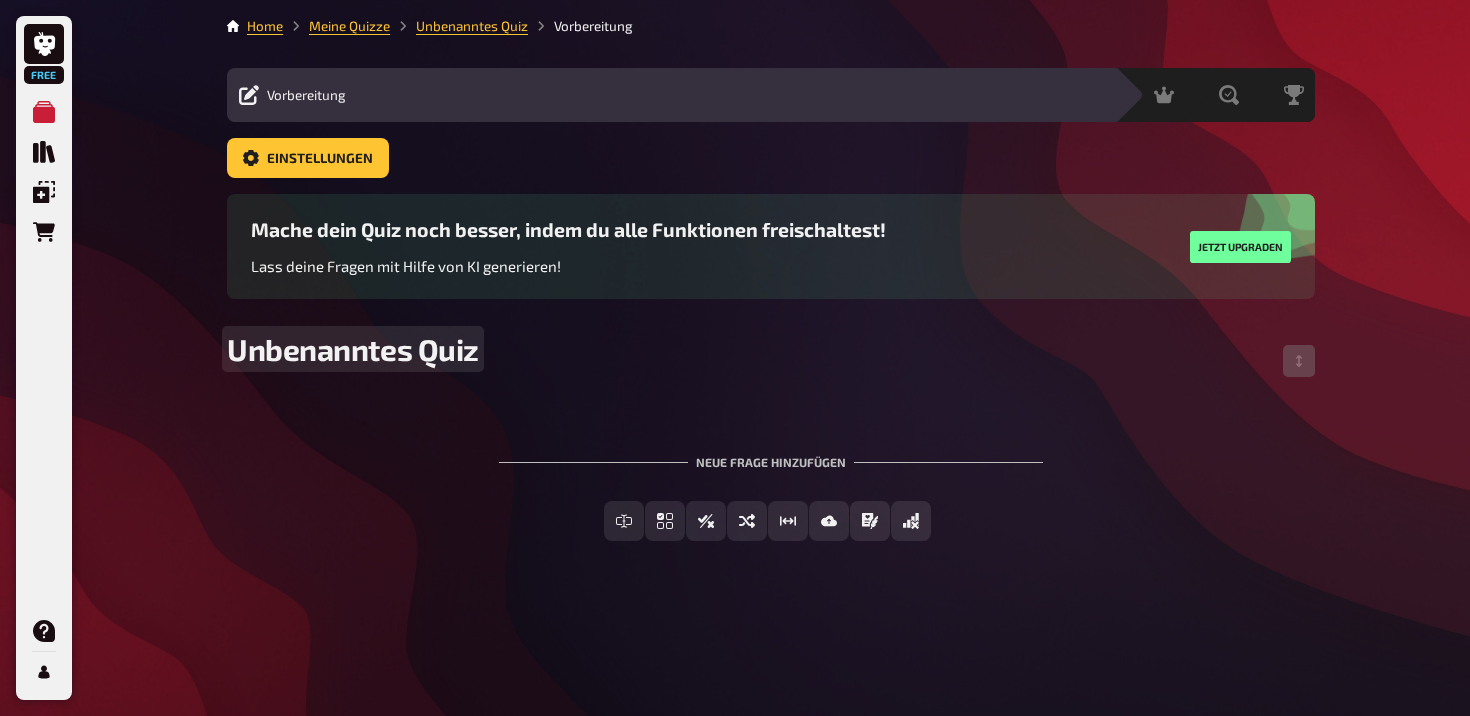 click on "Unbenanntes Quiz" at bounding box center [353, 349] 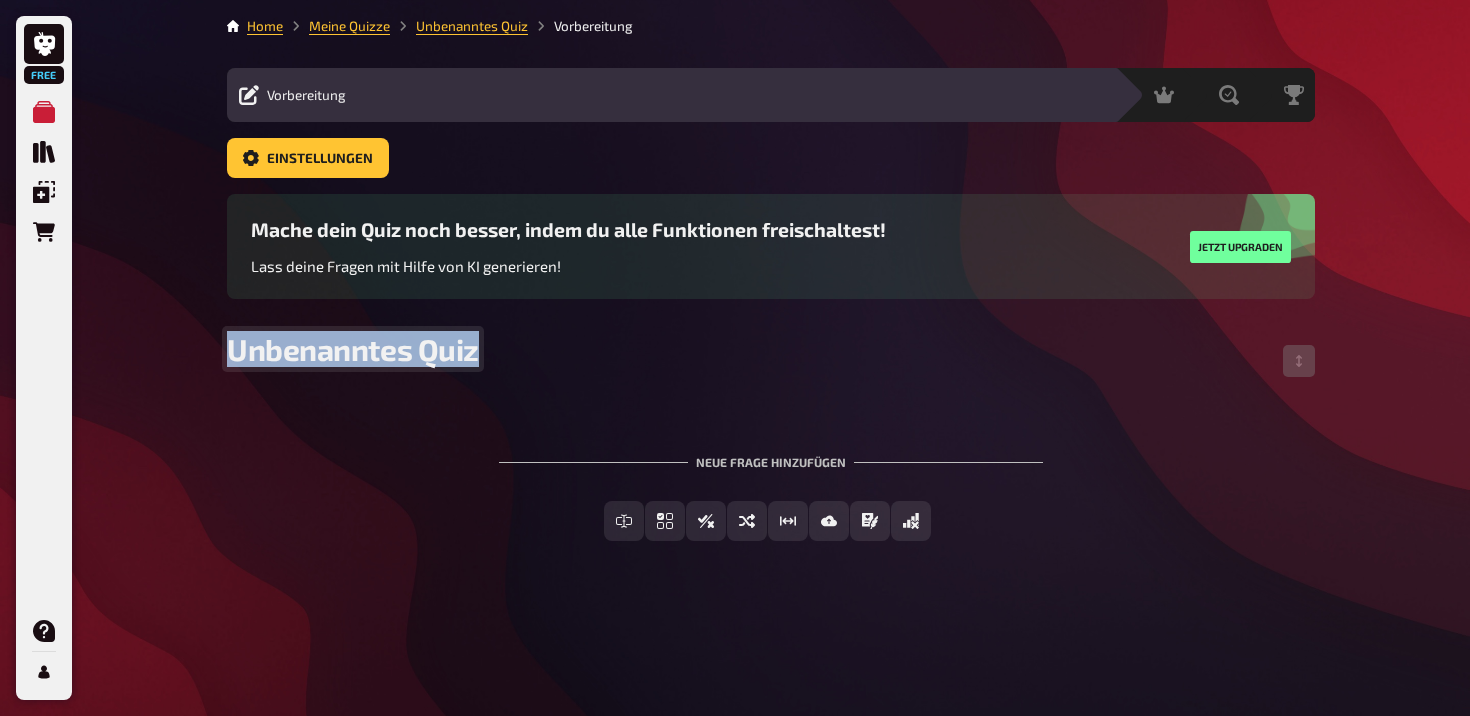 type 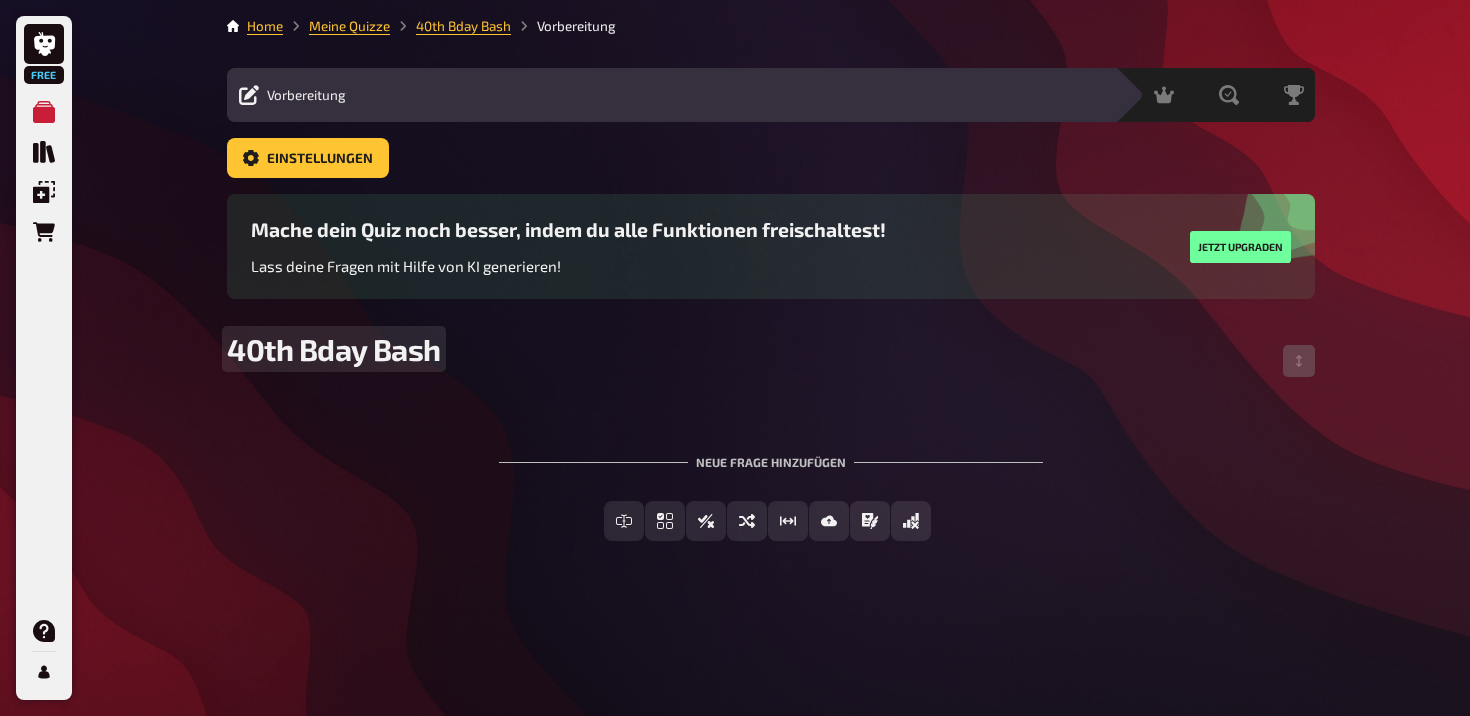 click on "40th Bday Bash" at bounding box center [771, 361] 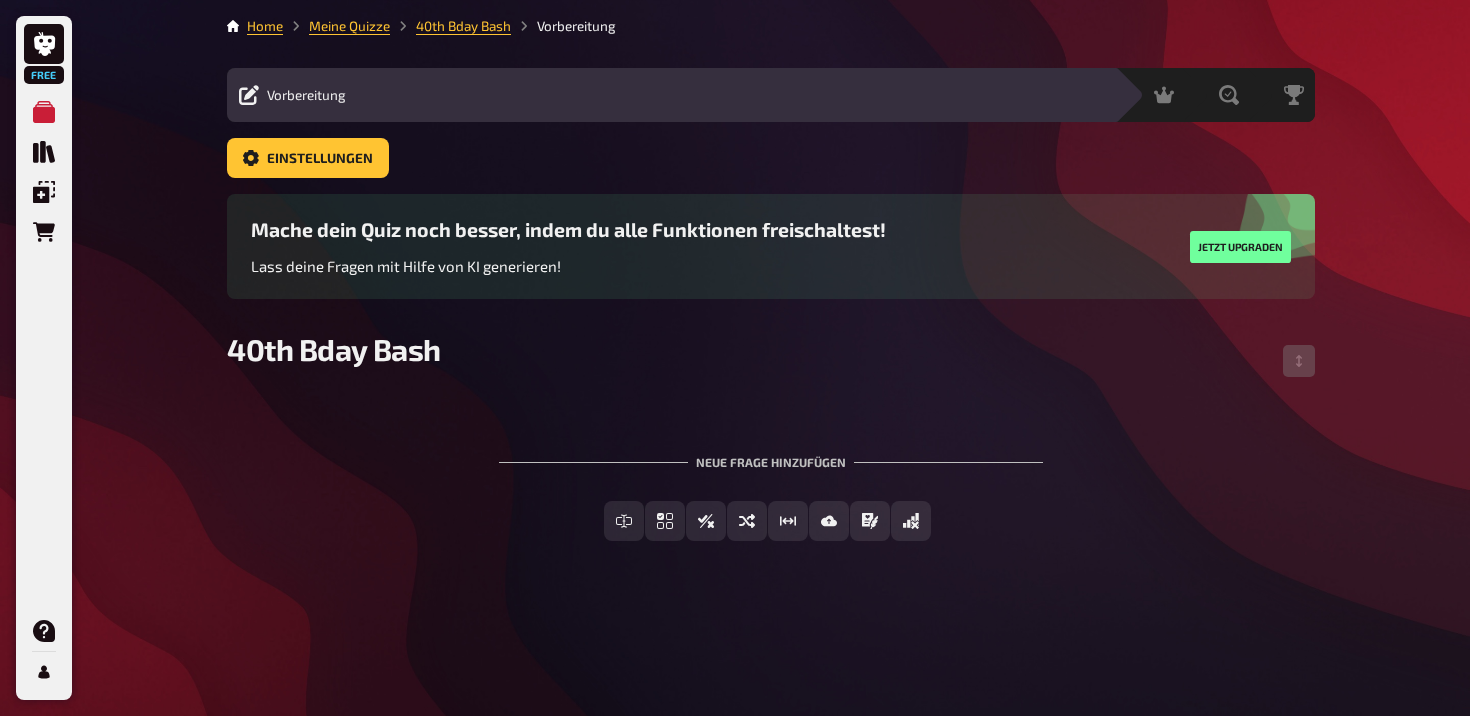 click on "Einstellungen" at bounding box center (771, 166) 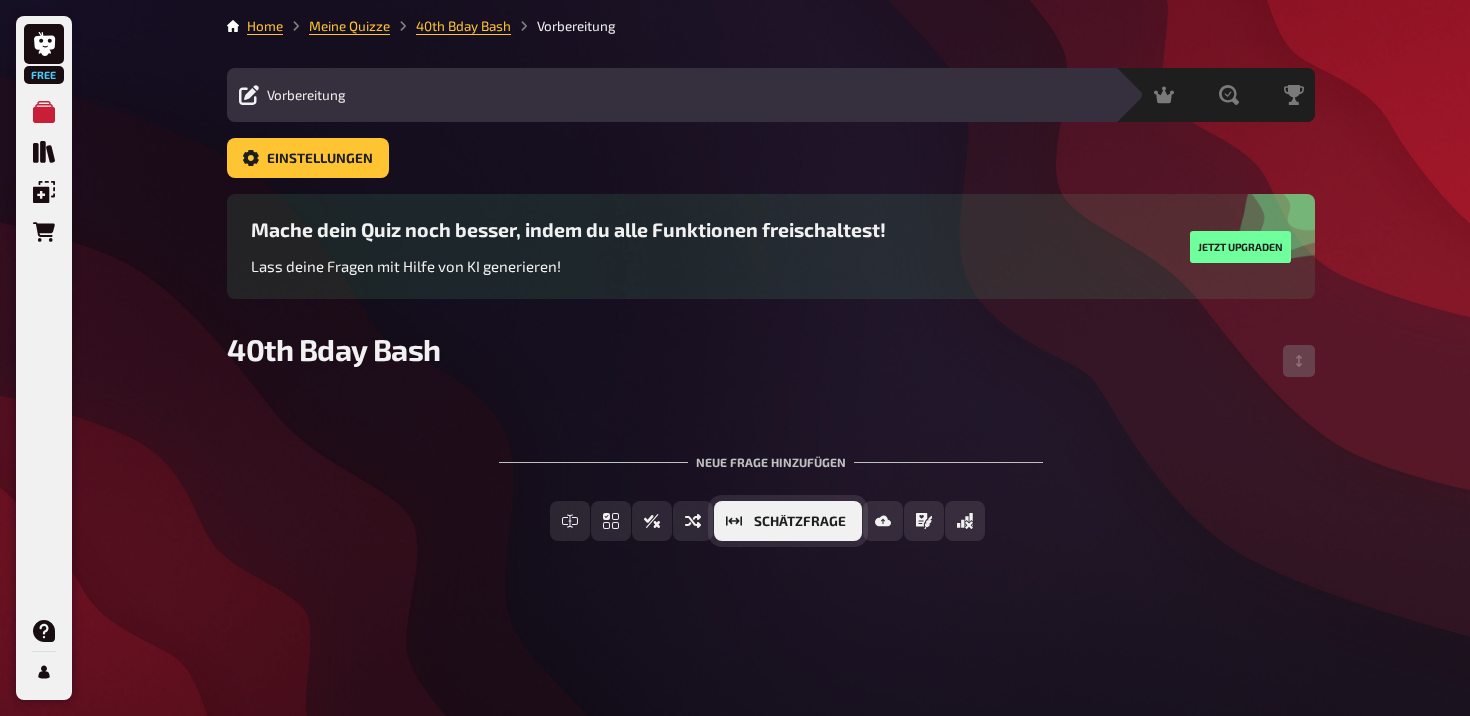 click on "Schätzfrage" at bounding box center (800, 522) 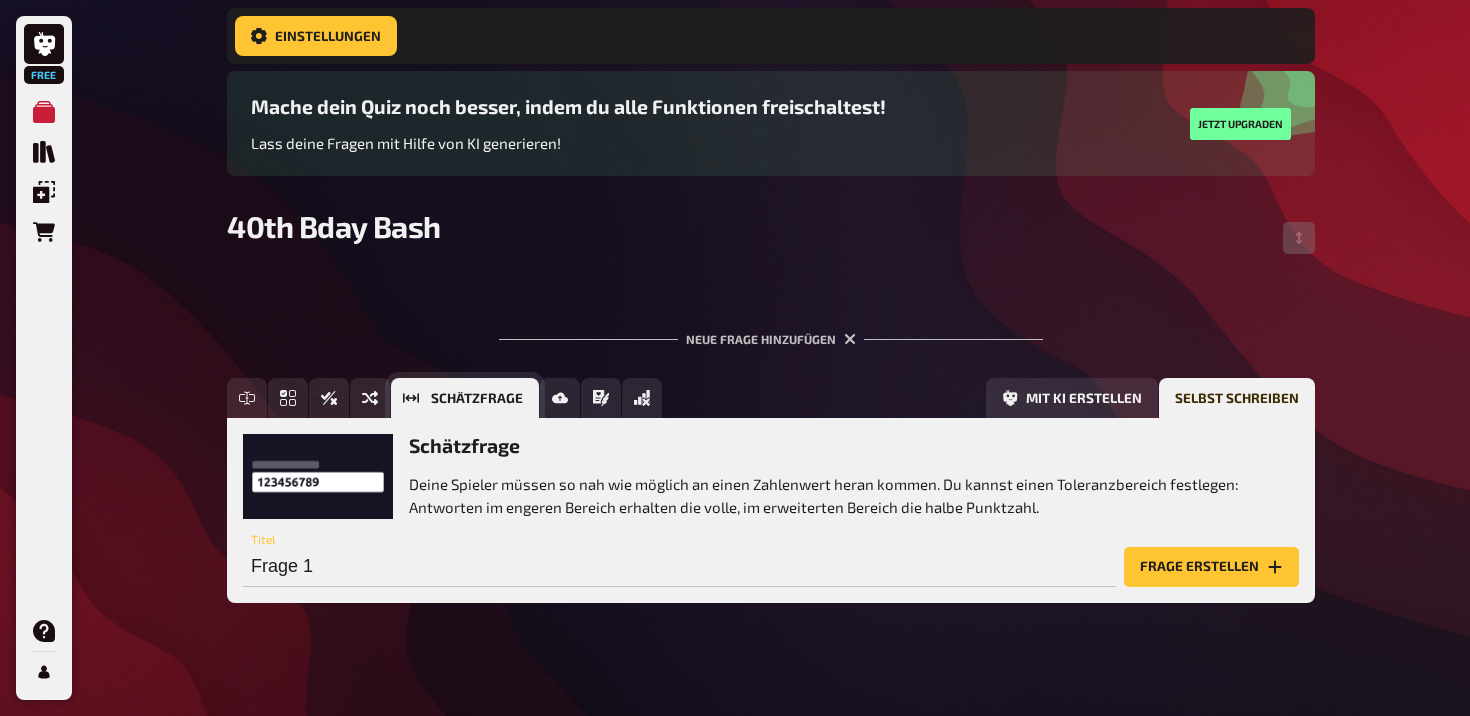 scroll, scrollTop: 155, scrollLeft: 0, axis: vertical 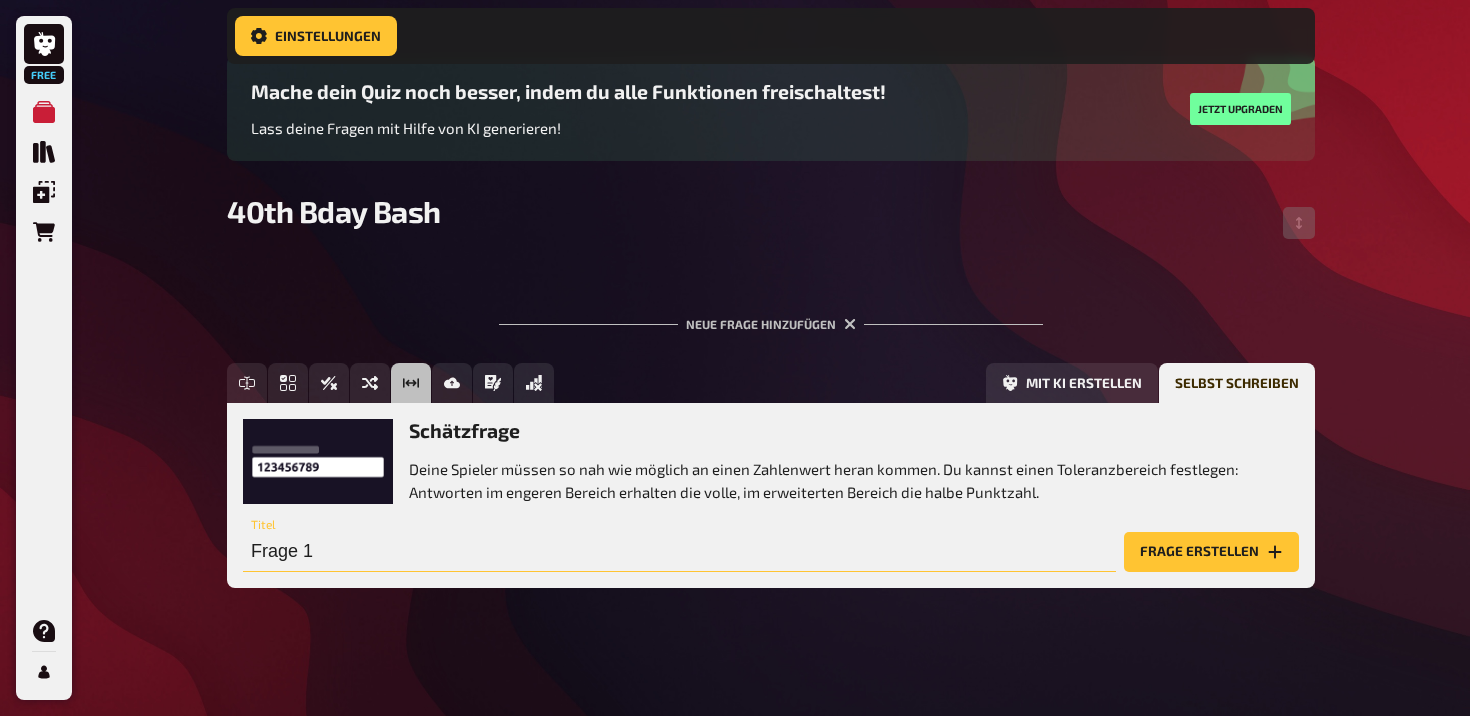 click on "Frage 1" at bounding box center (679, 552) 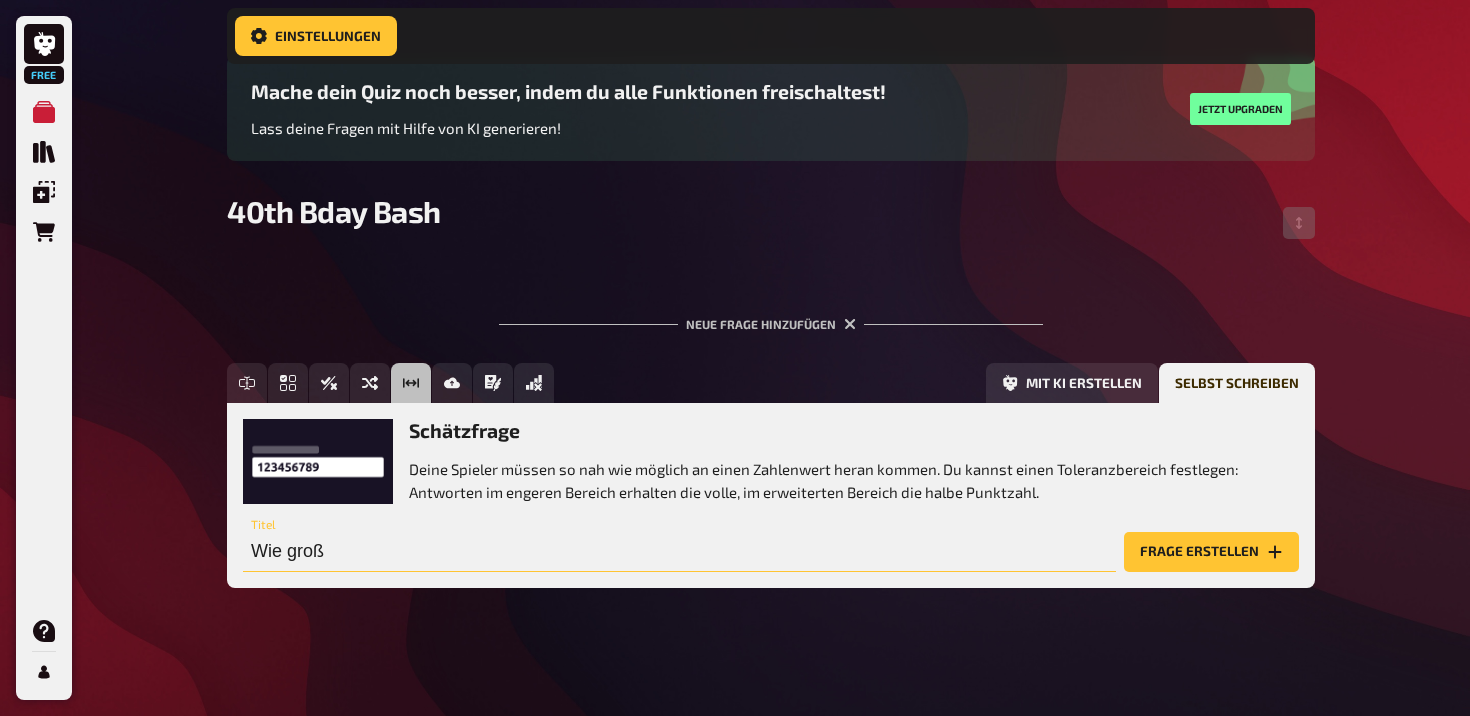 type on "W" 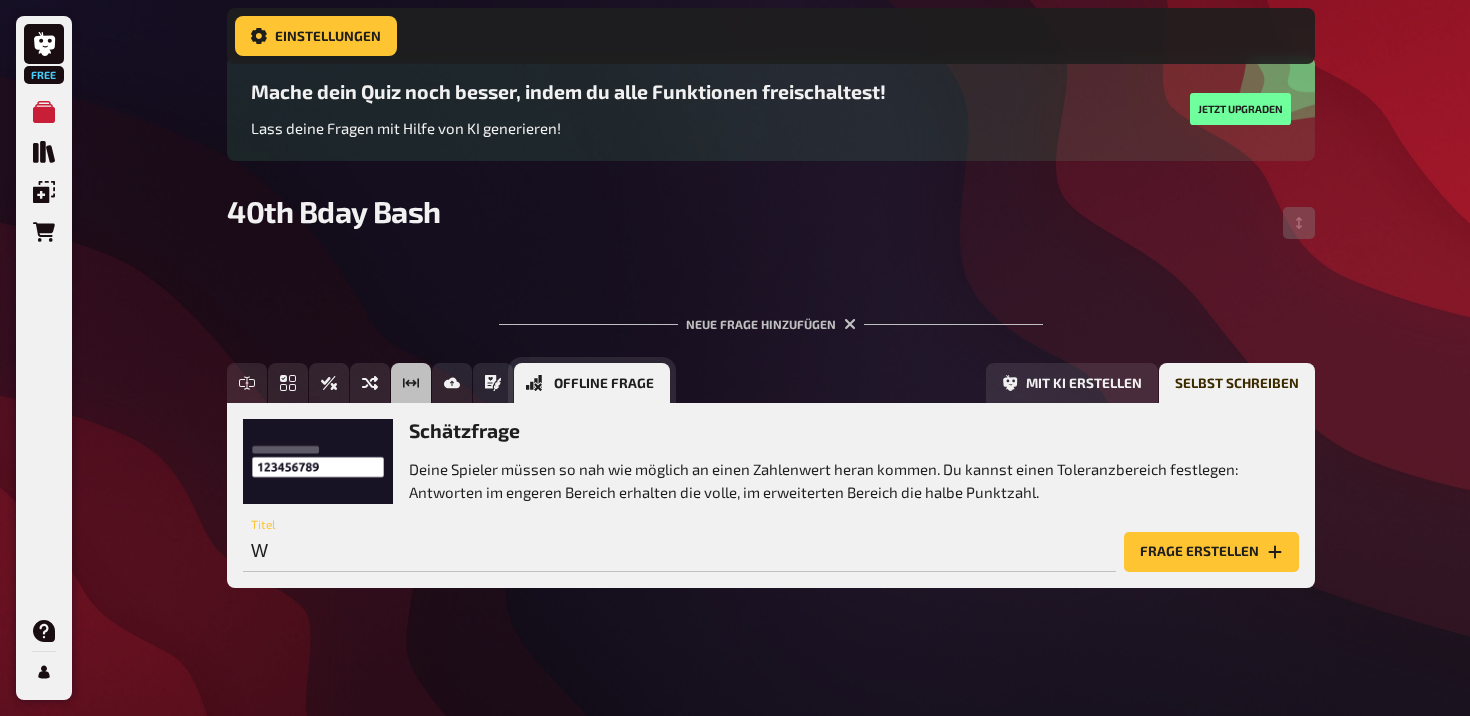 scroll, scrollTop: 0, scrollLeft: 0, axis: both 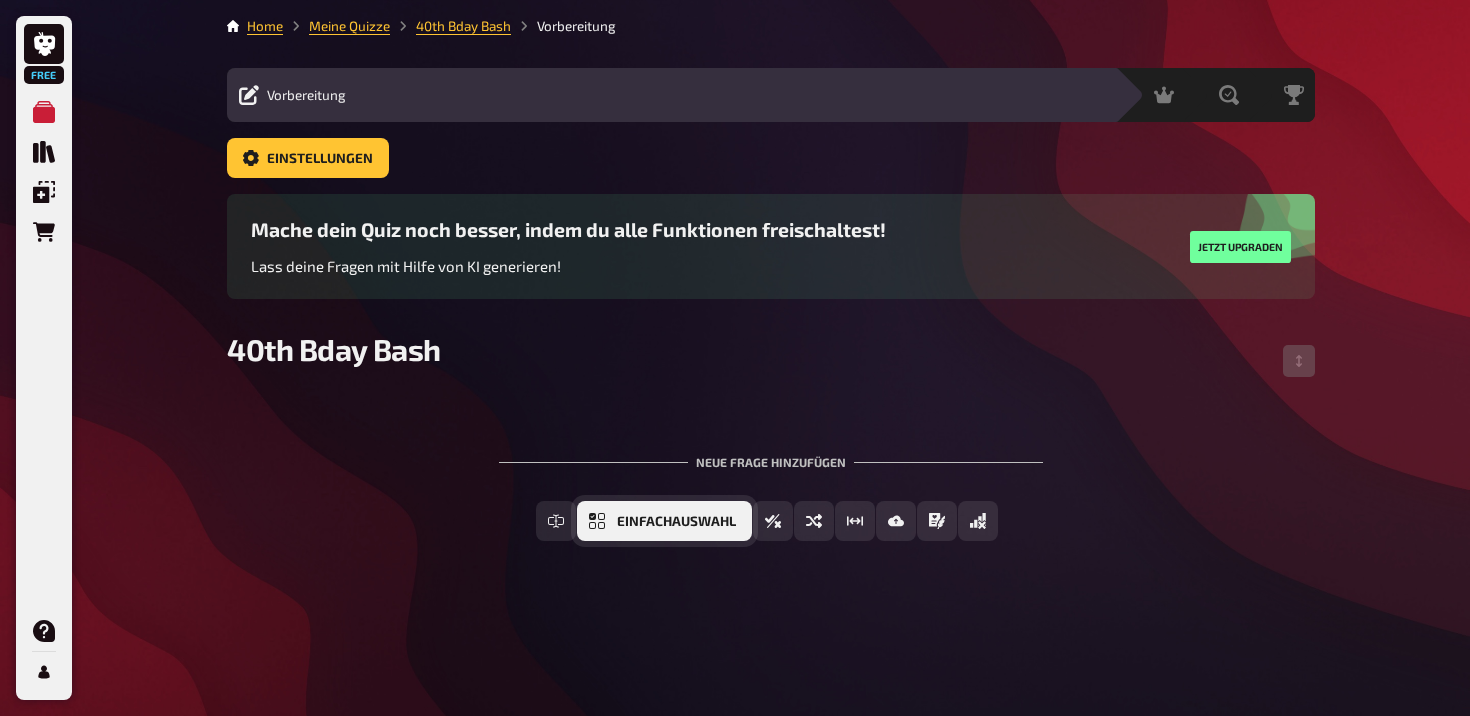 click on "Einfachauswahl" at bounding box center [676, 522] 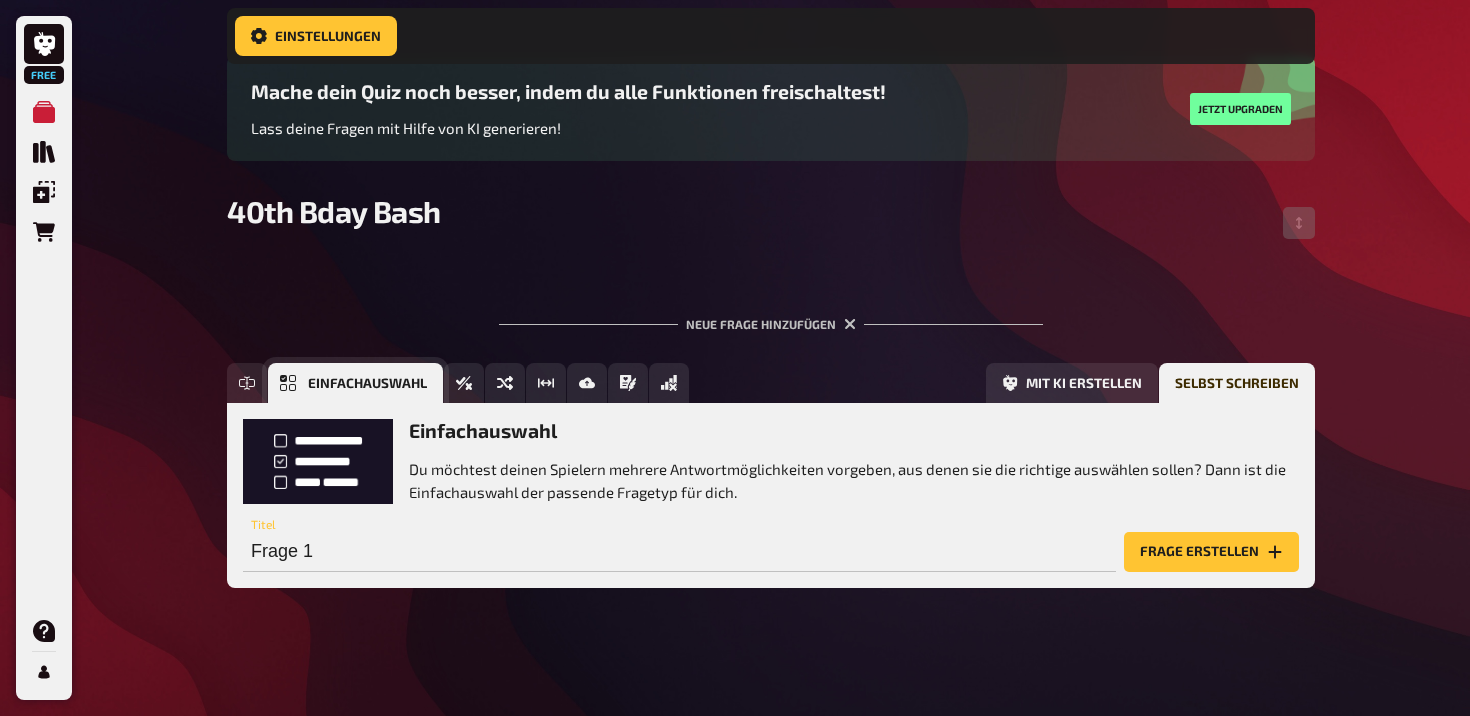 scroll, scrollTop: 155, scrollLeft: 0, axis: vertical 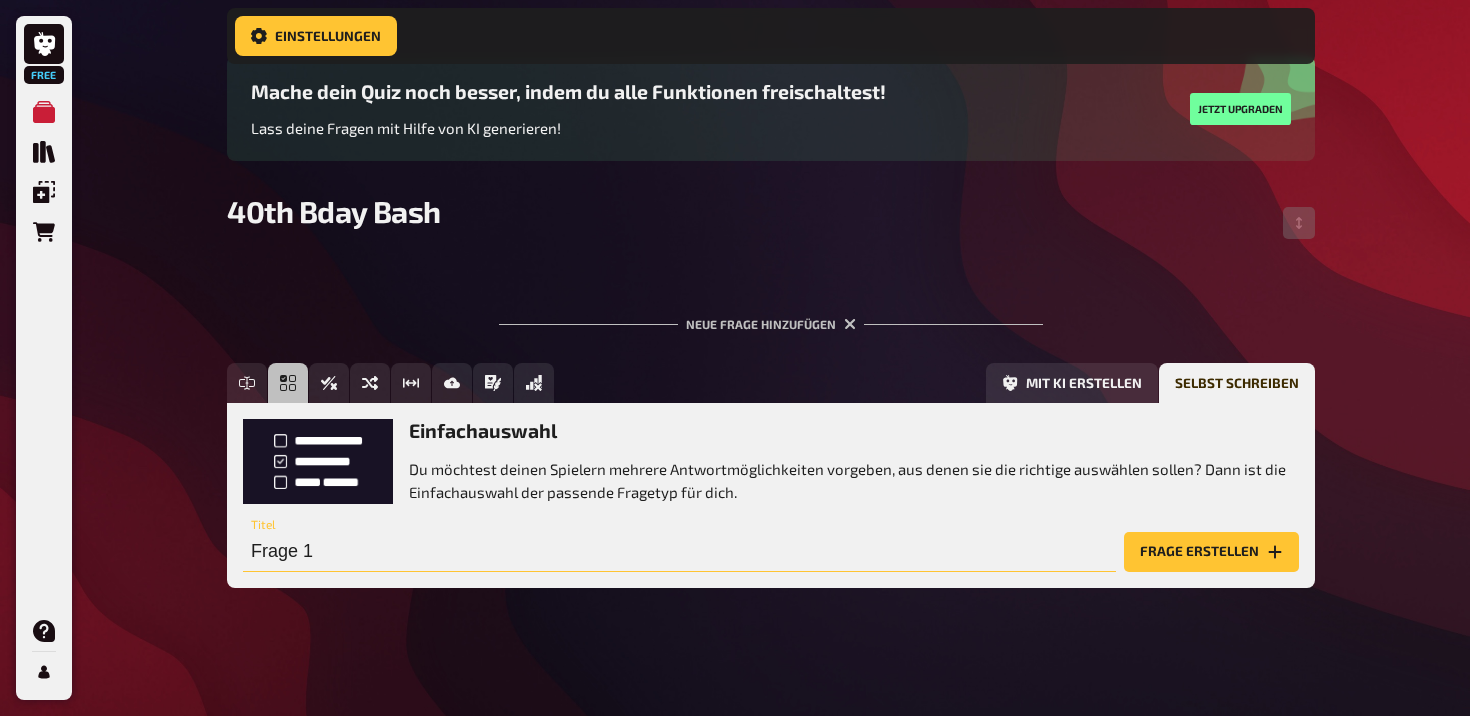 click on "Frage 1" at bounding box center (679, 552) 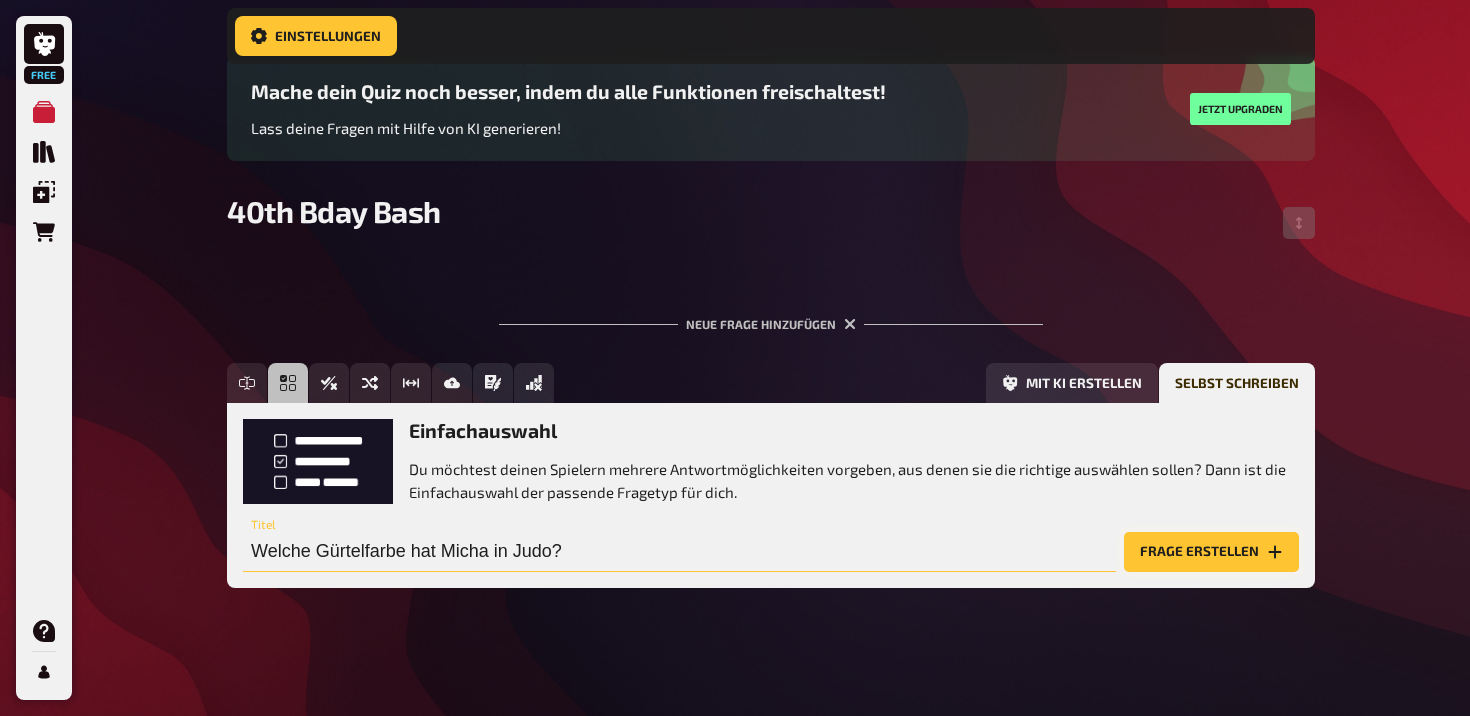 type on "Welche Gürtelfarbe hat Micha in Judo?" 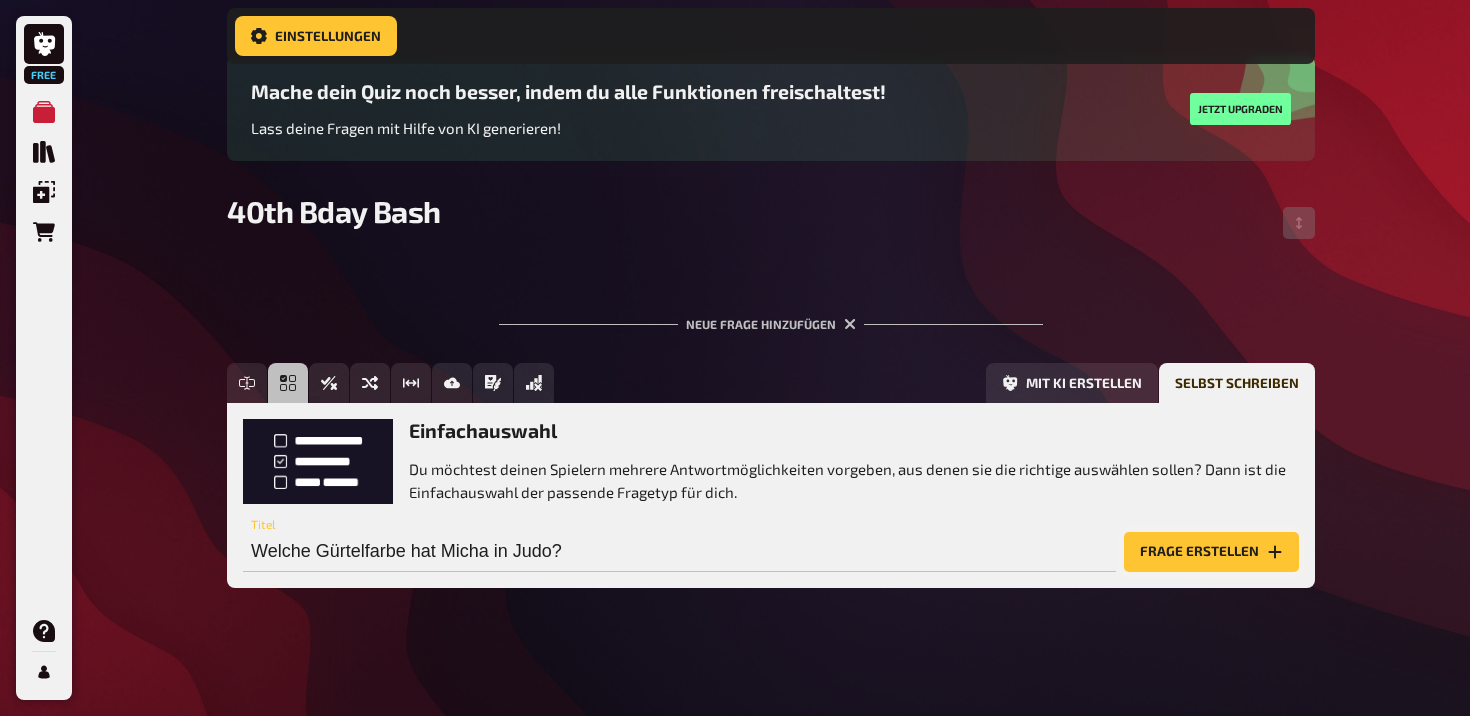 click on "Frage erstellen" at bounding box center (1211, 552) 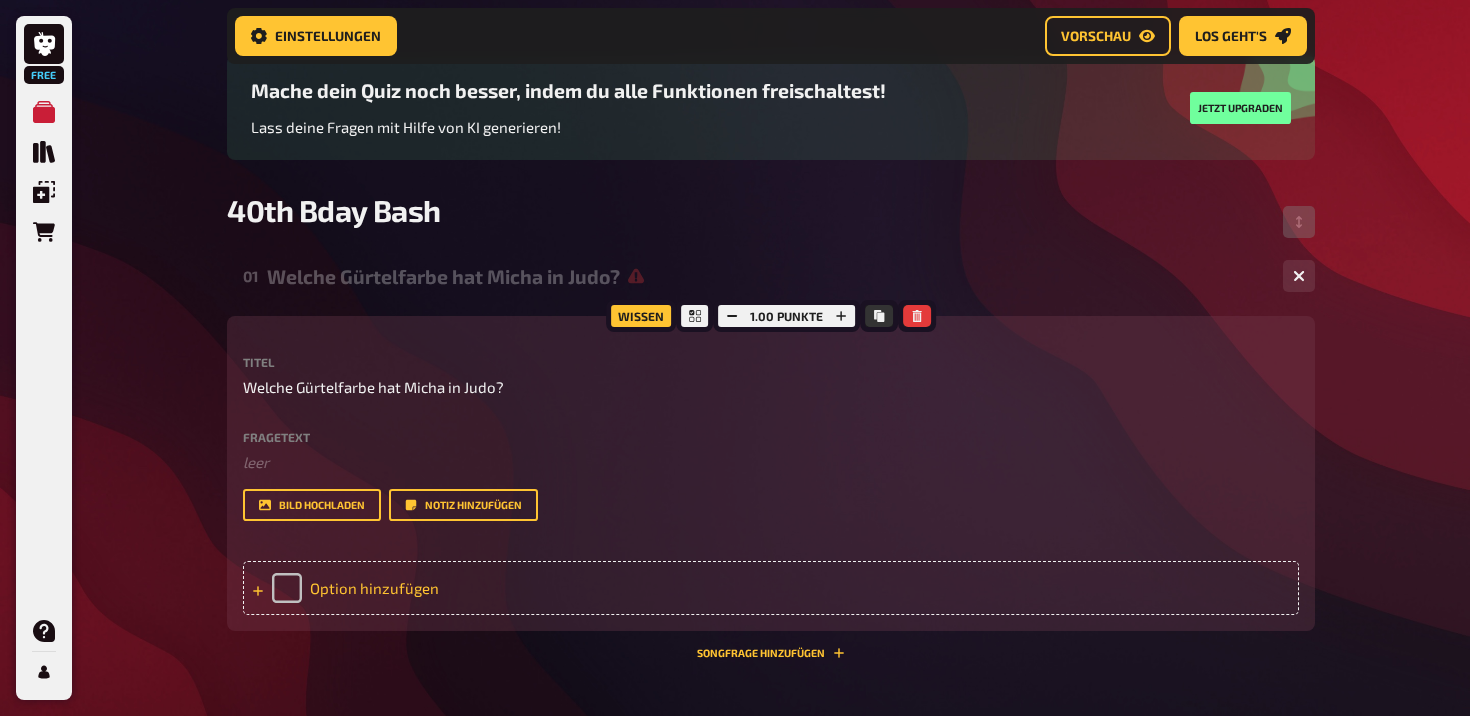 click on "Option hinzufügen" at bounding box center [771, 588] 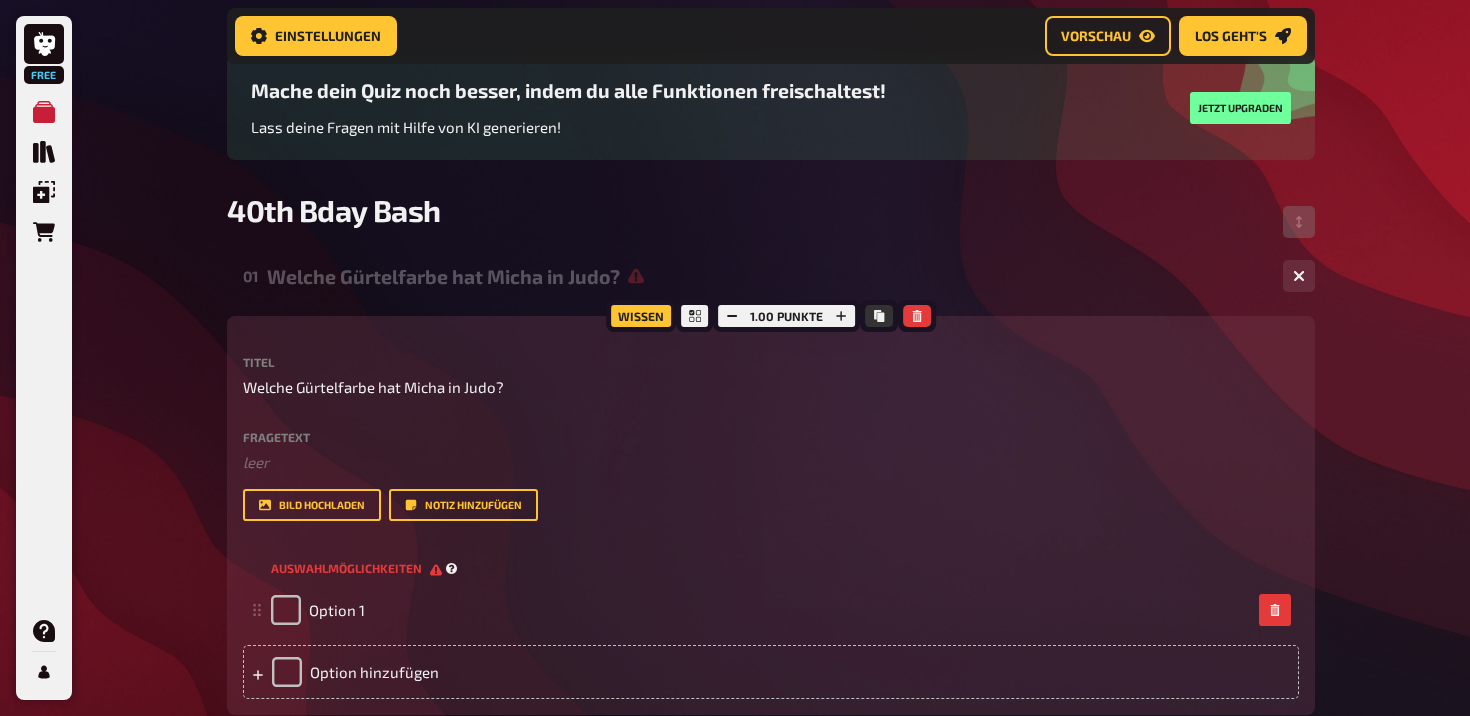 type 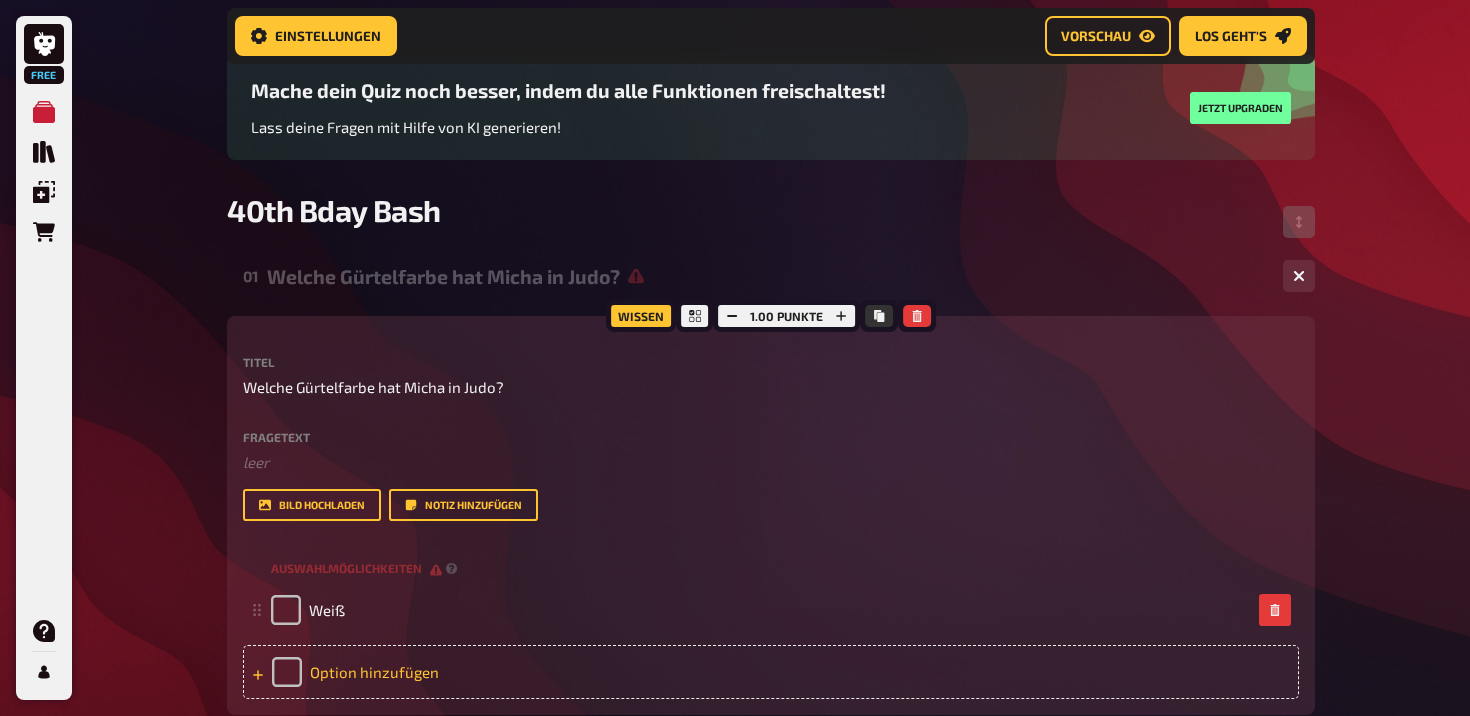 click on "Option hinzufügen" at bounding box center (771, 672) 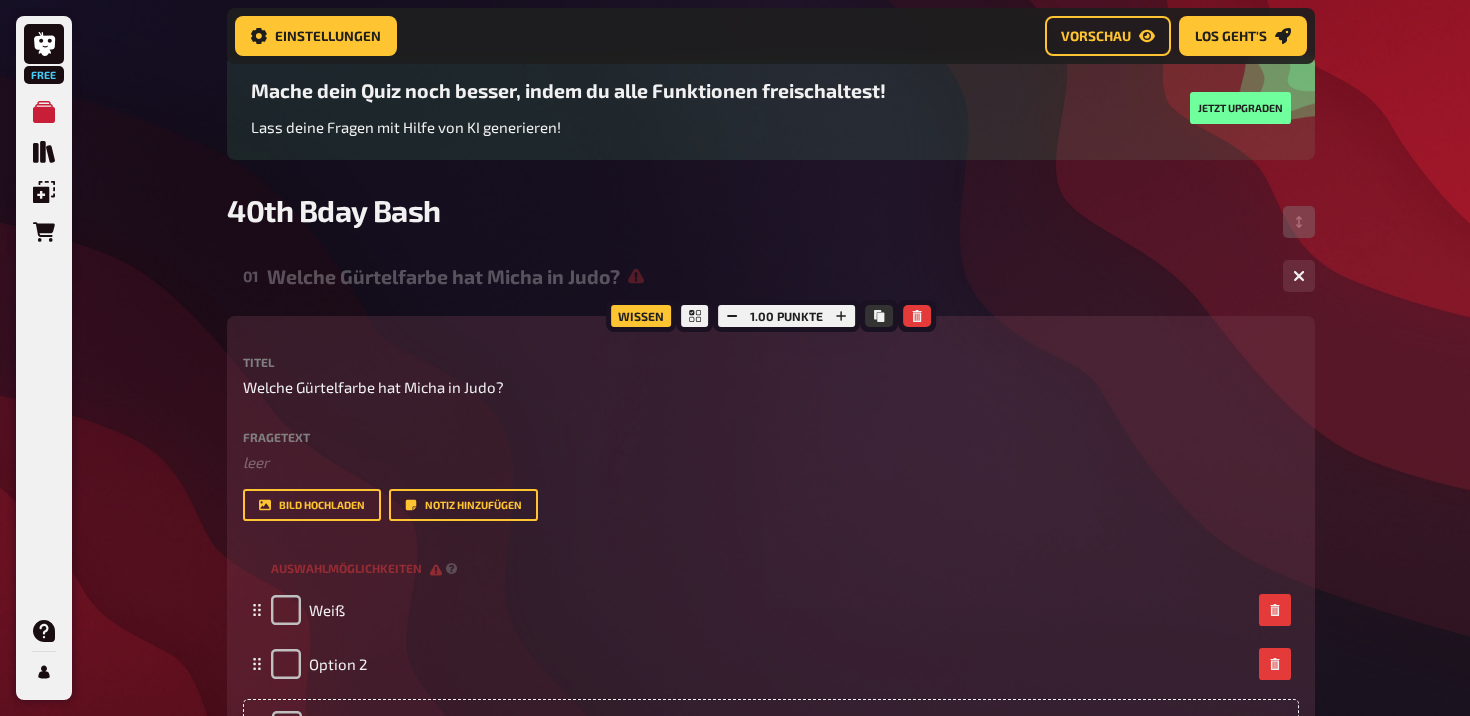 type 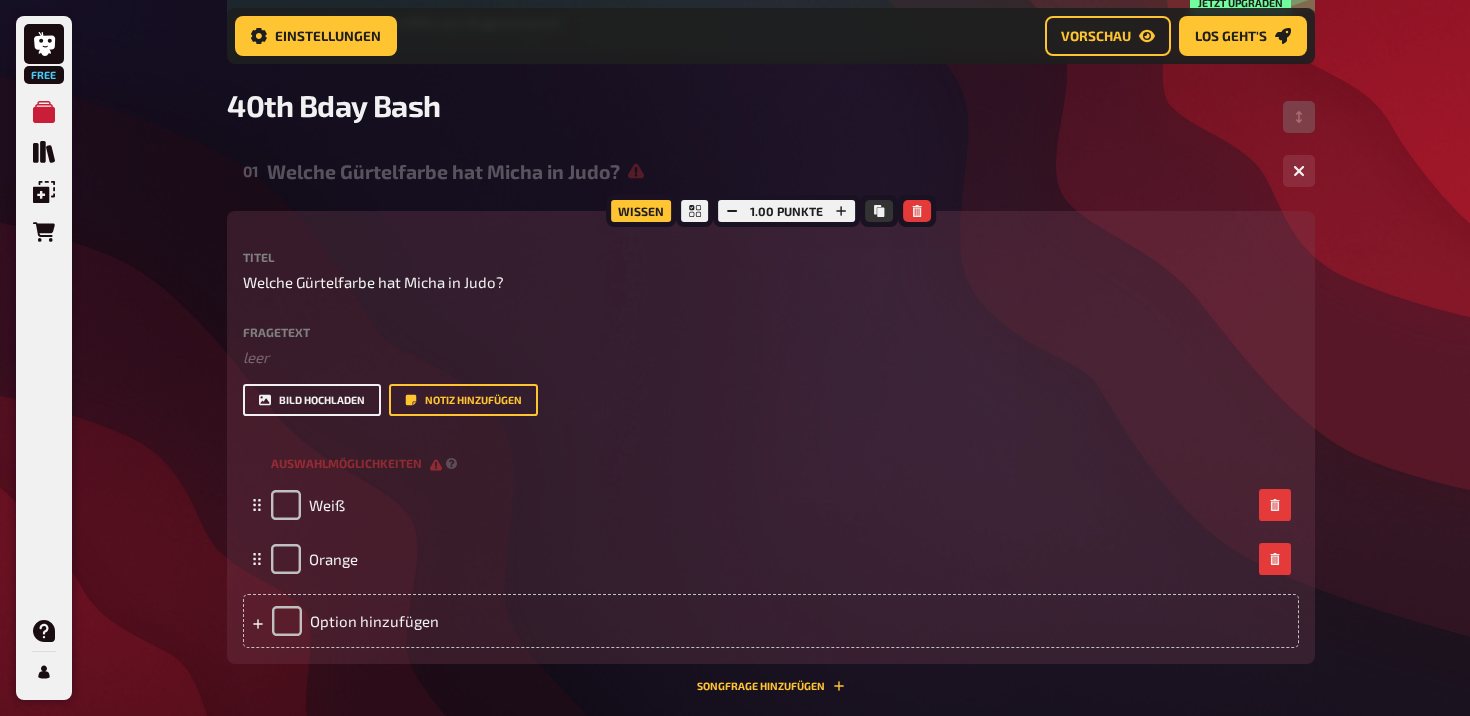 scroll, scrollTop: 264, scrollLeft: 0, axis: vertical 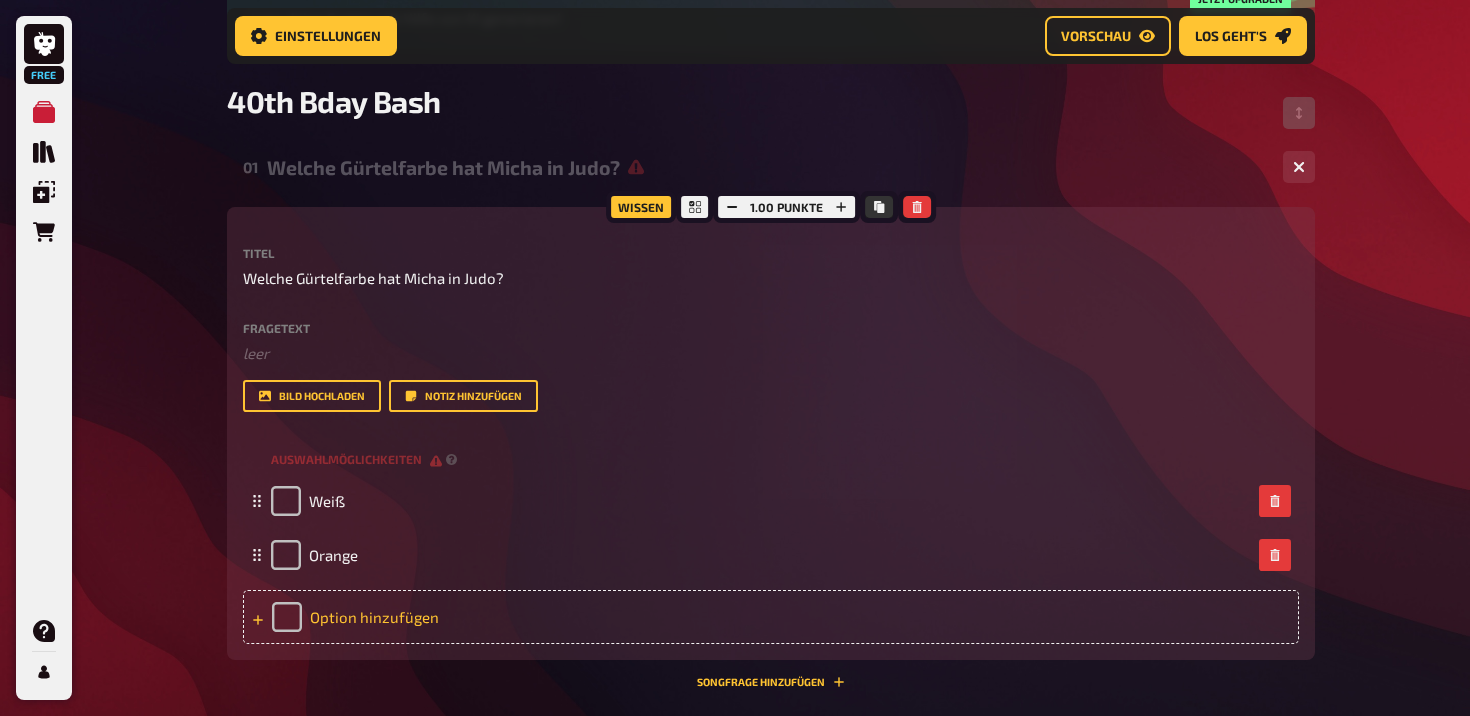 click on "Option hinzufügen" at bounding box center (771, 617) 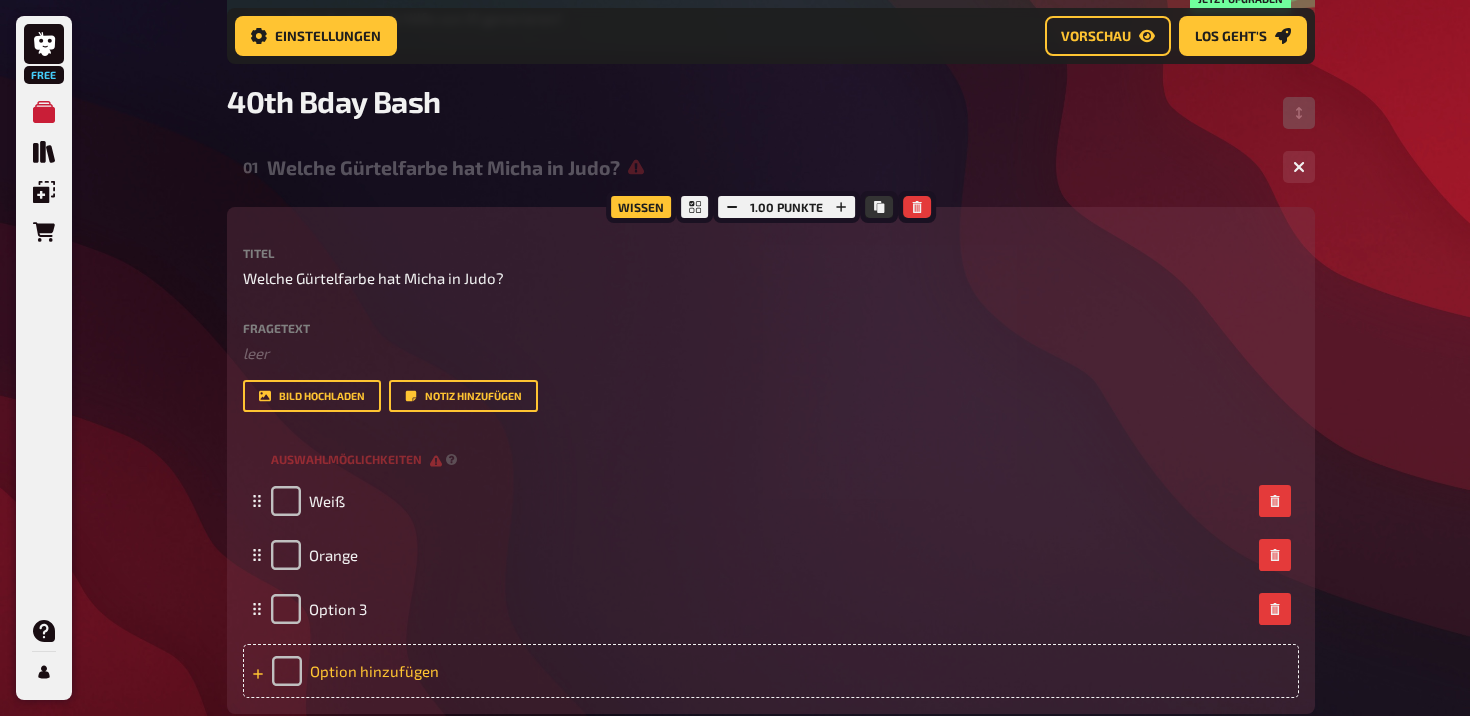 type 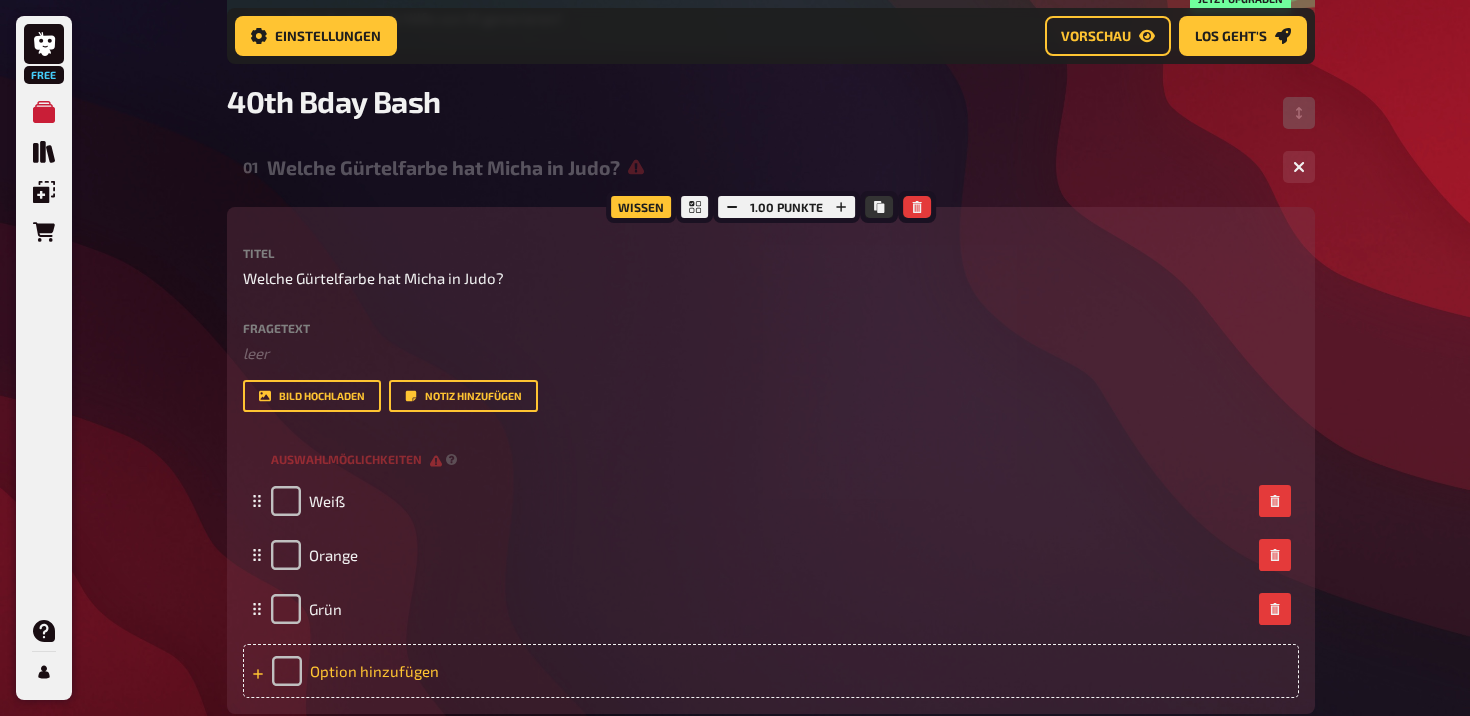 click on "Option hinzufügen" at bounding box center [771, 671] 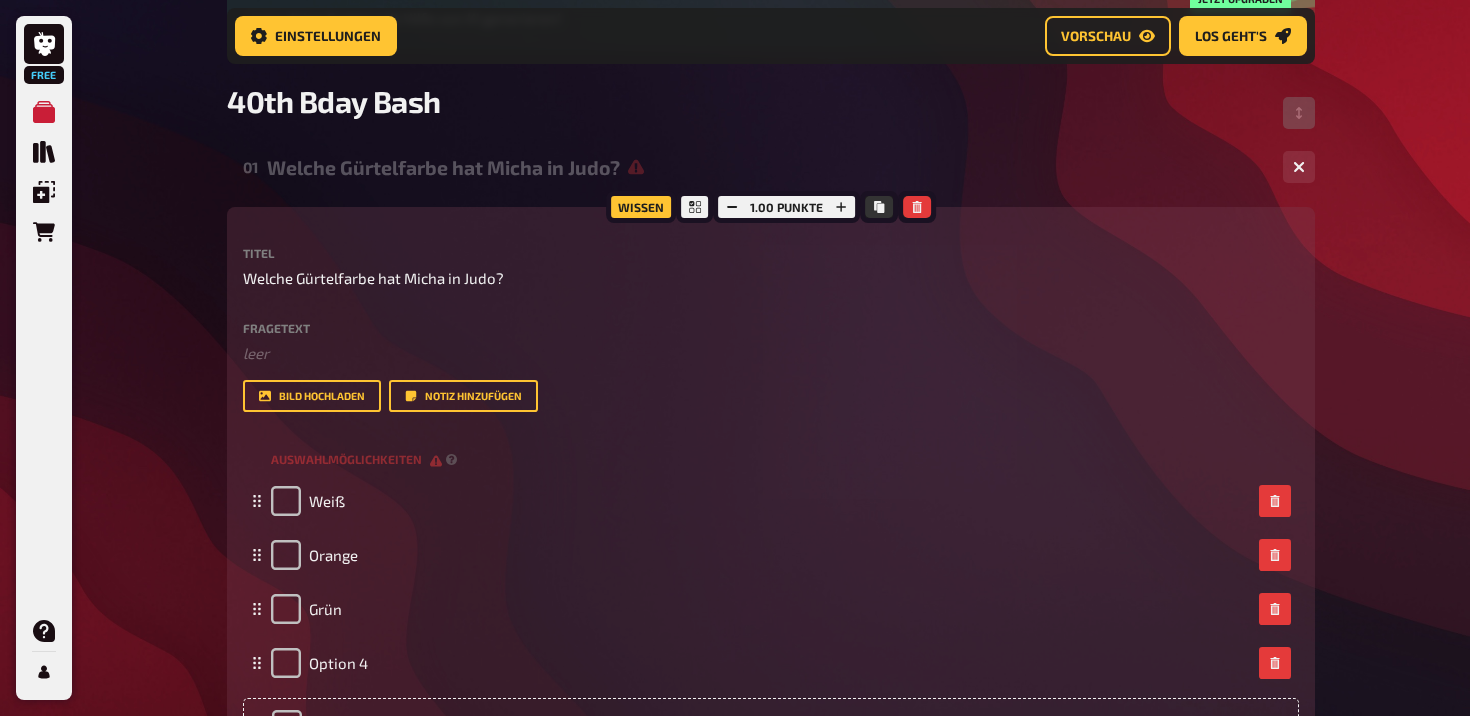 type 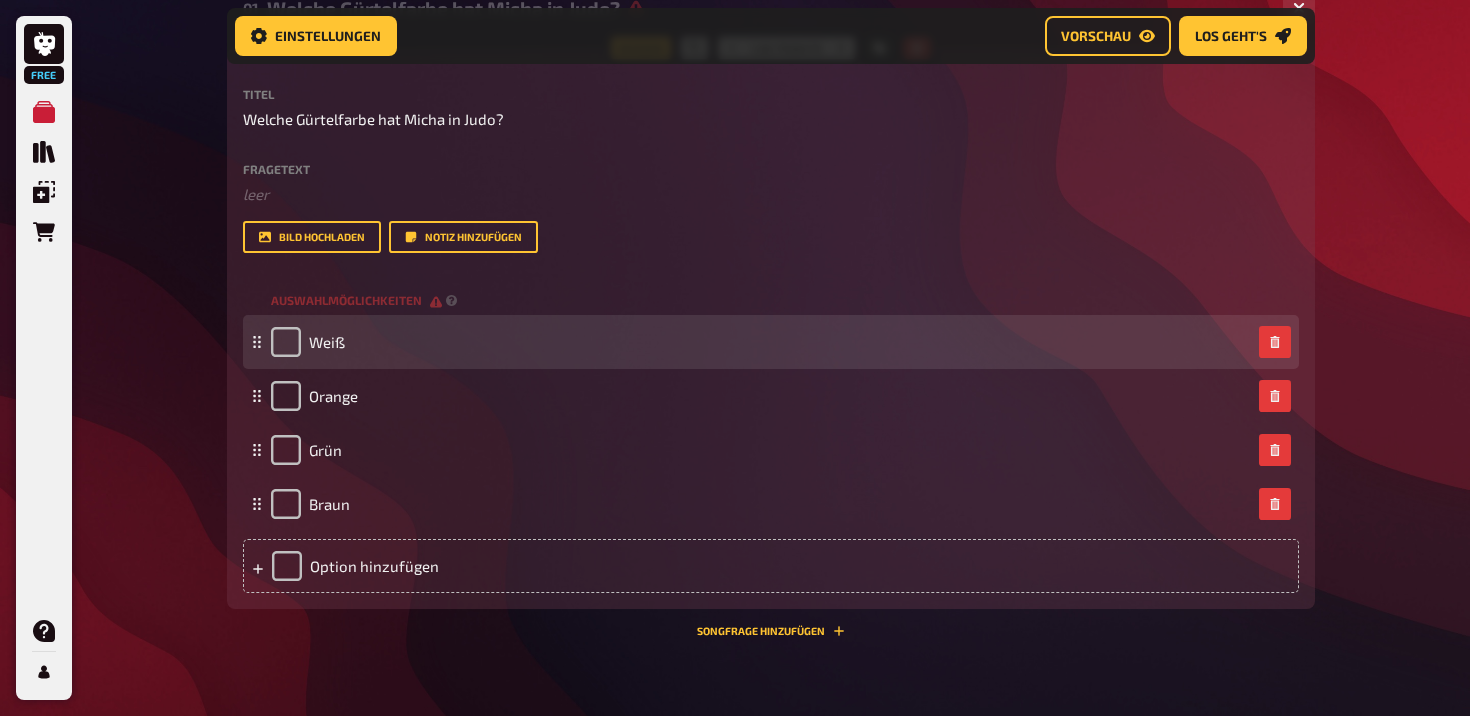 scroll, scrollTop: 451, scrollLeft: 0, axis: vertical 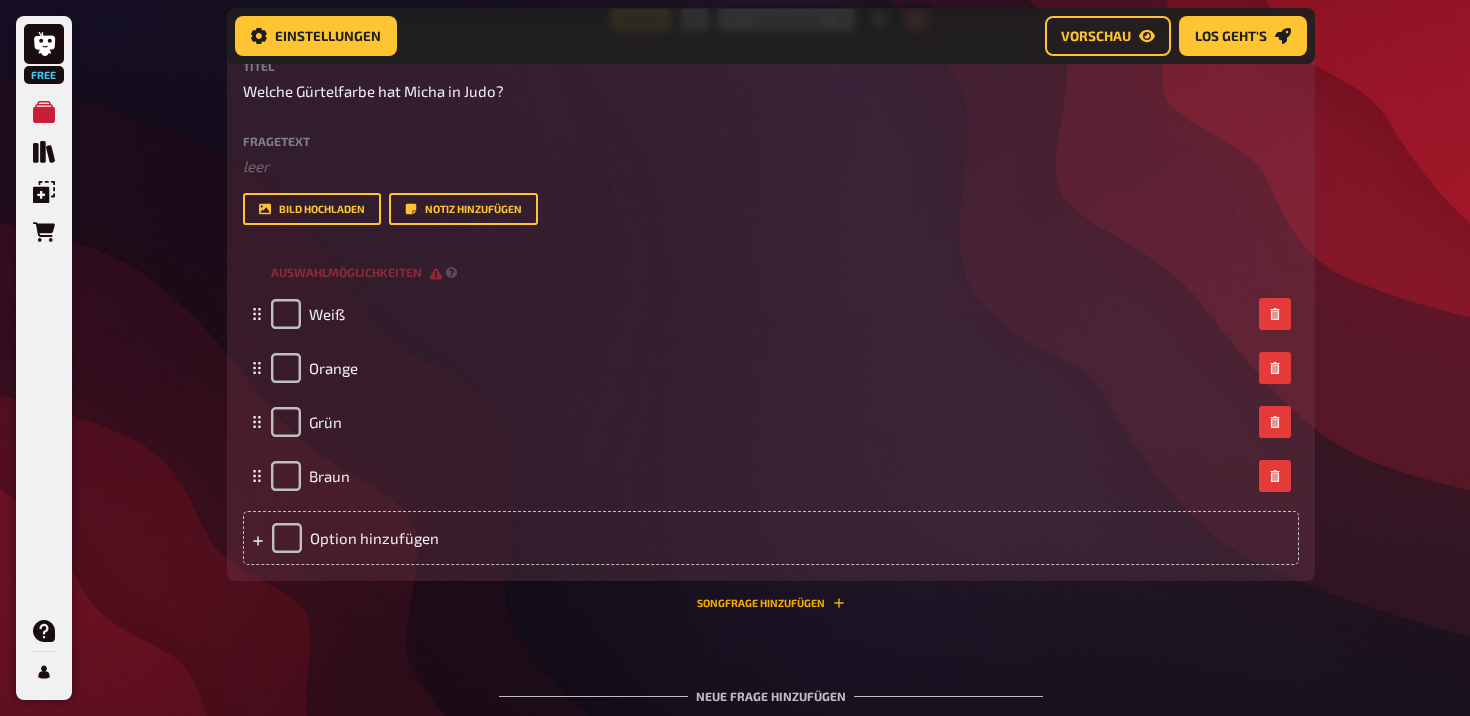 click on "Songfrage hinzufügen" at bounding box center (771, 603) 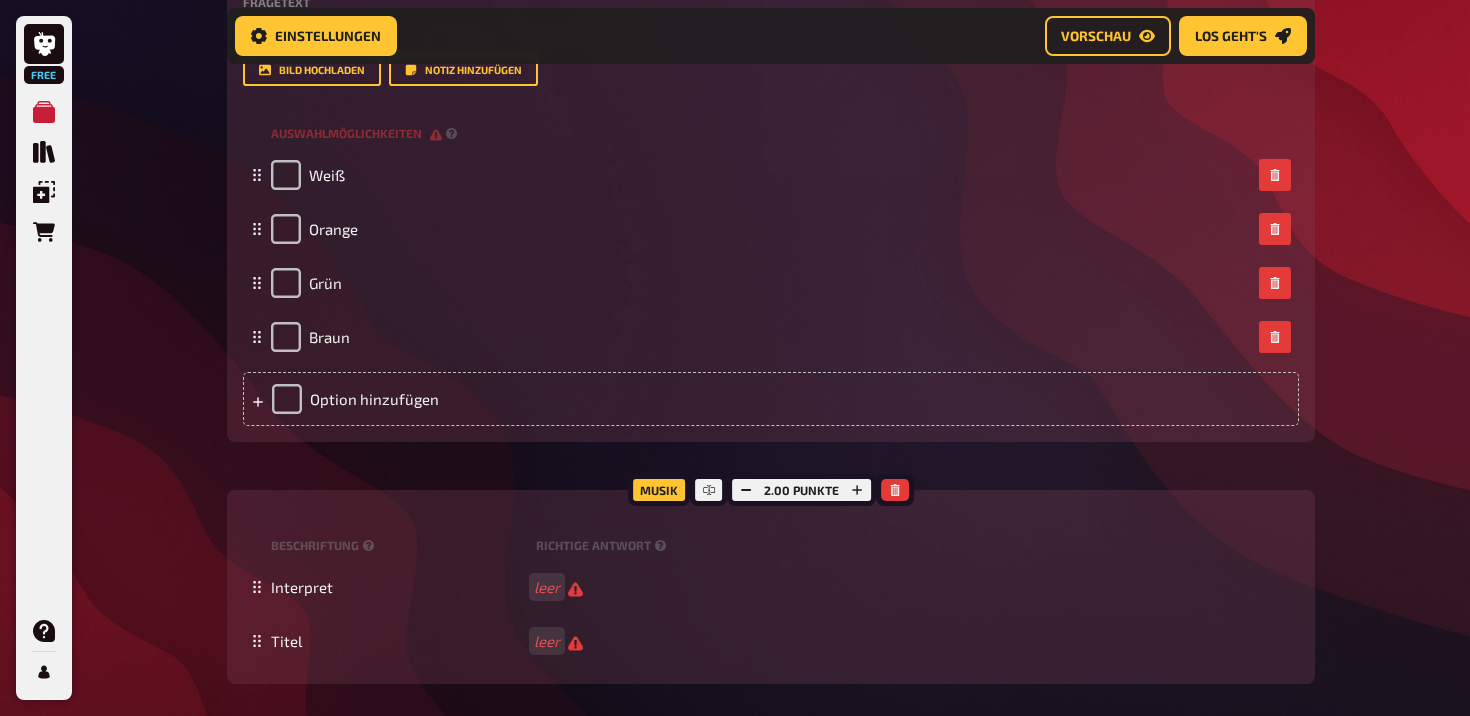scroll, scrollTop: 615, scrollLeft: 0, axis: vertical 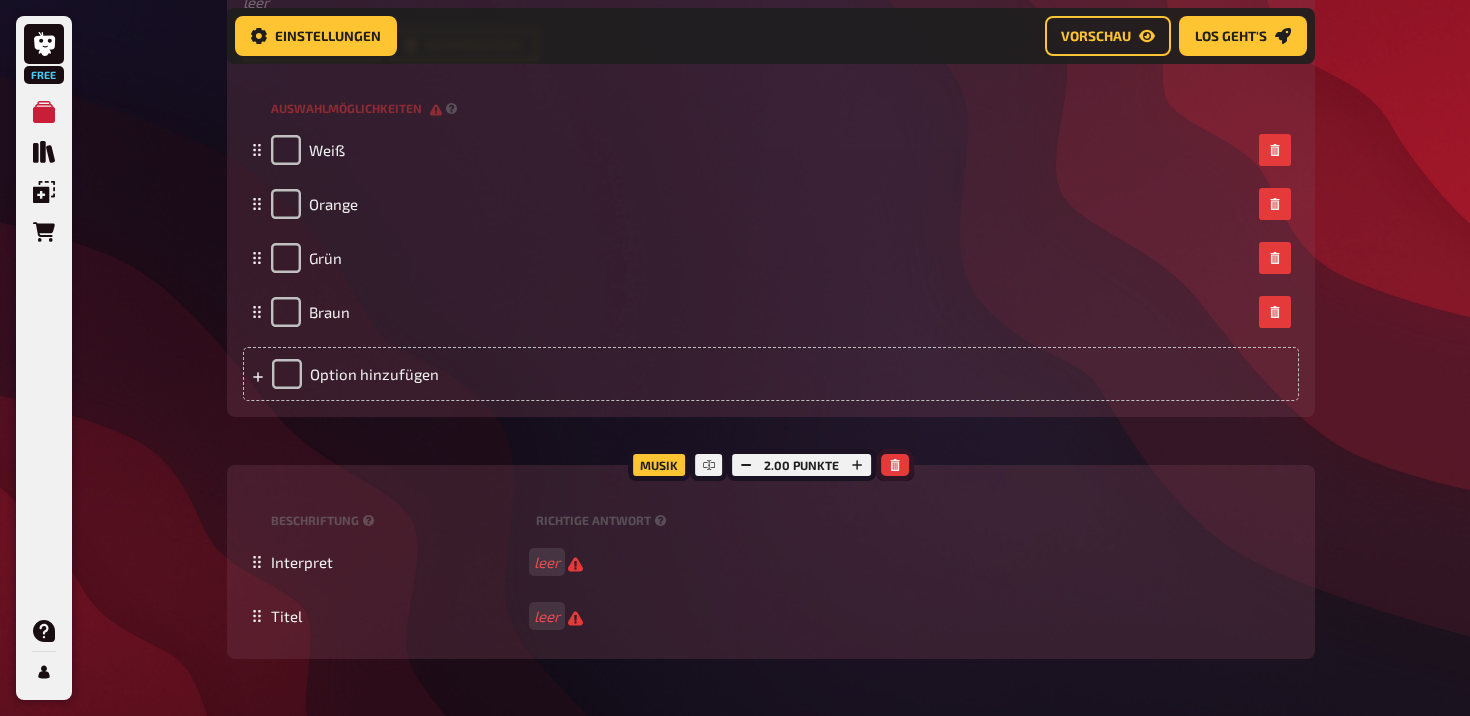 click 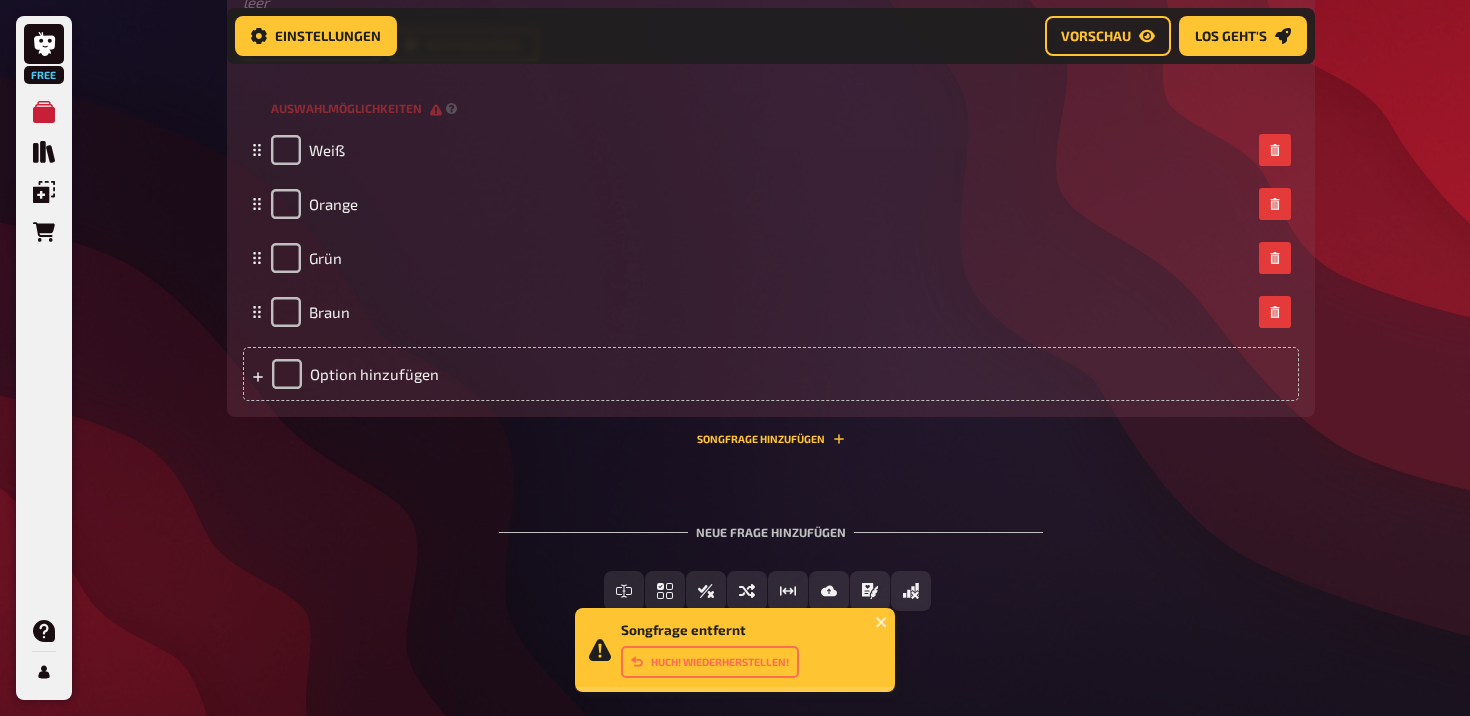 scroll, scrollTop: 611, scrollLeft: 0, axis: vertical 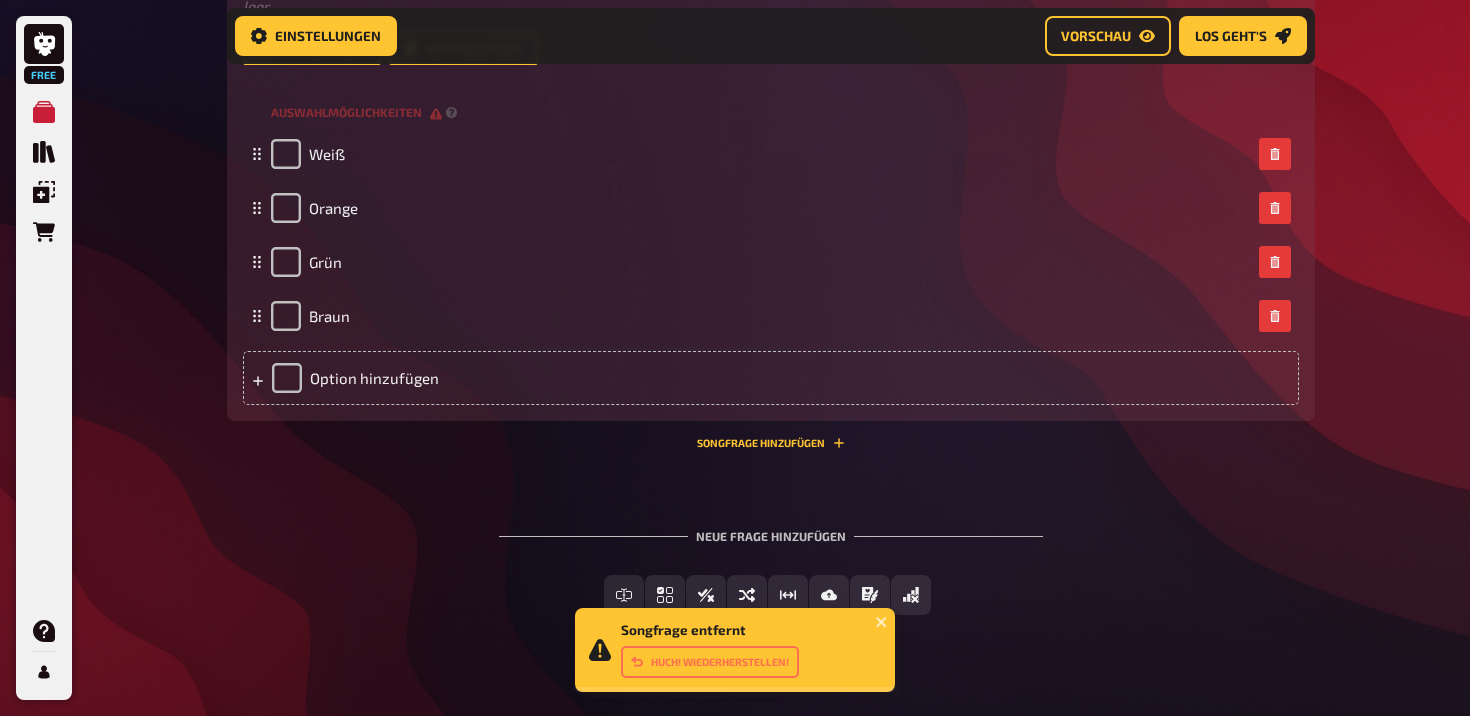 click on "Neue Frage hinzufügen" at bounding box center (771, 528) 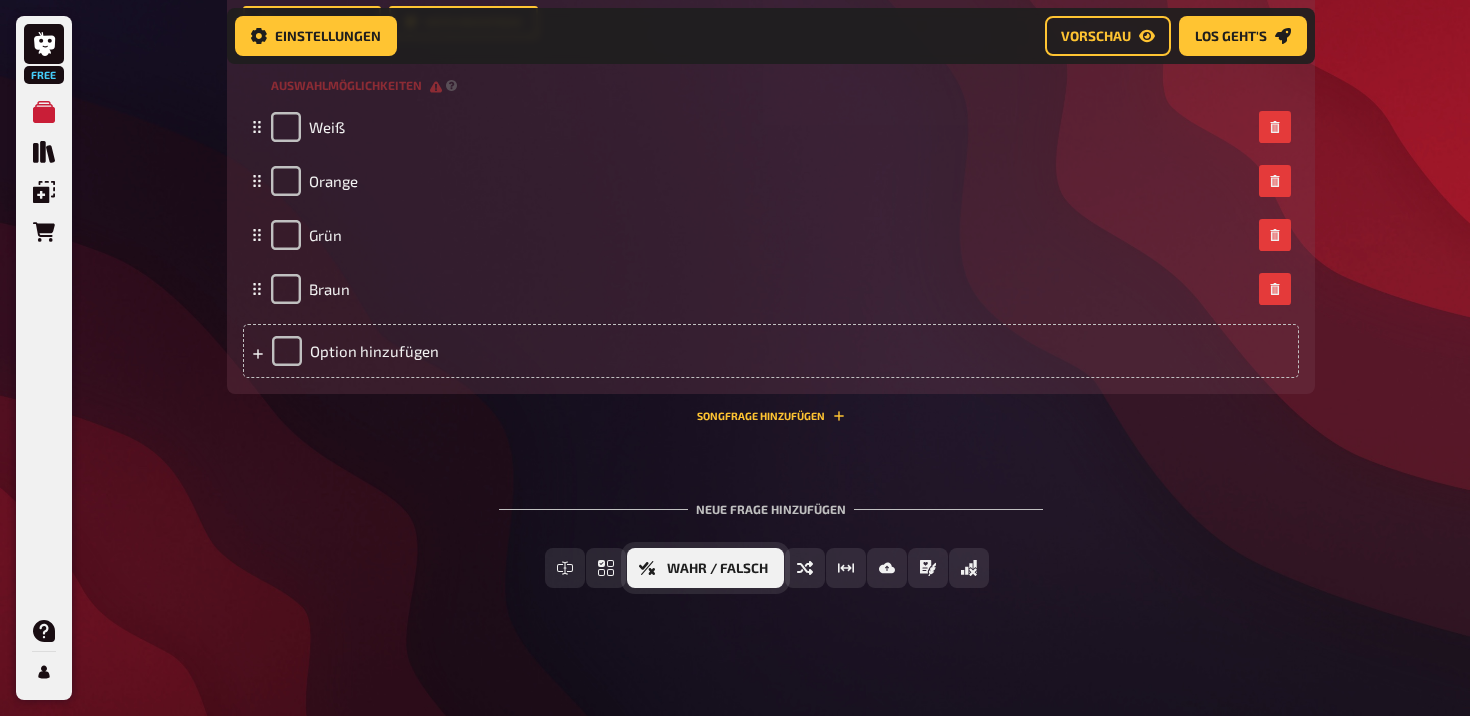 click on "Wahr / Falsch" at bounding box center (717, 569) 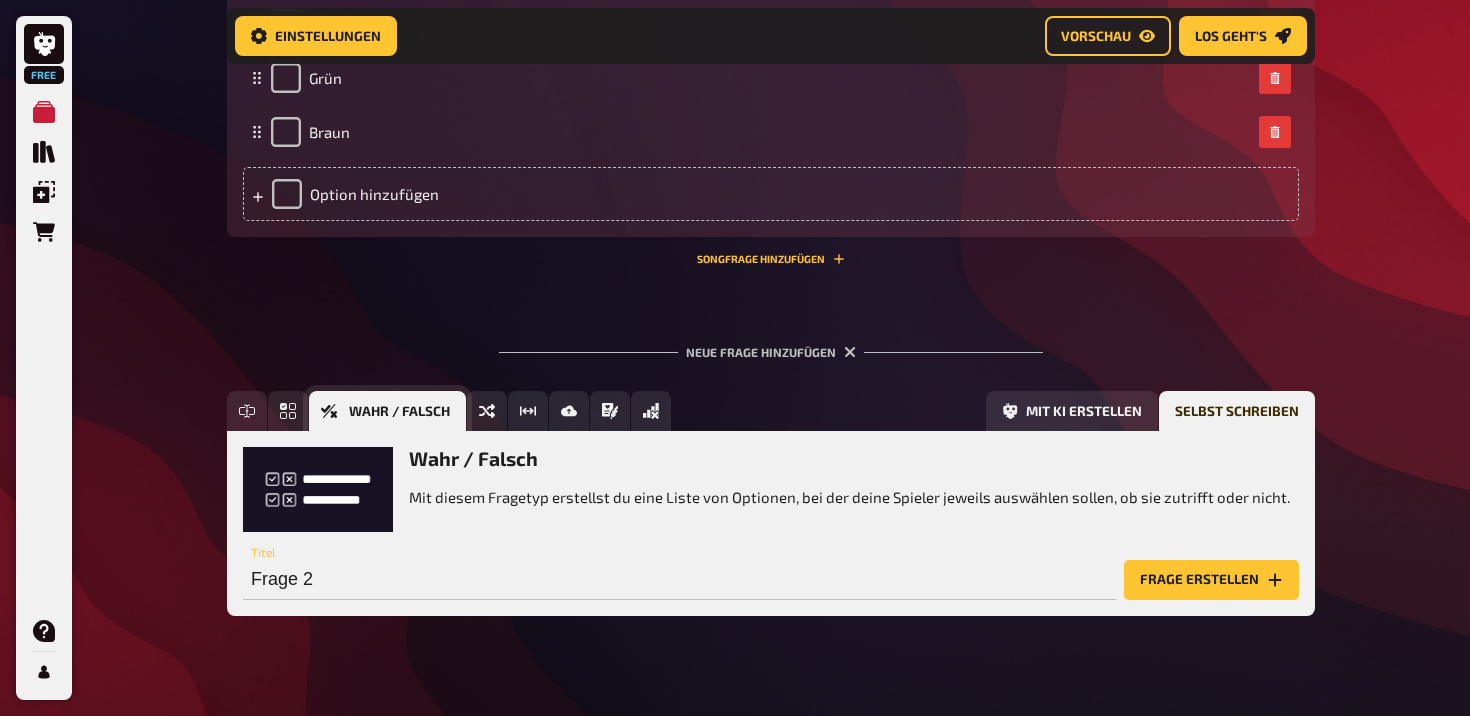 scroll, scrollTop: 823, scrollLeft: 0, axis: vertical 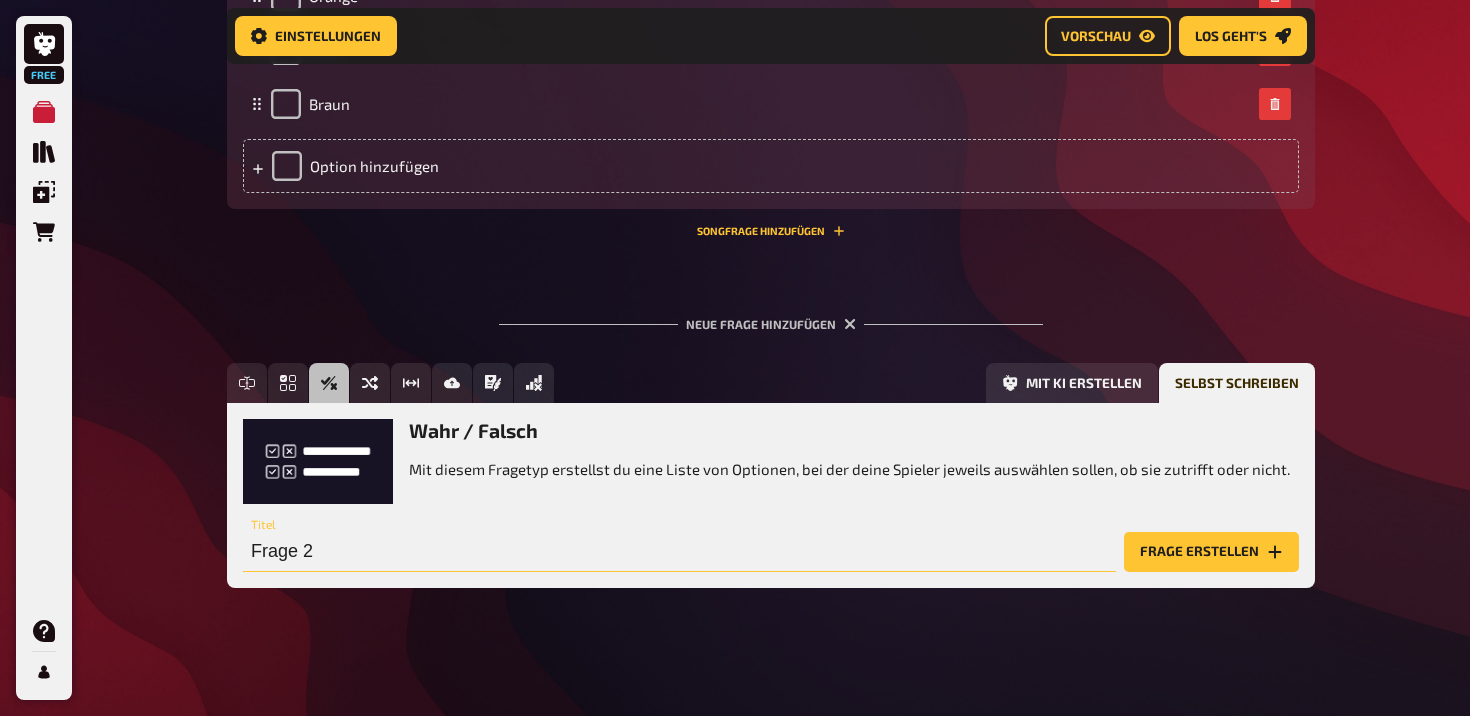 click on "Frage 2" at bounding box center [679, 552] 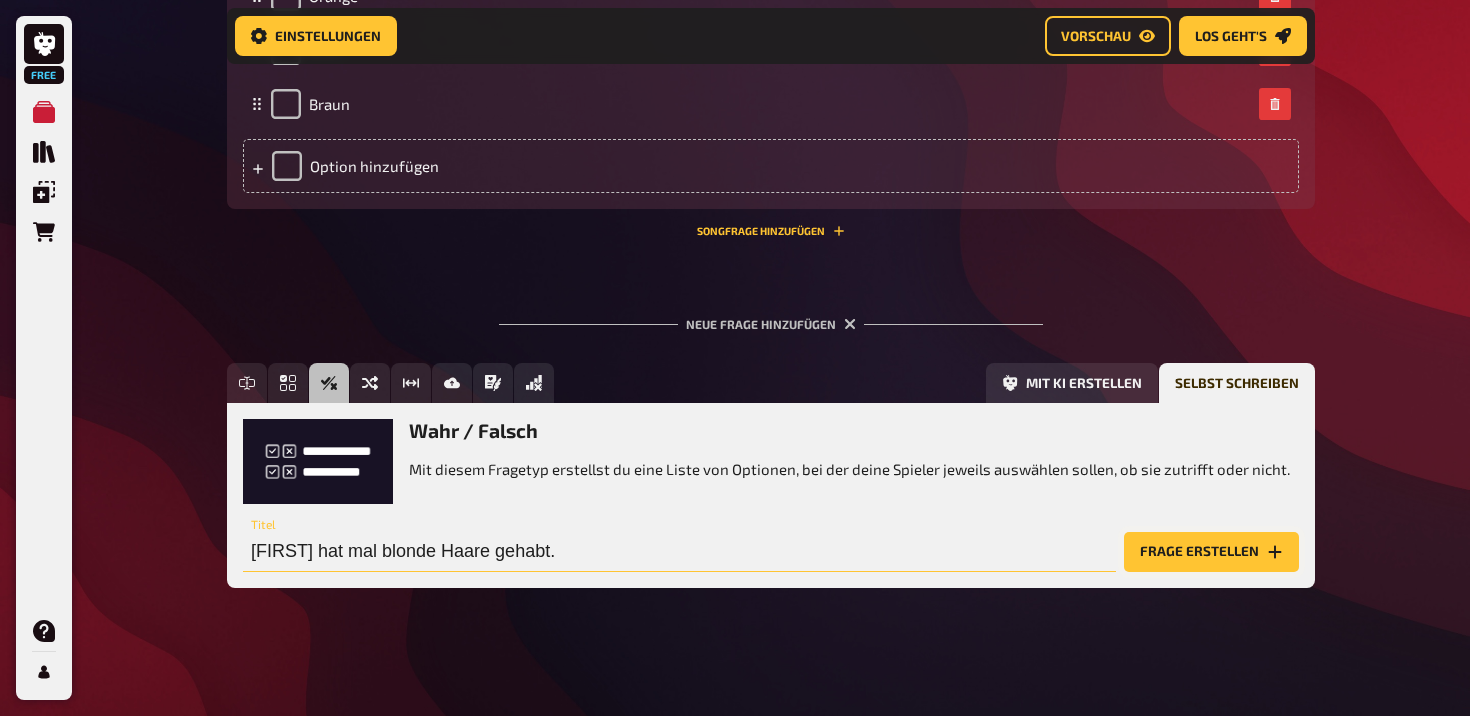 type on "[FIRST] hat mal blonde Haare gehabt." 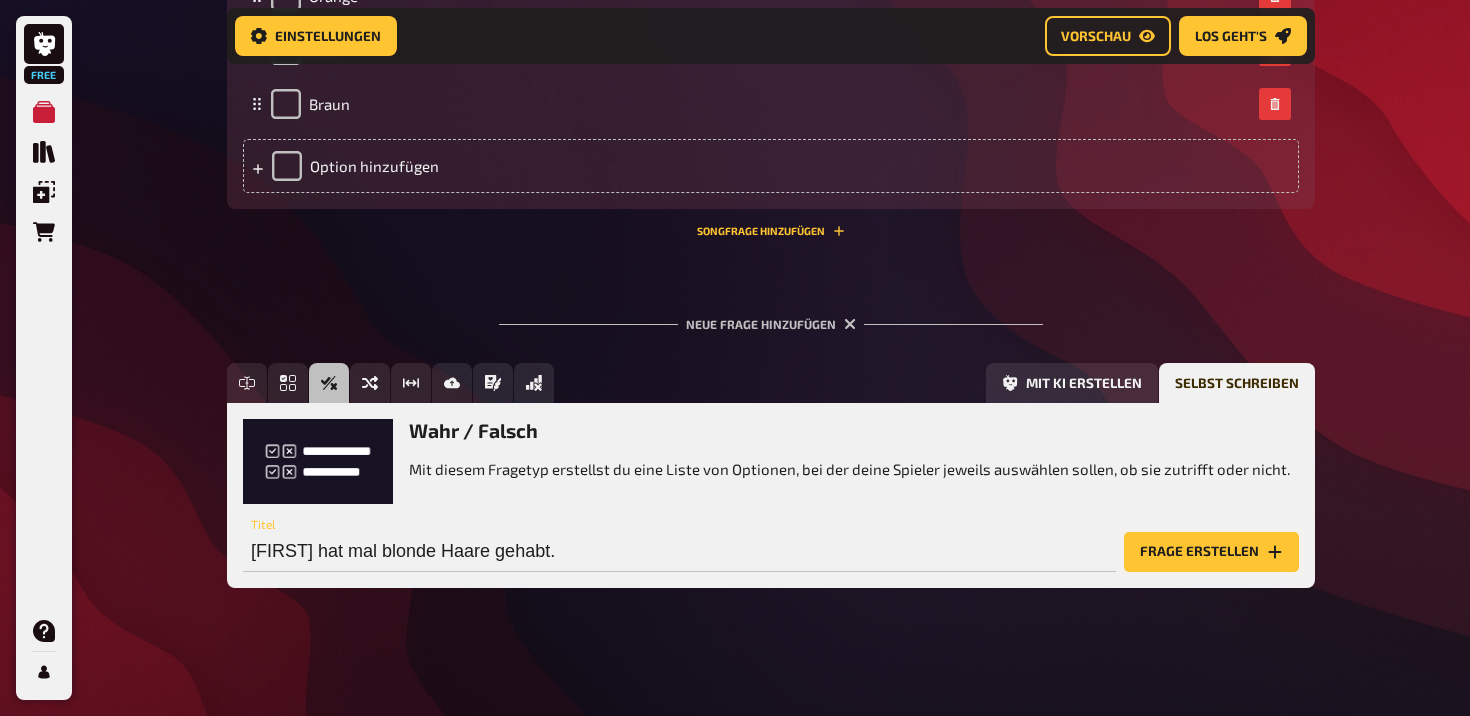 click on "Frage erstellen" at bounding box center [1211, 552] 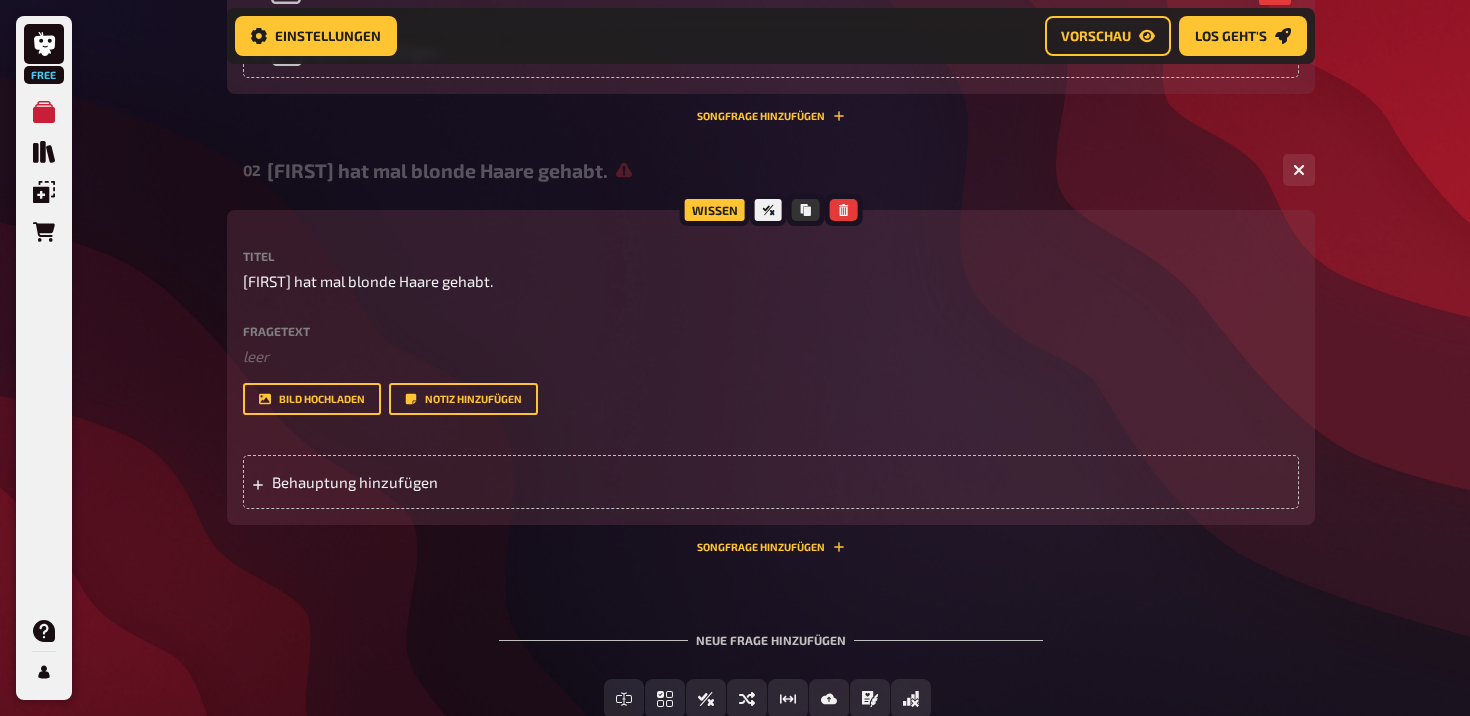 scroll, scrollTop: 1070, scrollLeft: 0, axis: vertical 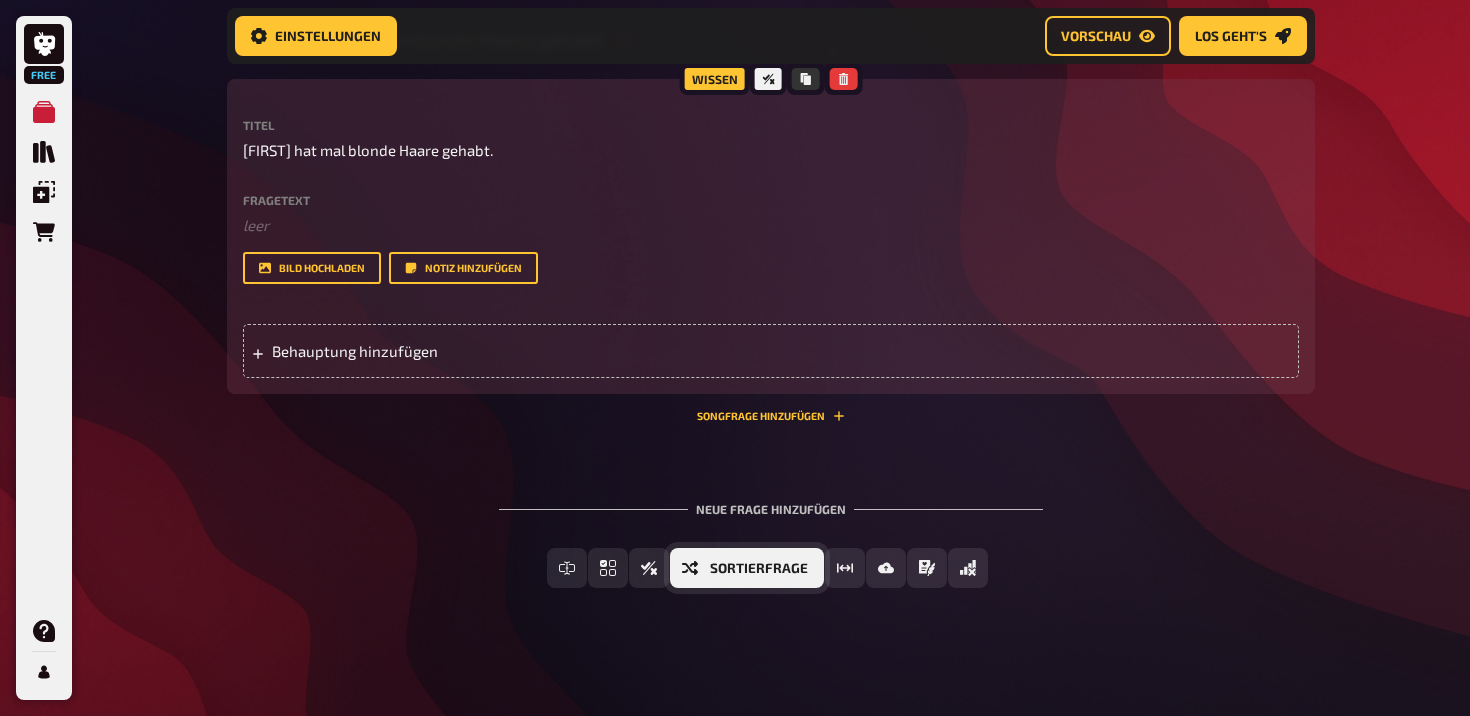 click on "Sortierfrage" at bounding box center [759, 569] 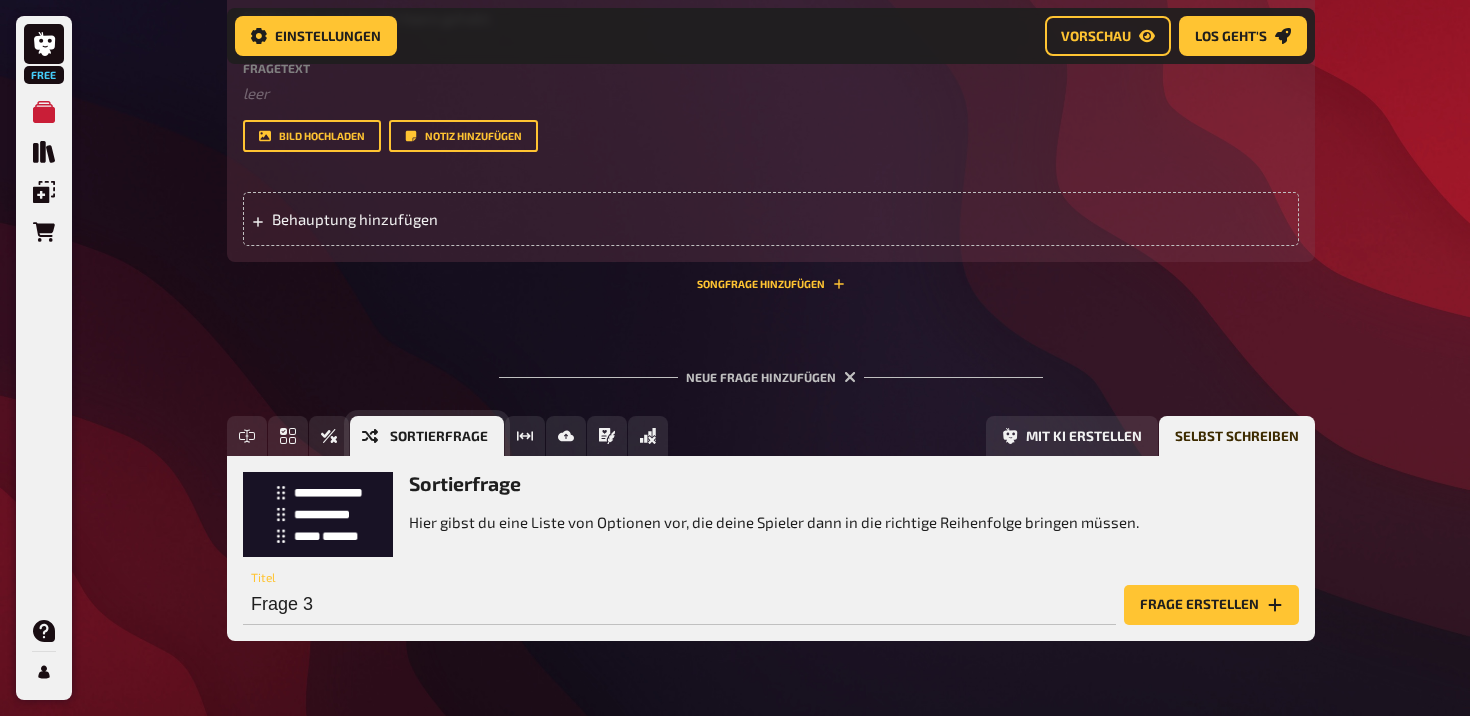 scroll, scrollTop: 1254, scrollLeft: 0, axis: vertical 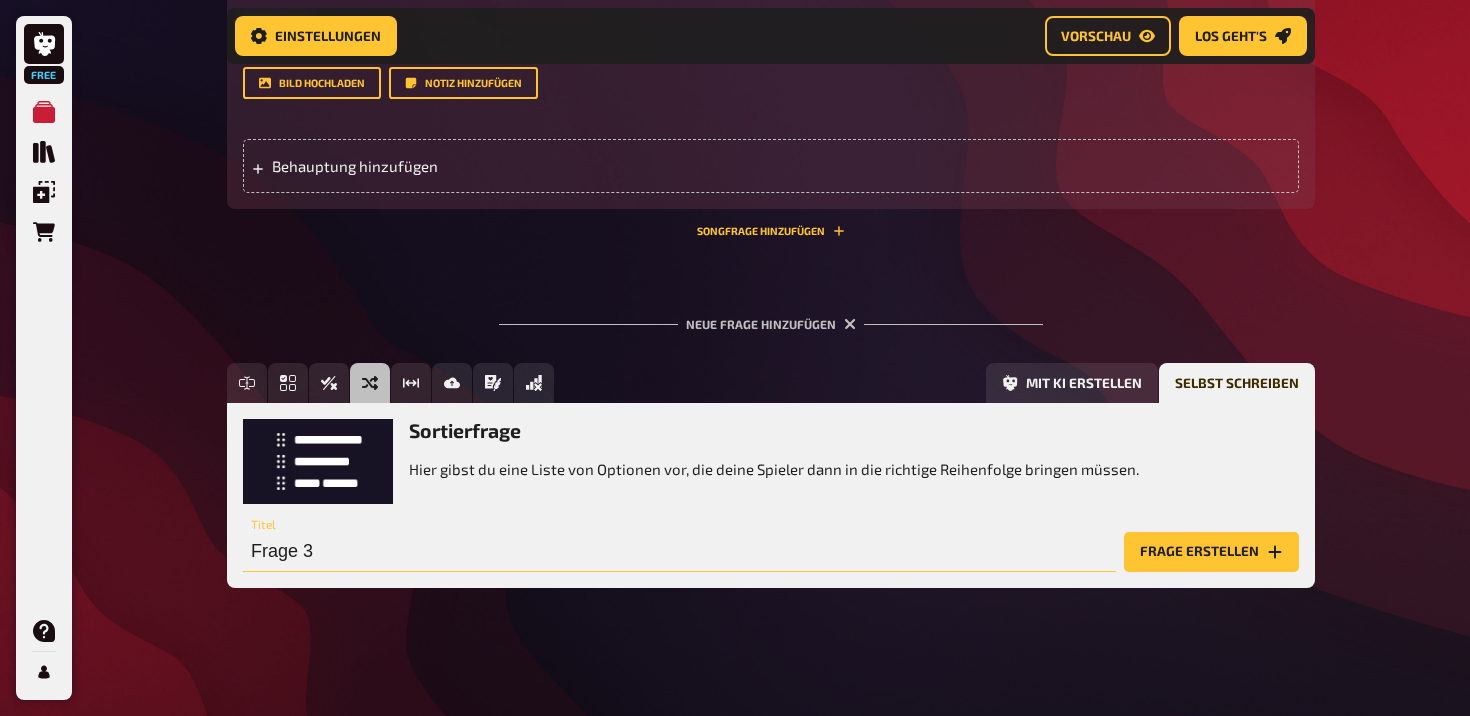 click on "Frage 3" at bounding box center (679, 552) 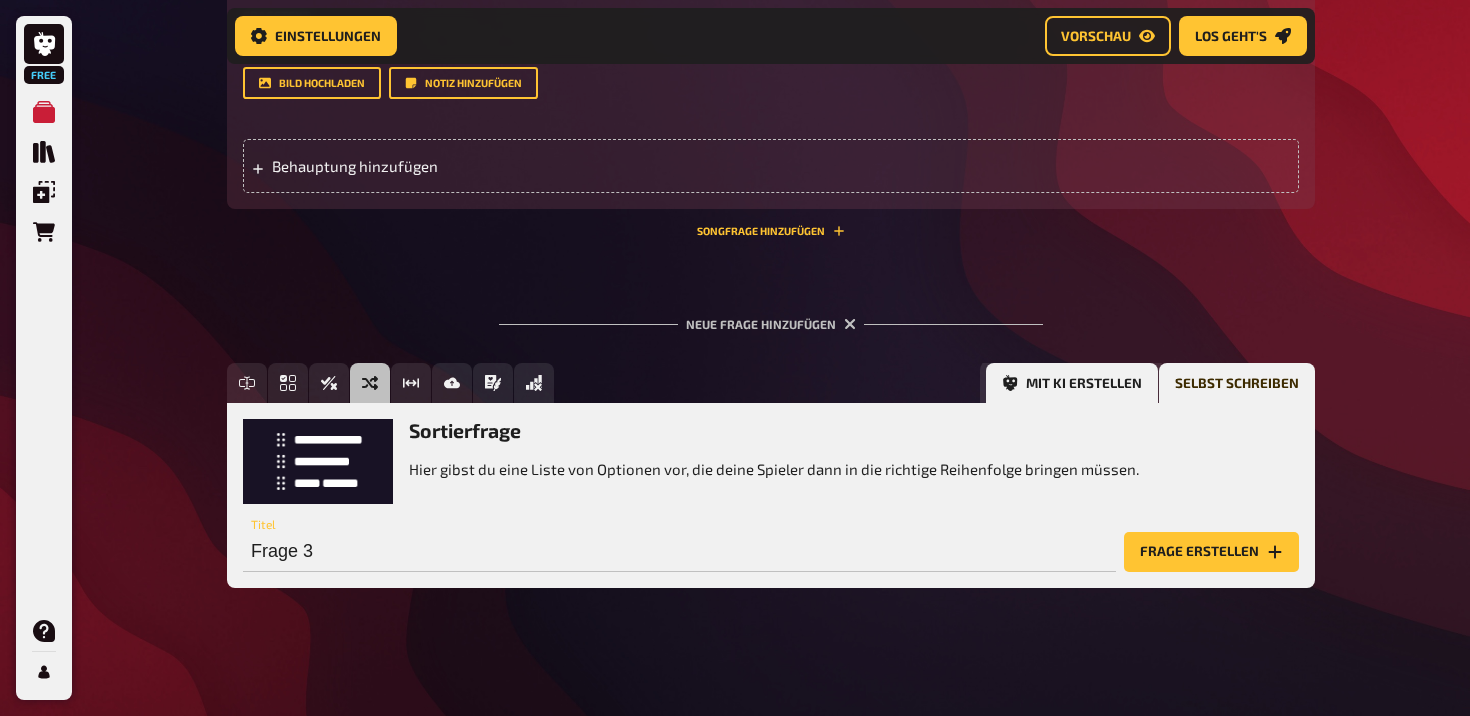 click on "Mit KI erstellen" at bounding box center [1072, 383] 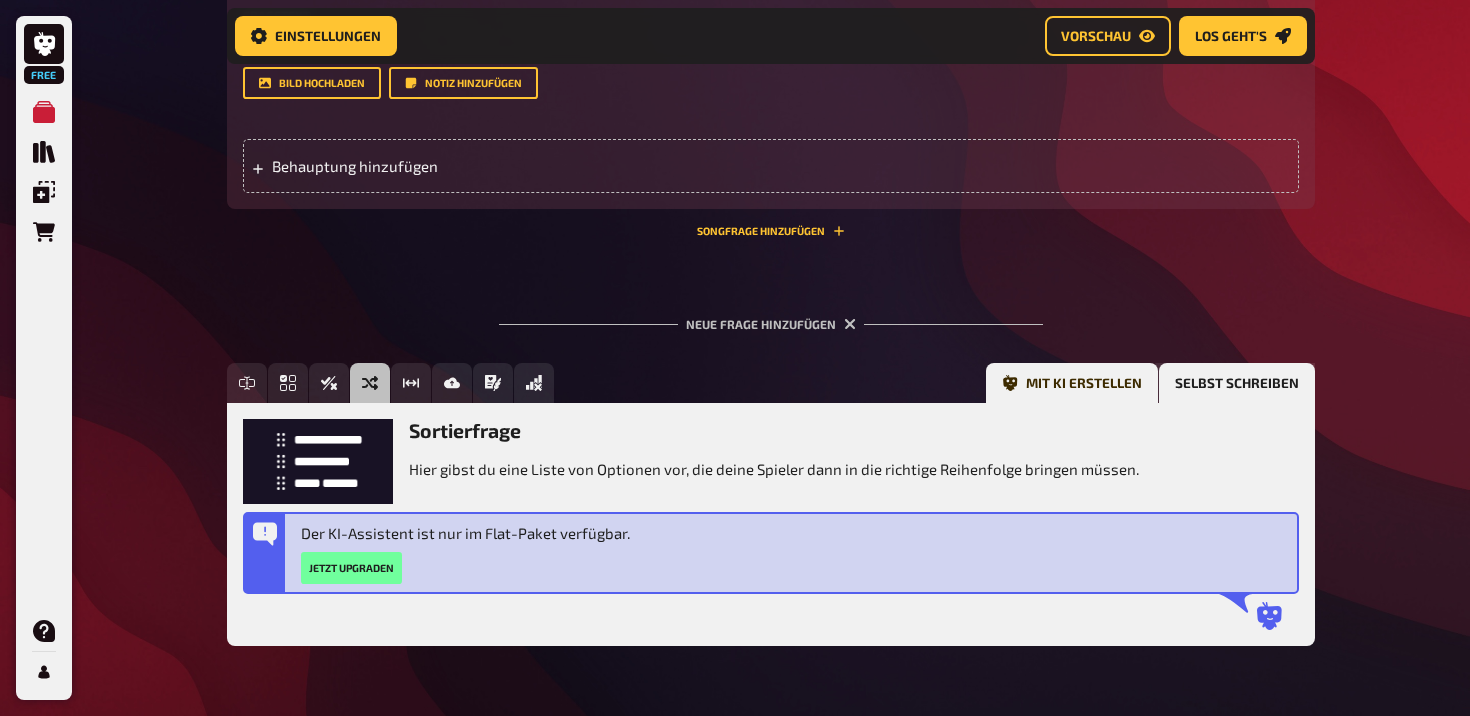 click on "Selbst schreiben" at bounding box center [1237, 383] 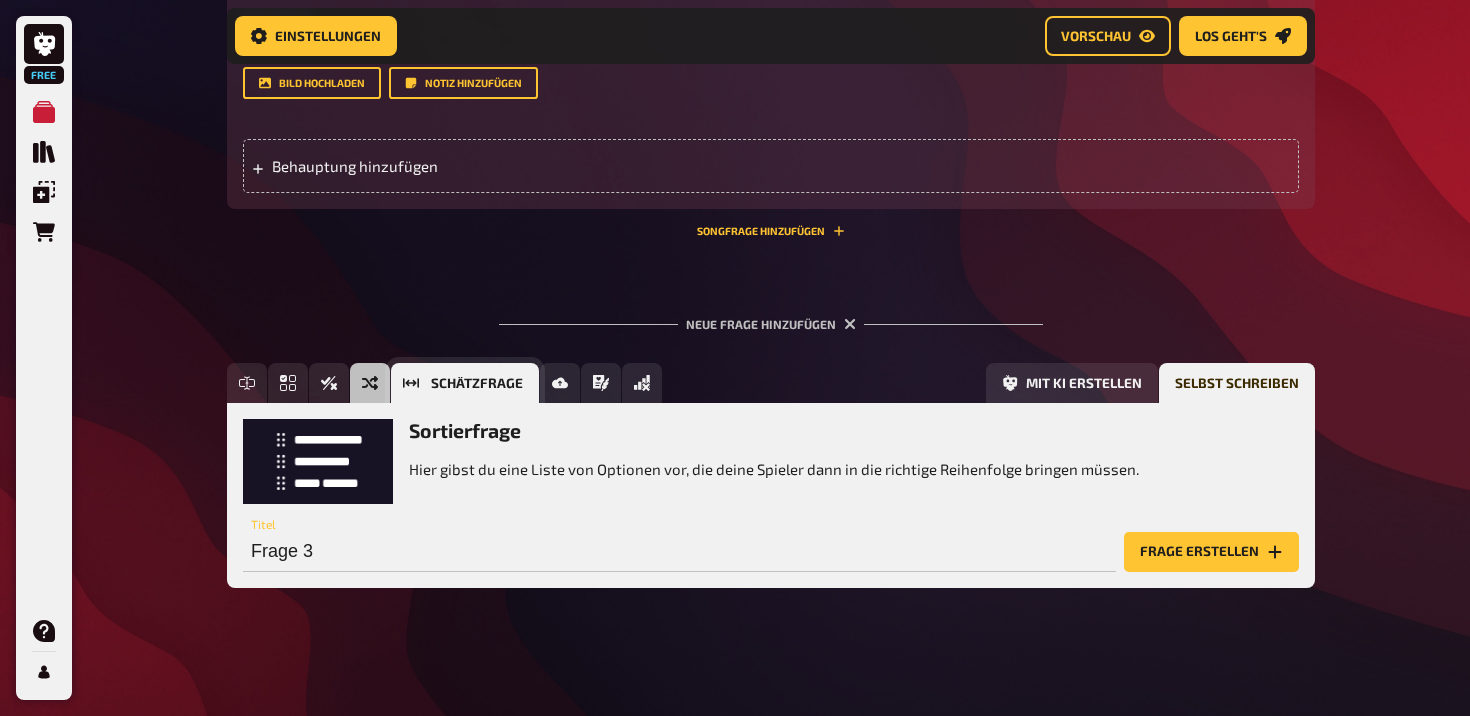 click on "Schätzfrage" at bounding box center [465, 383] 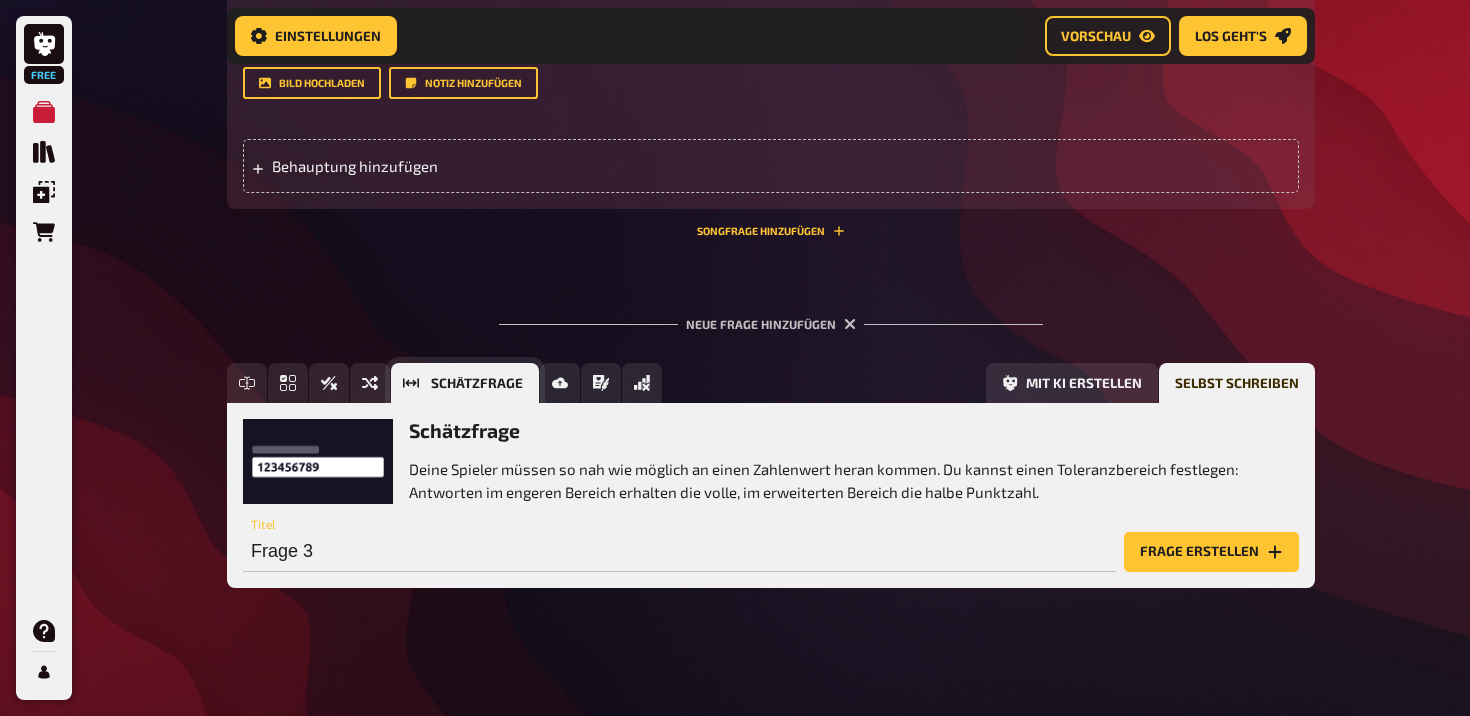 scroll, scrollTop: 1255, scrollLeft: 0, axis: vertical 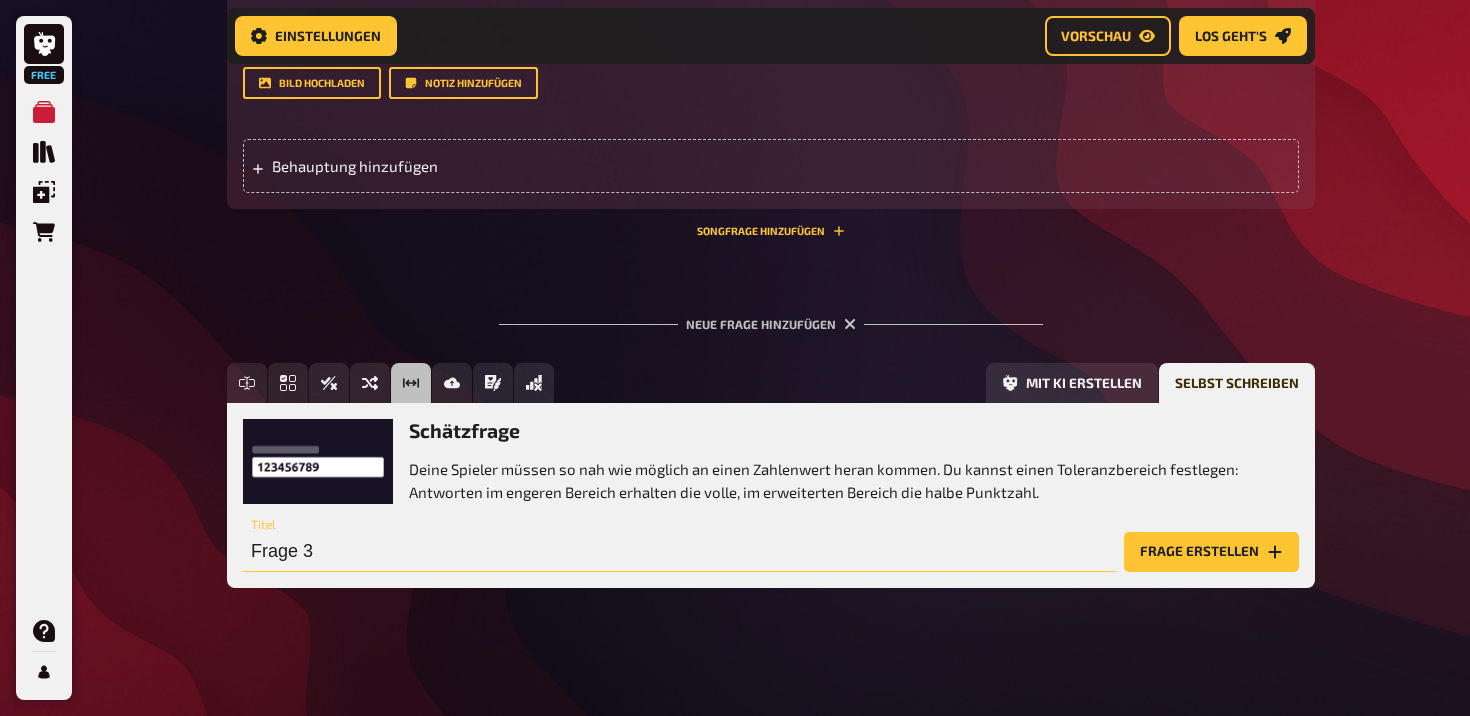 click on "Frage 3" at bounding box center [679, 552] 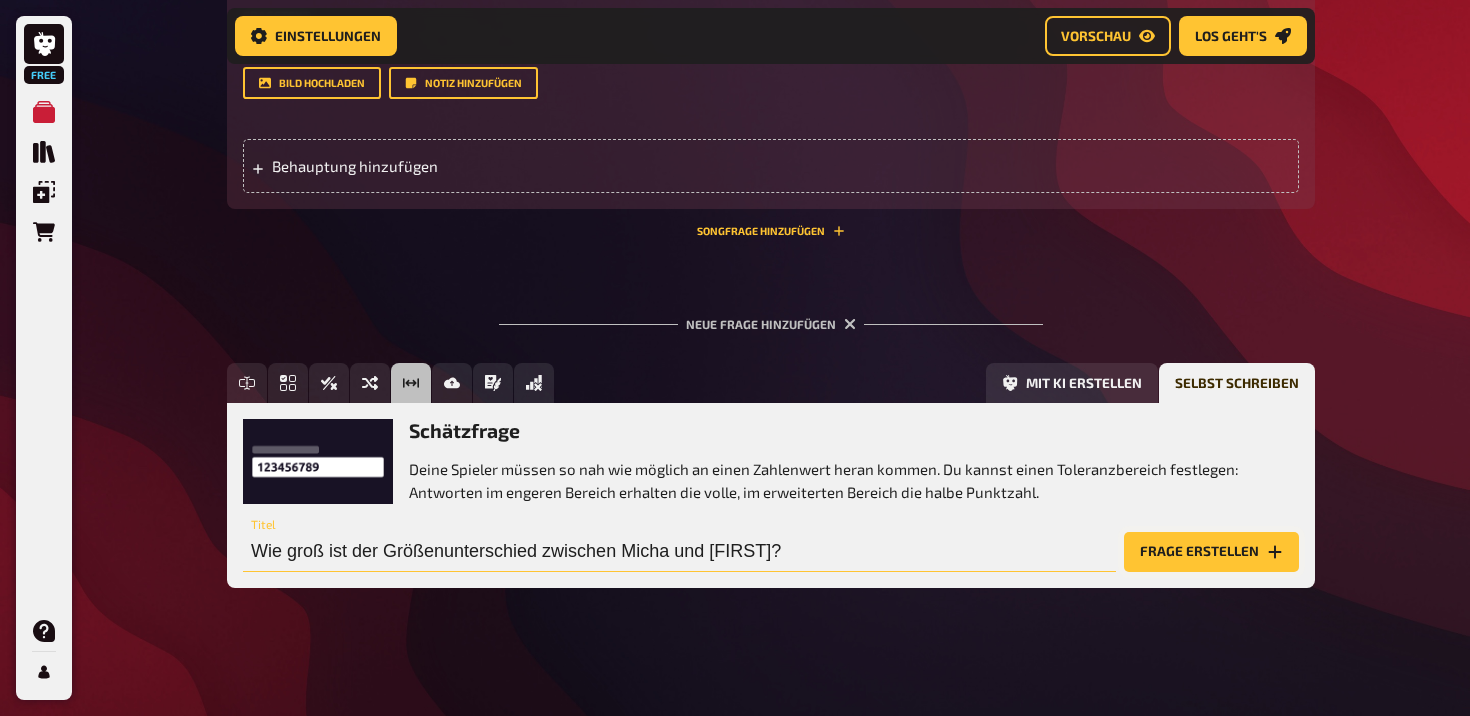 type on "Wie groß ist der Größenunterschied zwischen Micha und [FIRST]?" 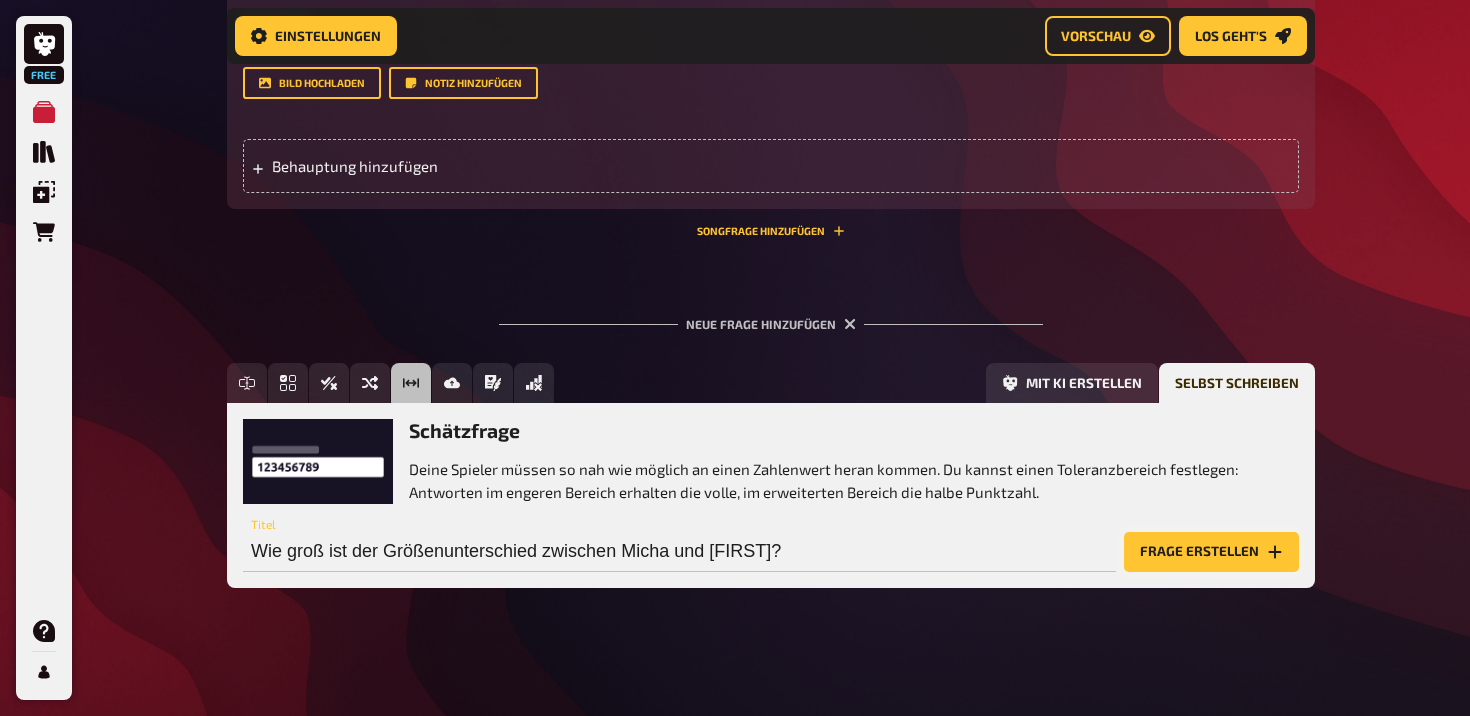 click on "Frage erstellen" at bounding box center (1211, 552) 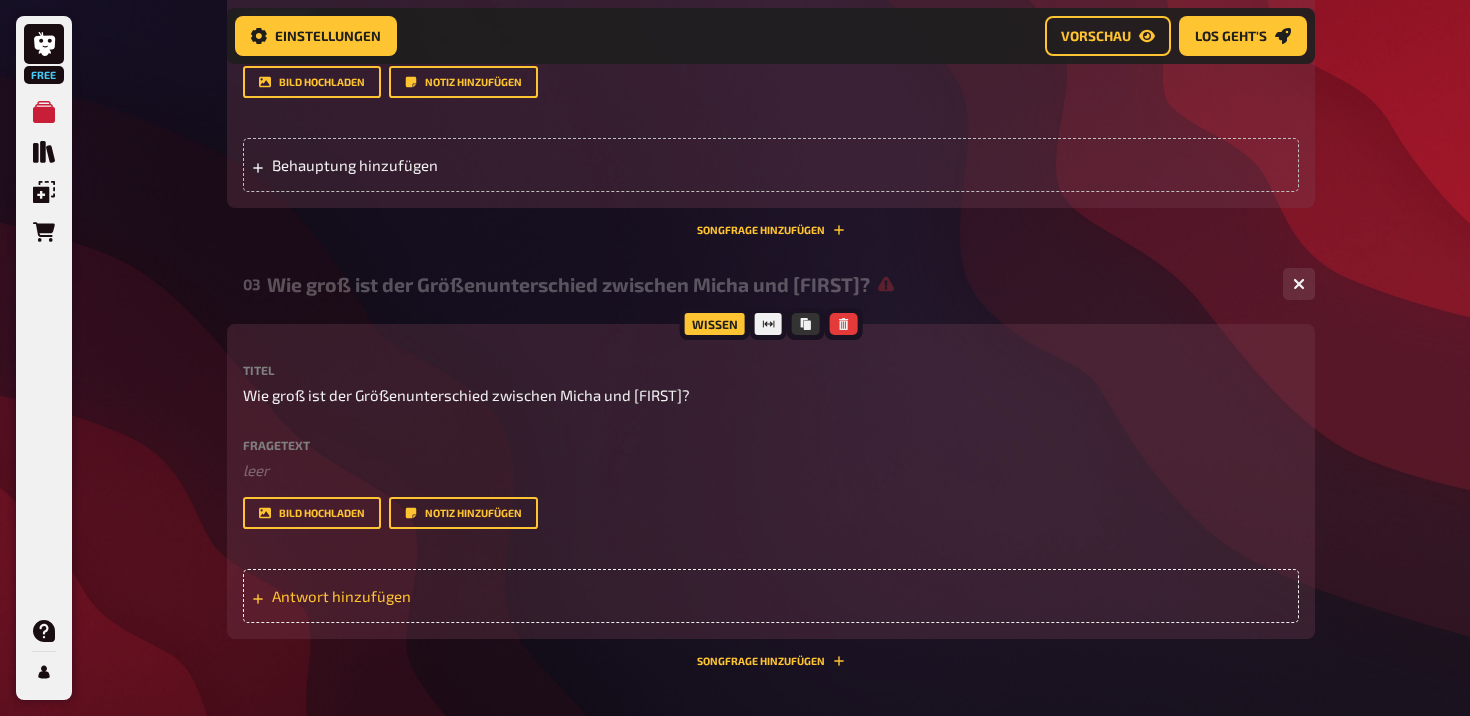 click on "Antwort hinzufügen" at bounding box center [427, 596] 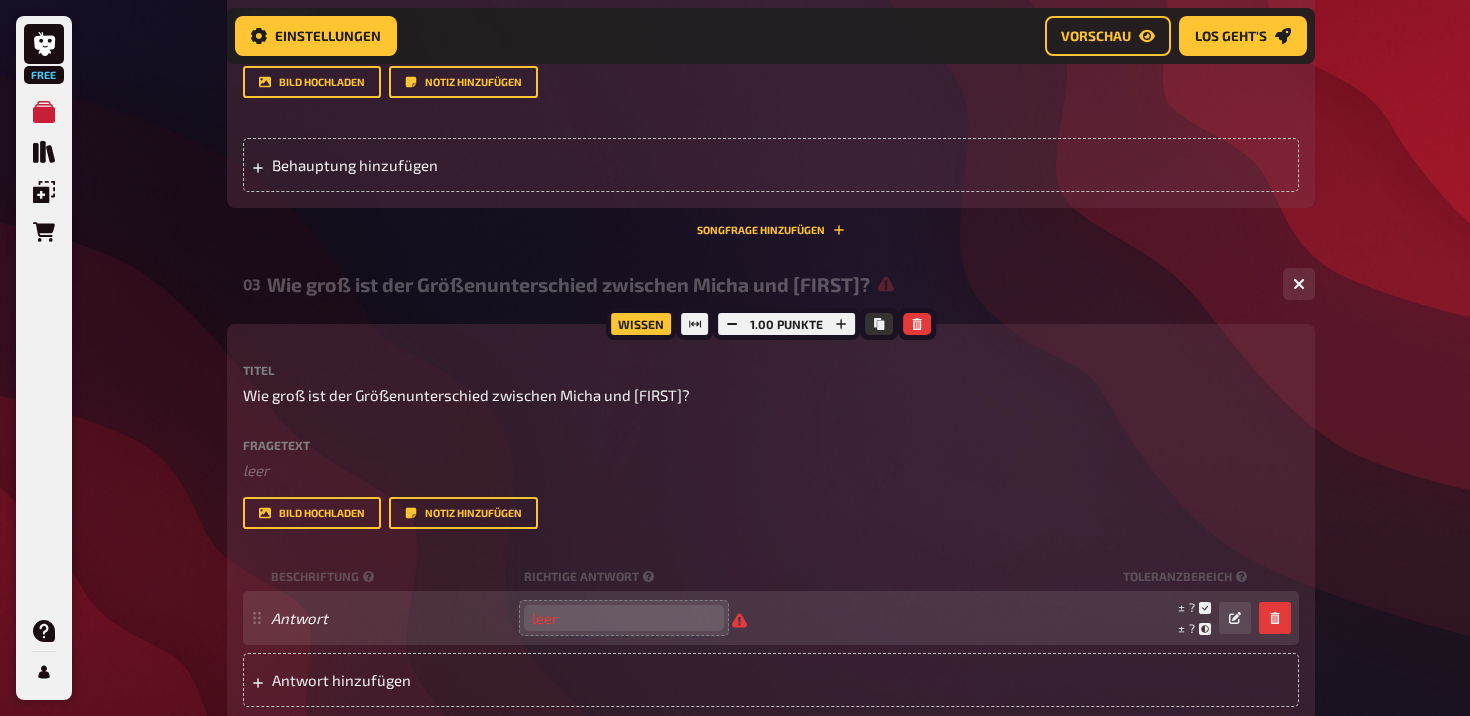 click at bounding box center (624, 618) 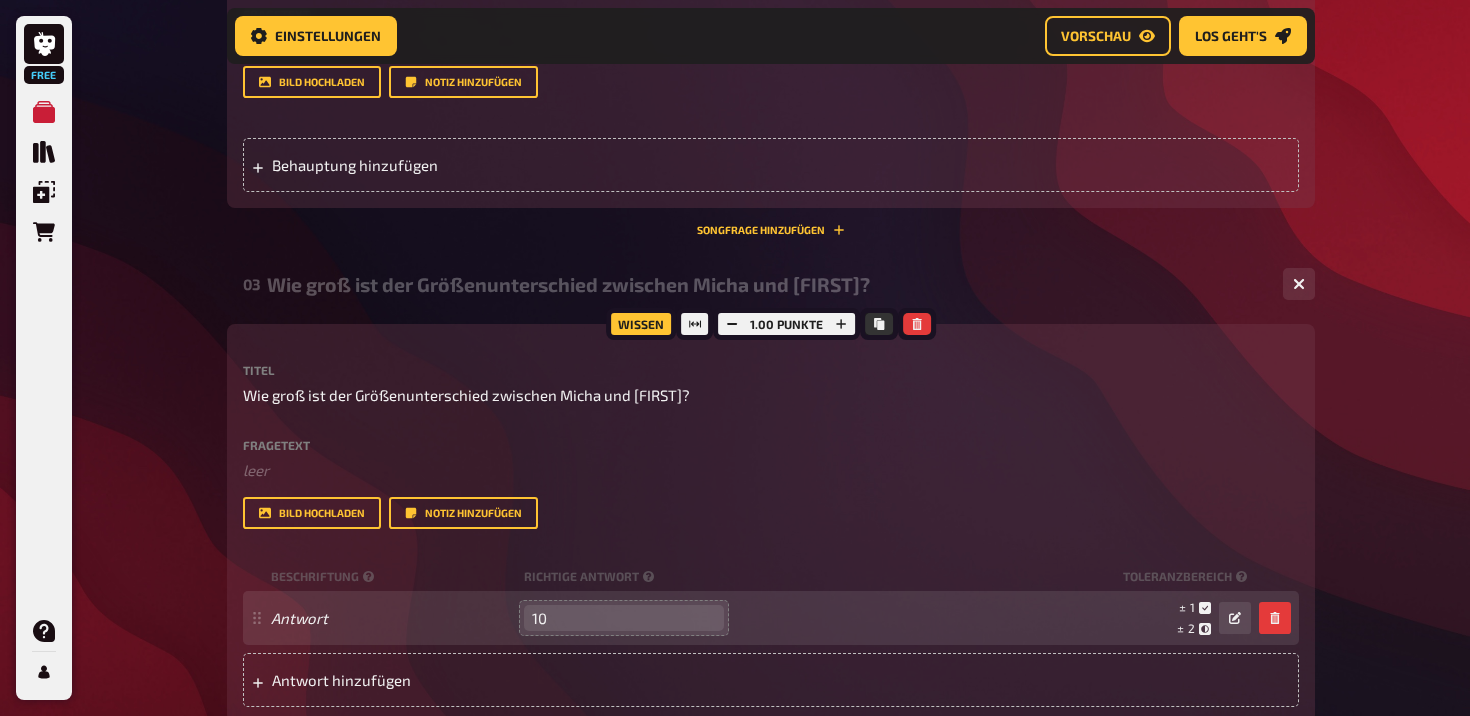 type on "1" 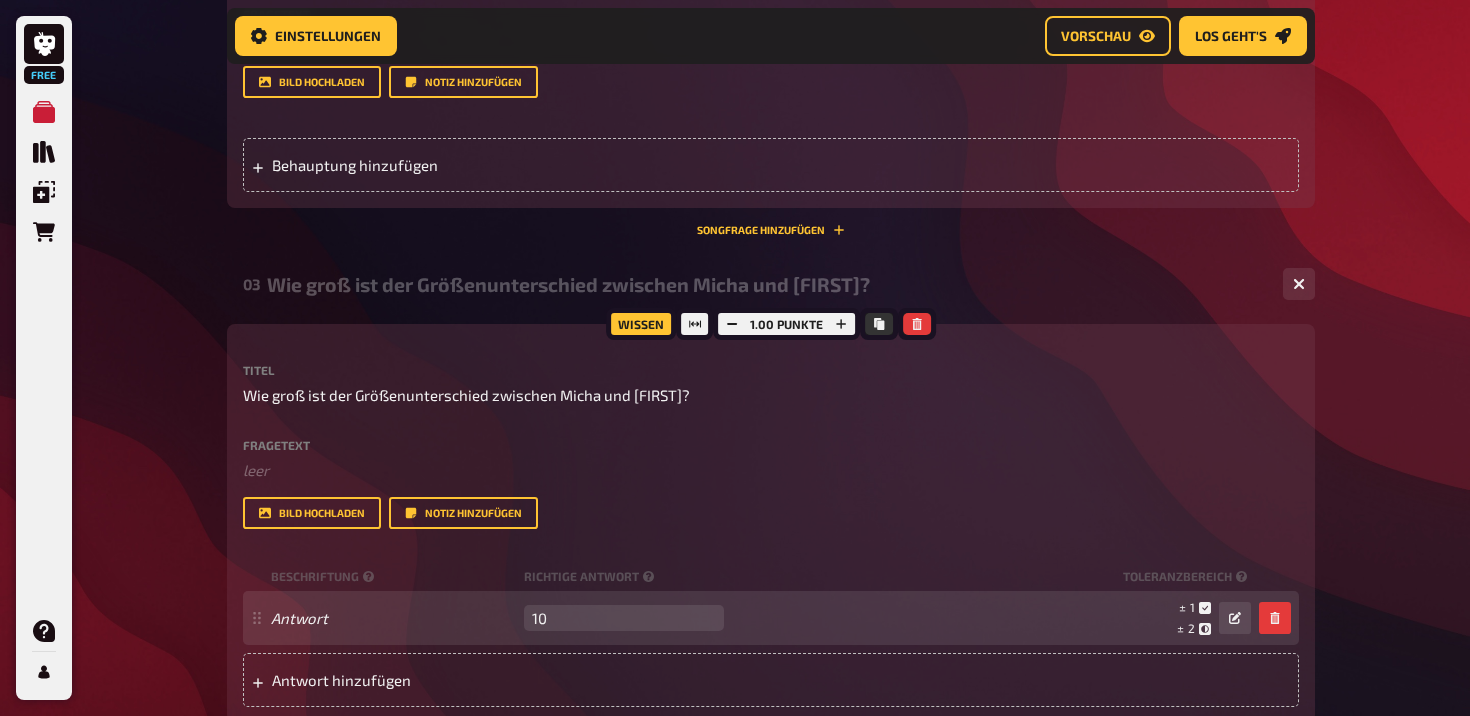 scroll, scrollTop: 1341, scrollLeft: 0, axis: vertical 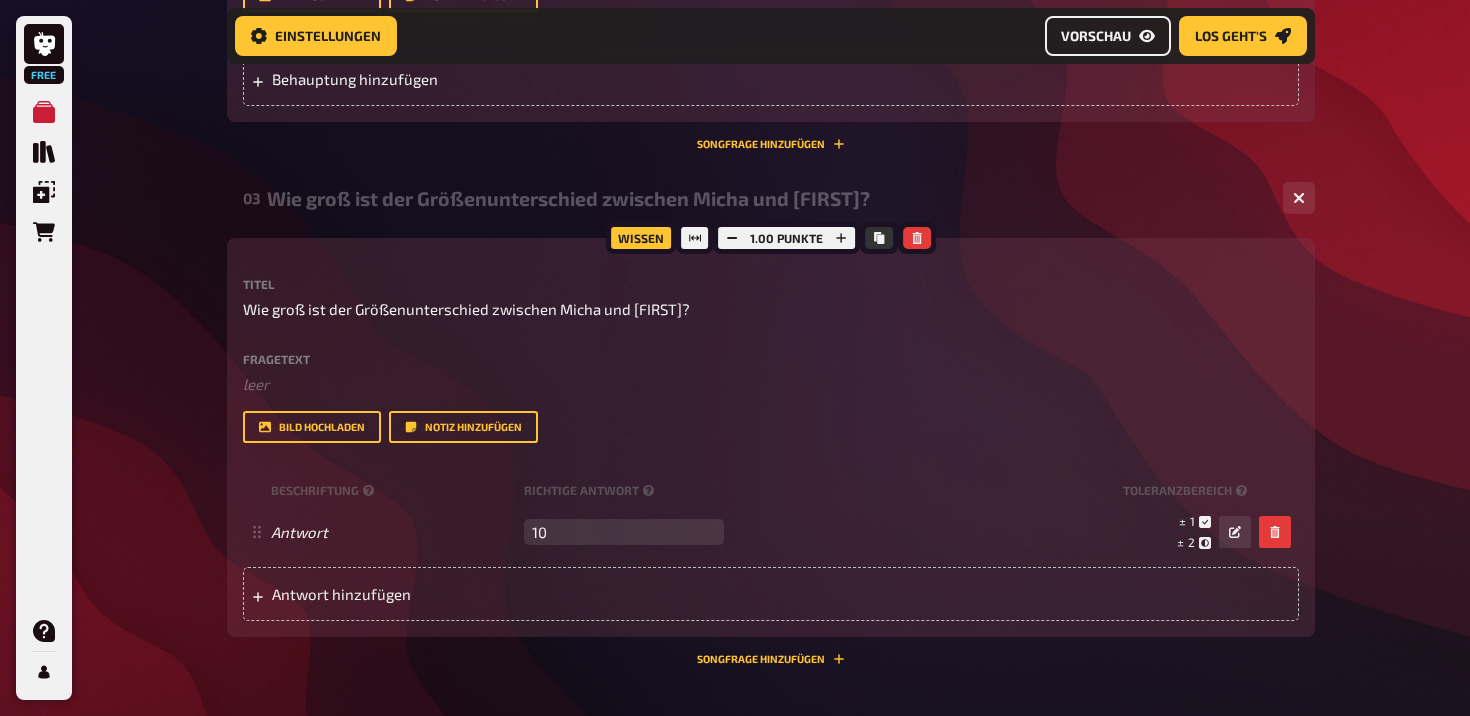 type on "10" 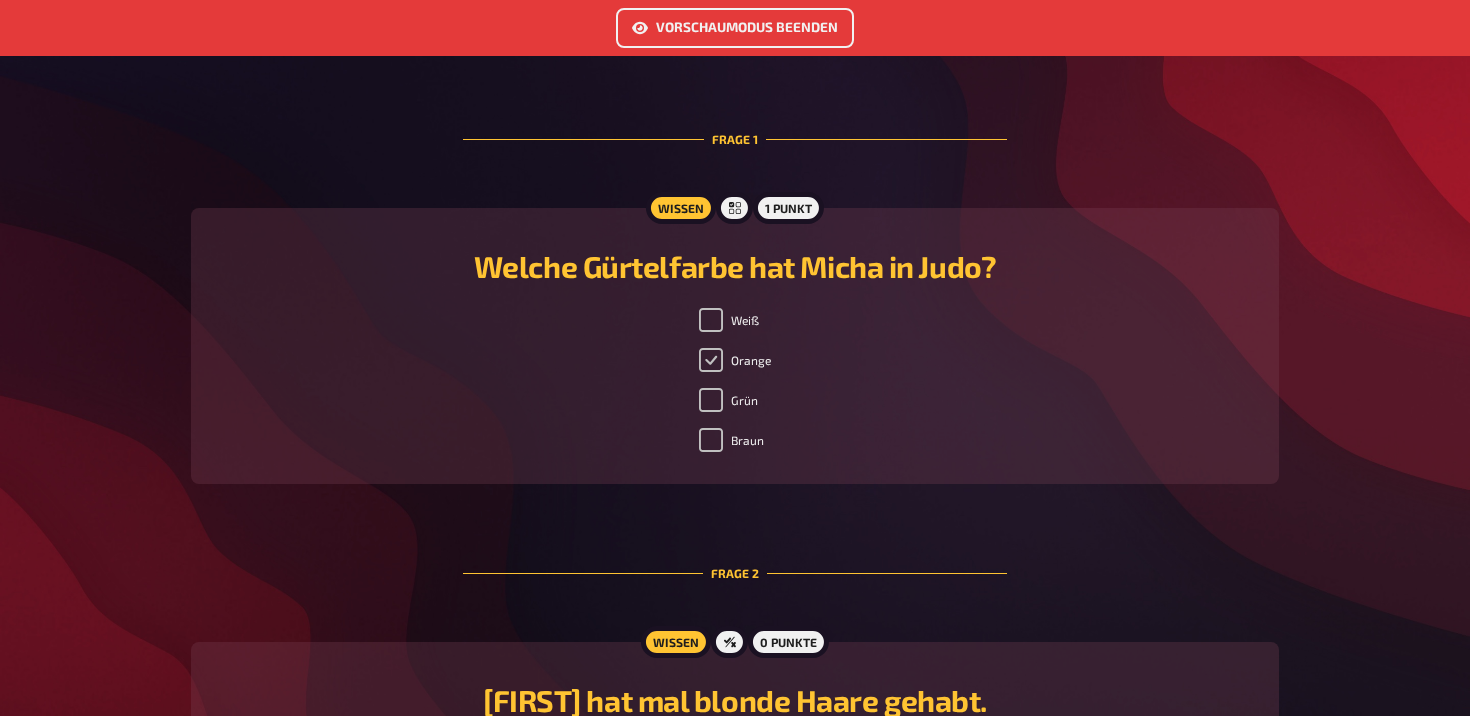 scroll, scrollTop: 496, scrollLeft: 0, axis: vertical 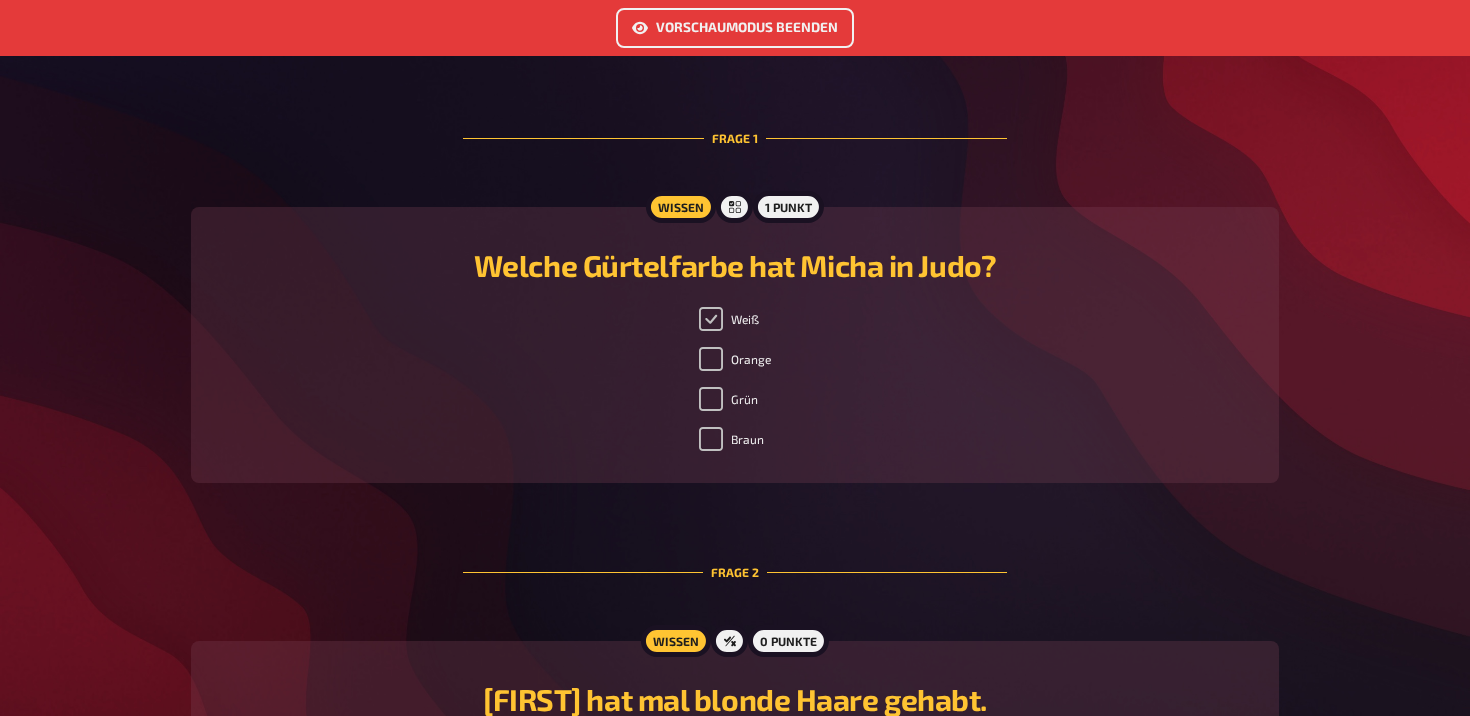 click on "Weiß" at bounding box center (711, 319) 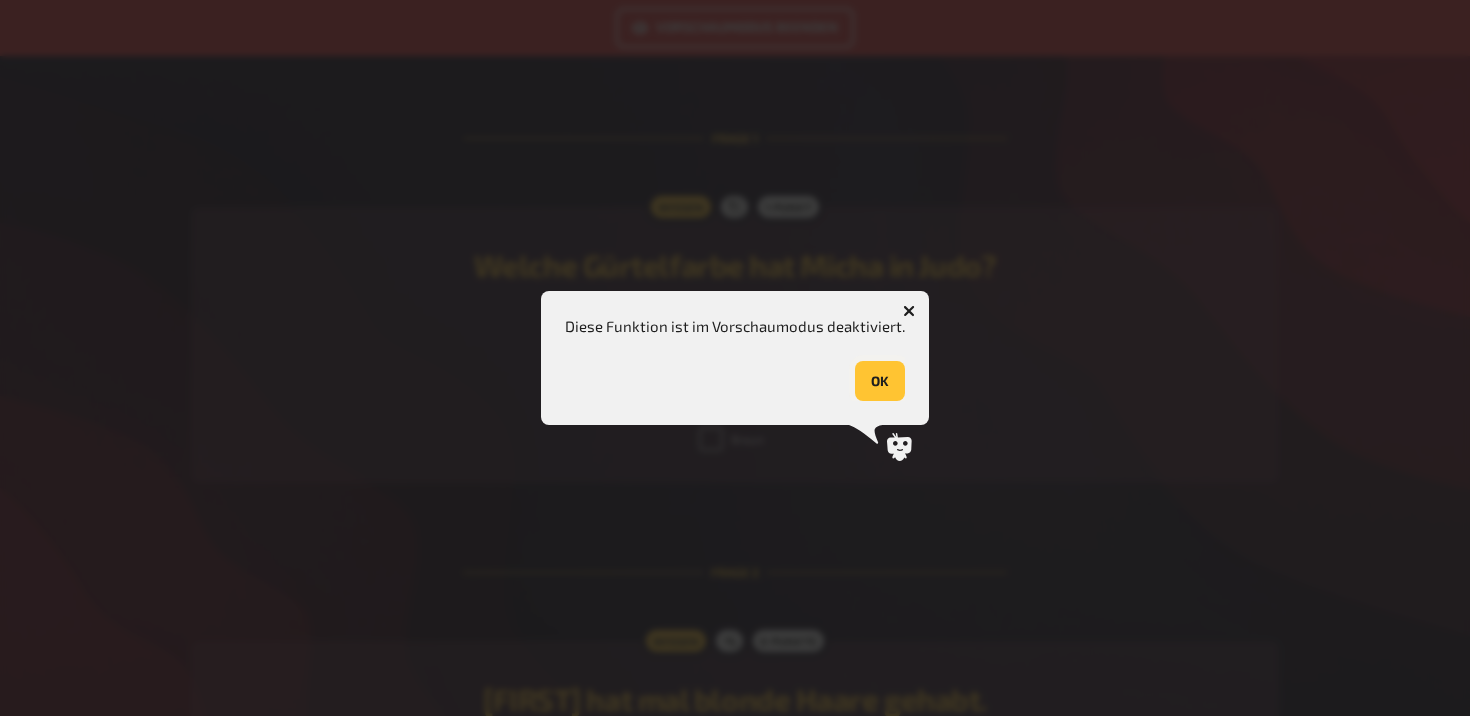 click on "OK" at bounding box center (880, 381) 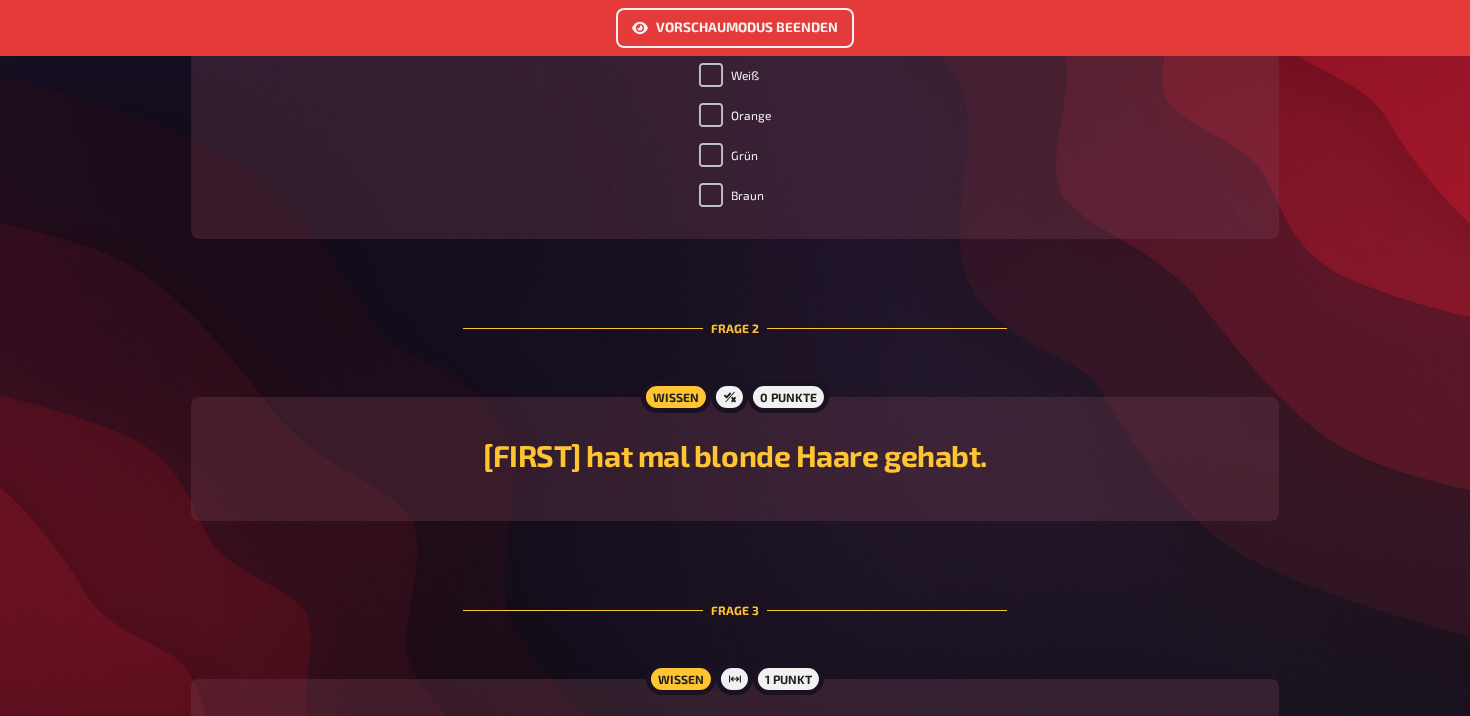 scroll, scrollTop: 855, scrollLeft: 0, axis: vertical 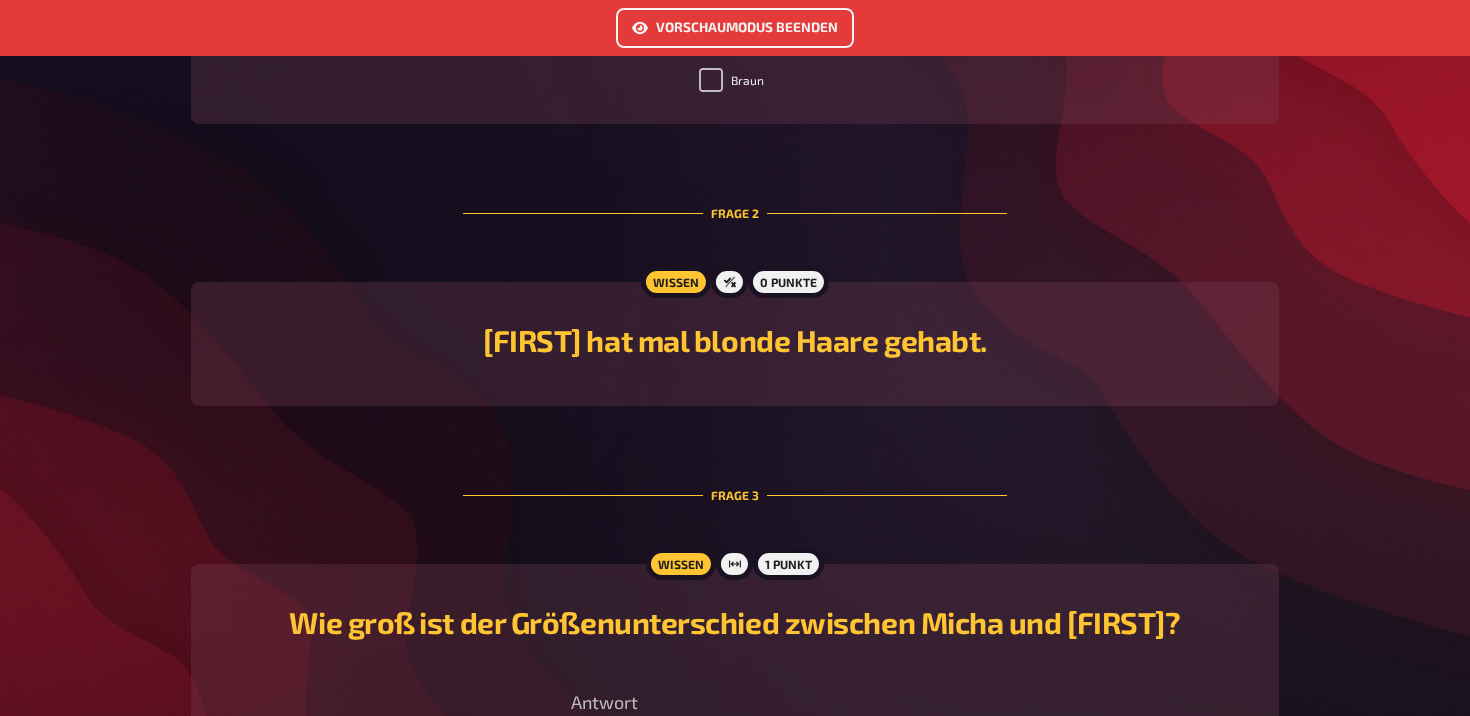 click on "[FIRST] hat mal blonde Haare gehabt." at bounding box center (735, 340) 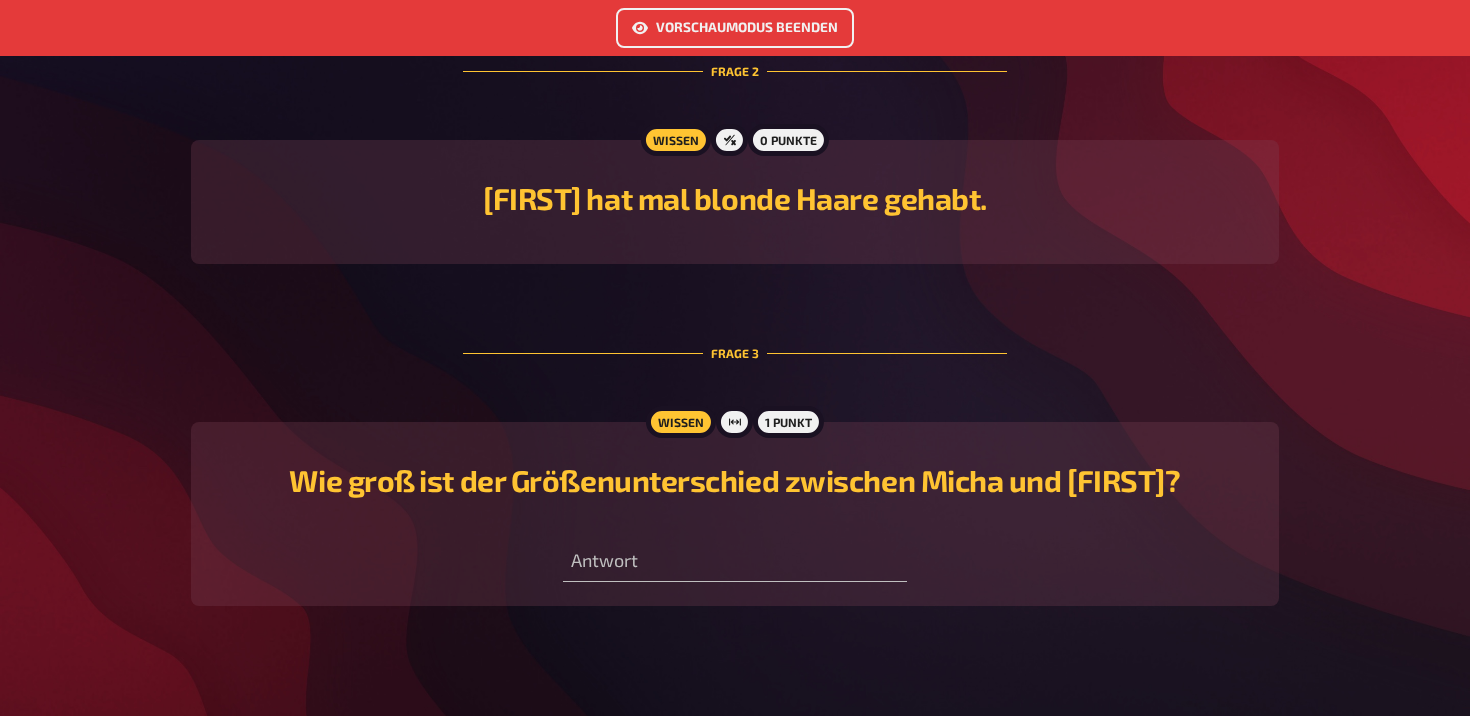 scroll, scrollTop: 1015, scrollLeft: 0, axis: vertical 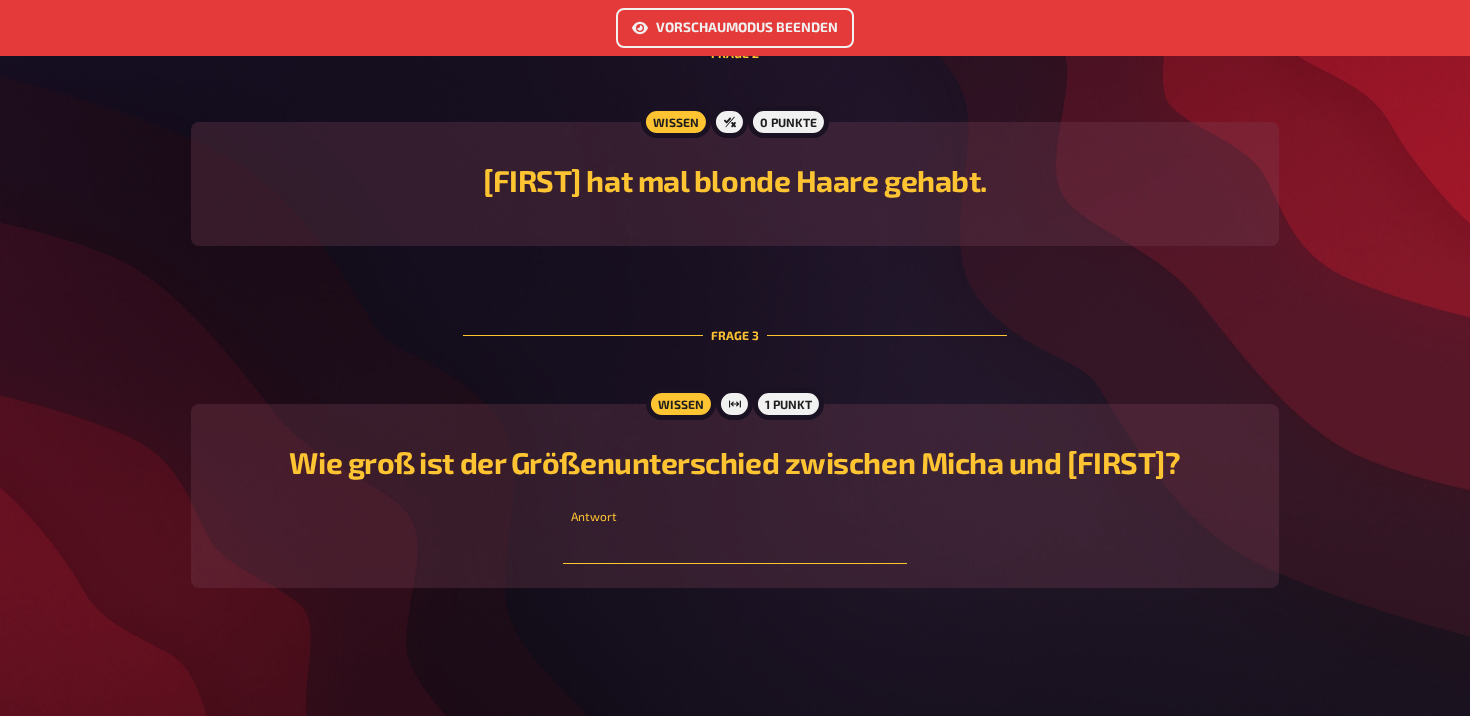 click at bounding box center (734, 544) 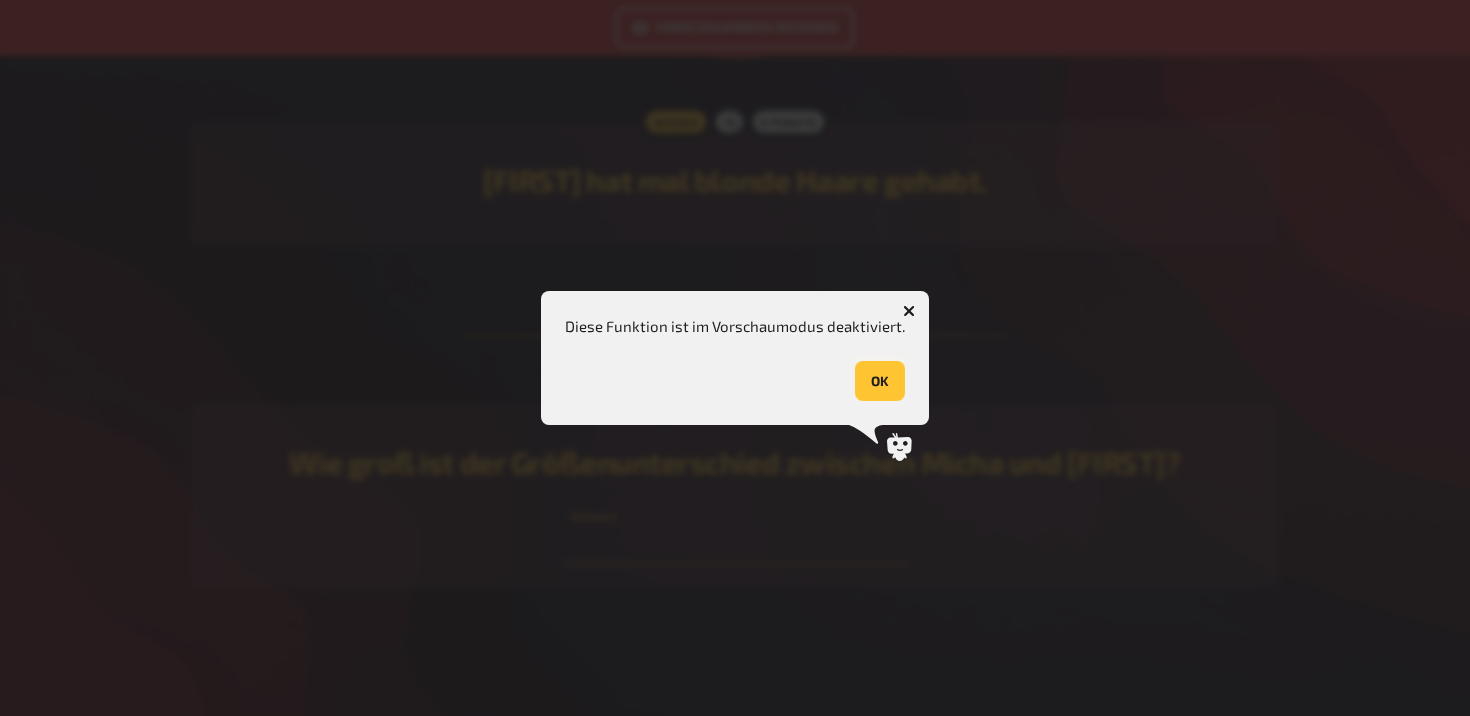 type 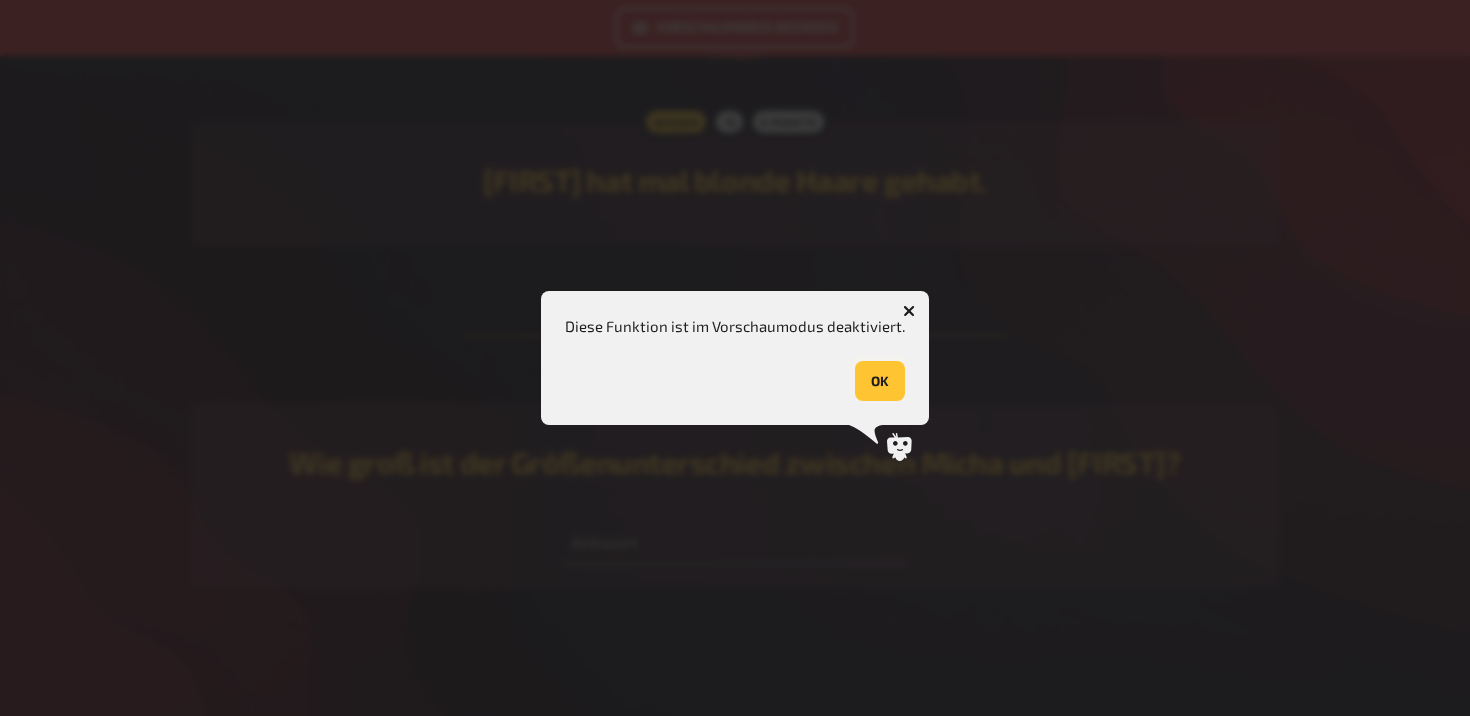 click on "OK" at bounding box center (880, 381) 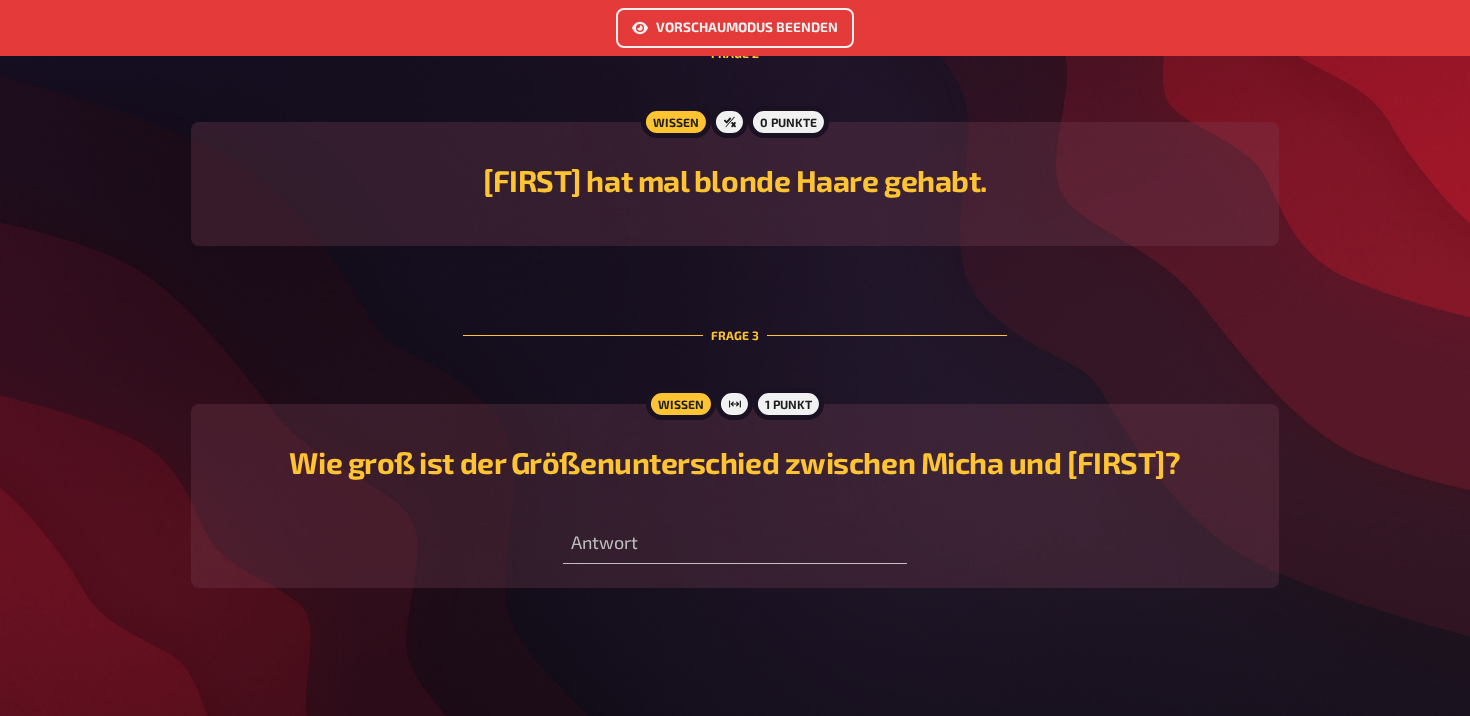 click on "Vorschaumodus beenden" at bounding box center (735, 28) 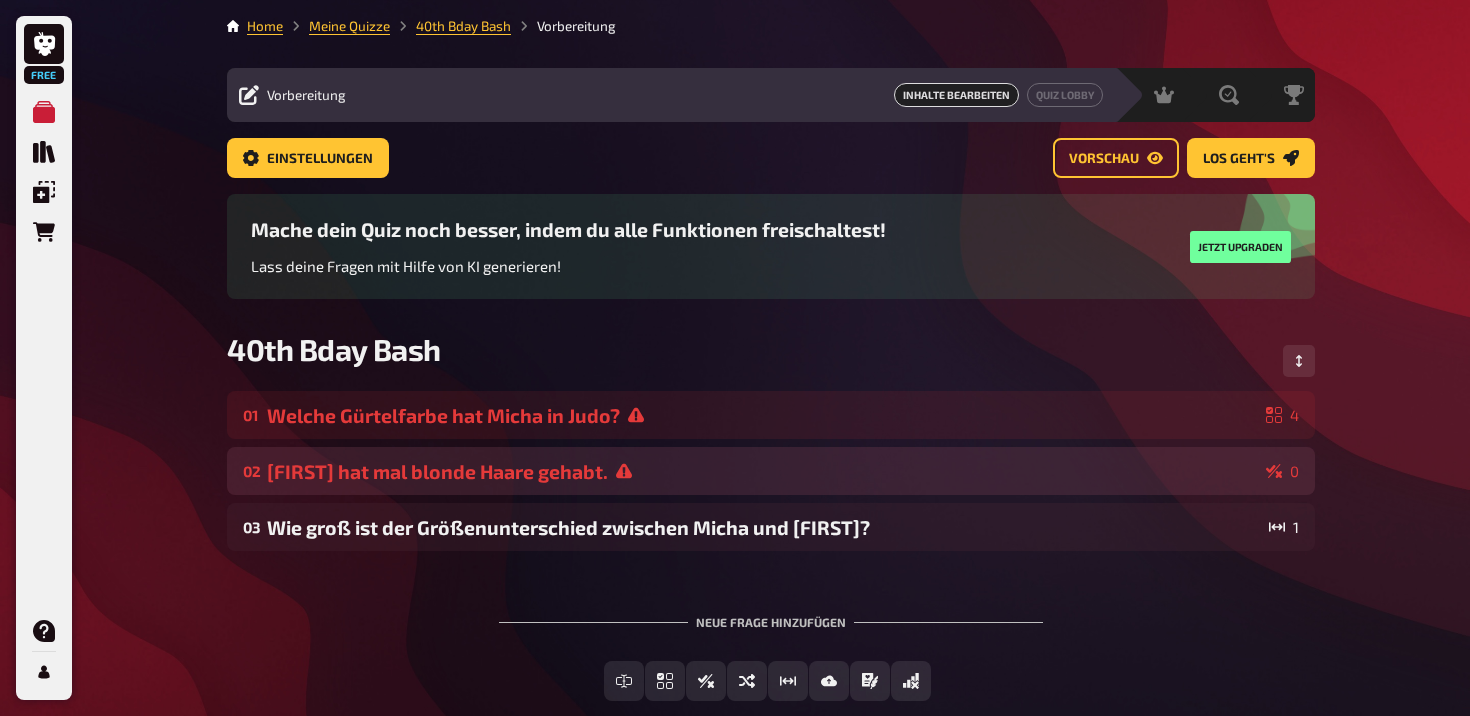 click on "[FIRST] hat mal blonde Haare gehabt." at bounding box center [762, 471] 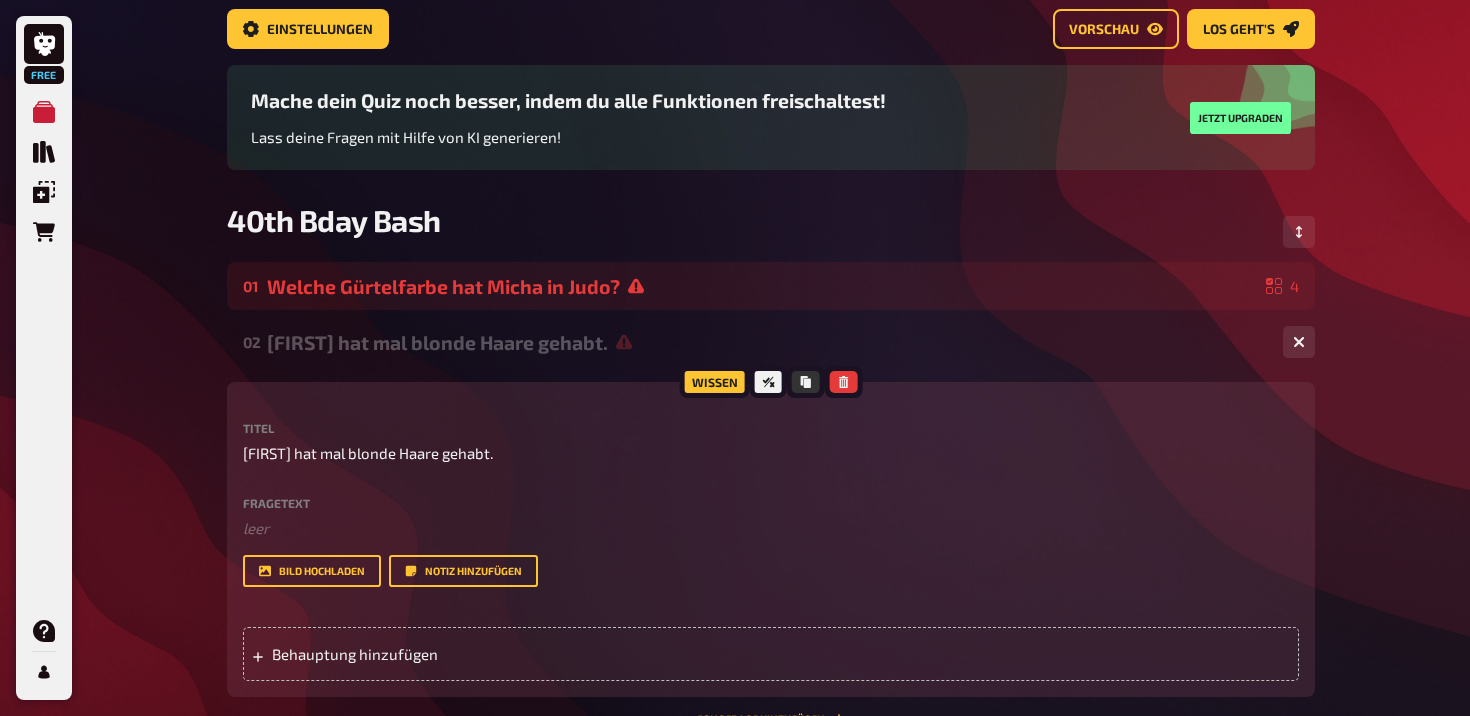 scroll, scrollTop: 130, scrollLeft: 0, axis: vertical 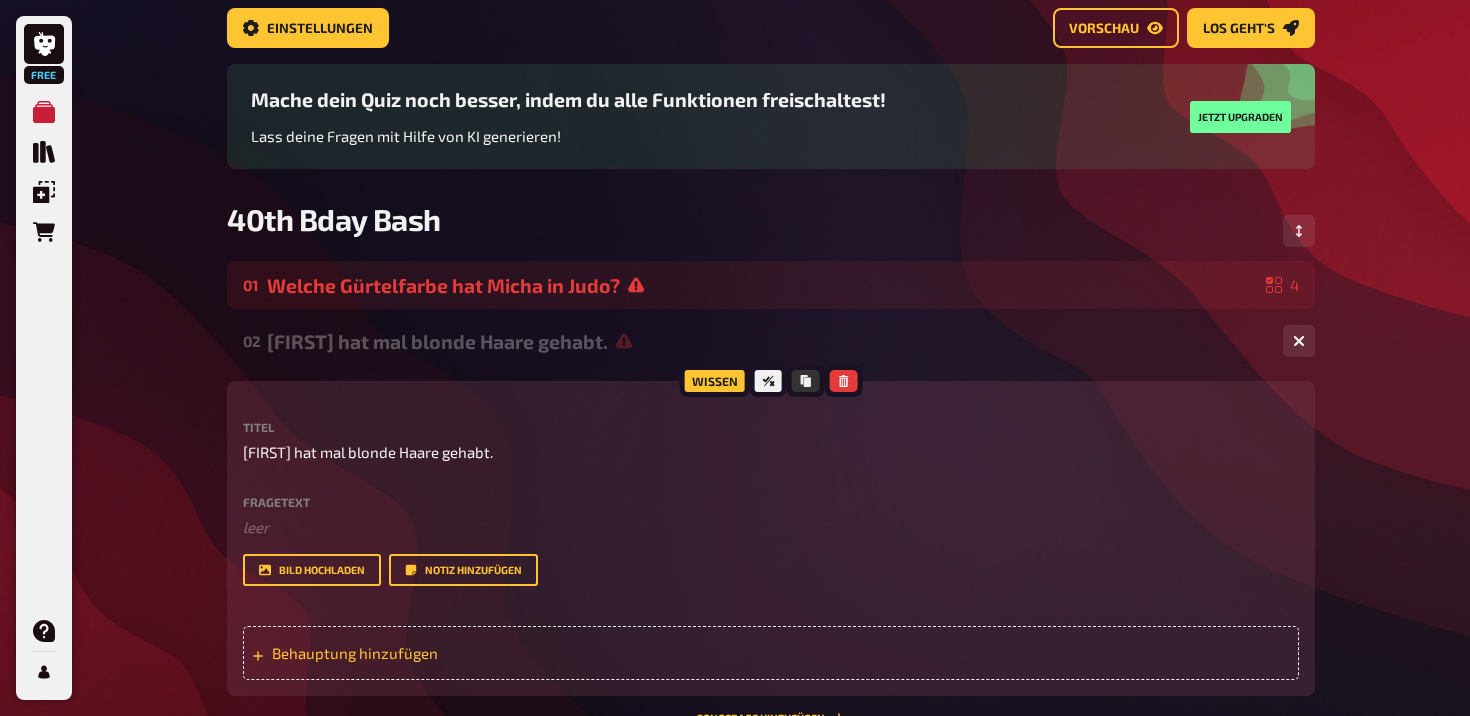click on "Behauptung hinzufügen" at bounding box center [771, 653] 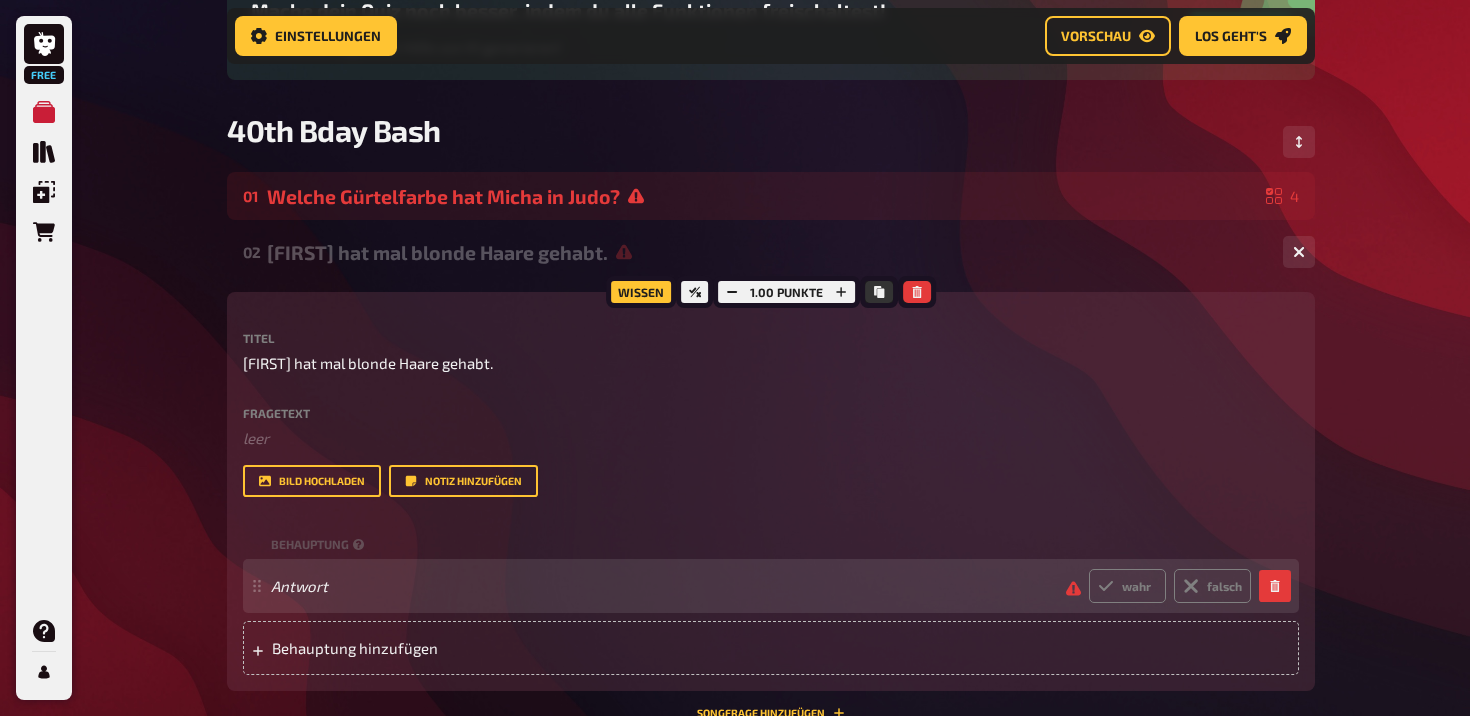 scroll, scrollTop: 250, scrollLeft: 0, axis: vertical 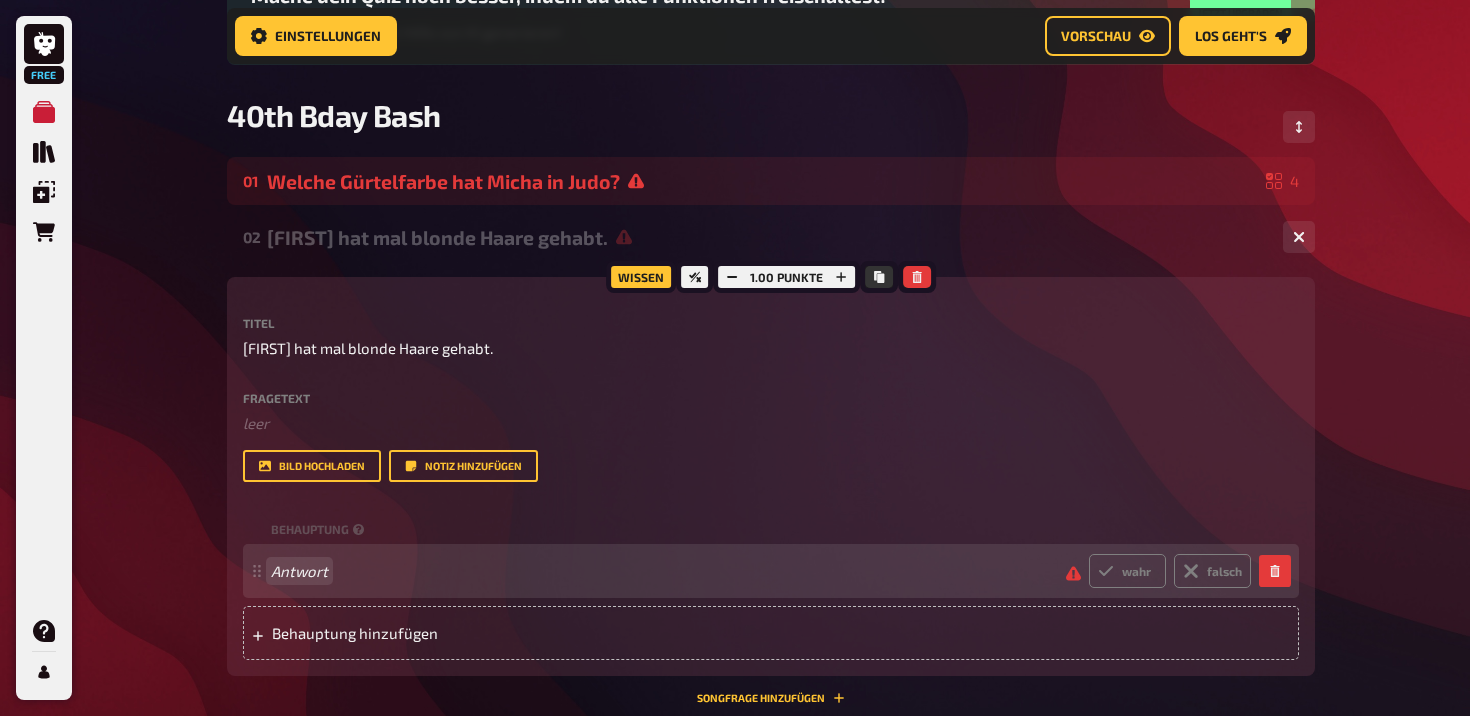 click on "Antwort wahr falsch" at bounding box center [771, 571] 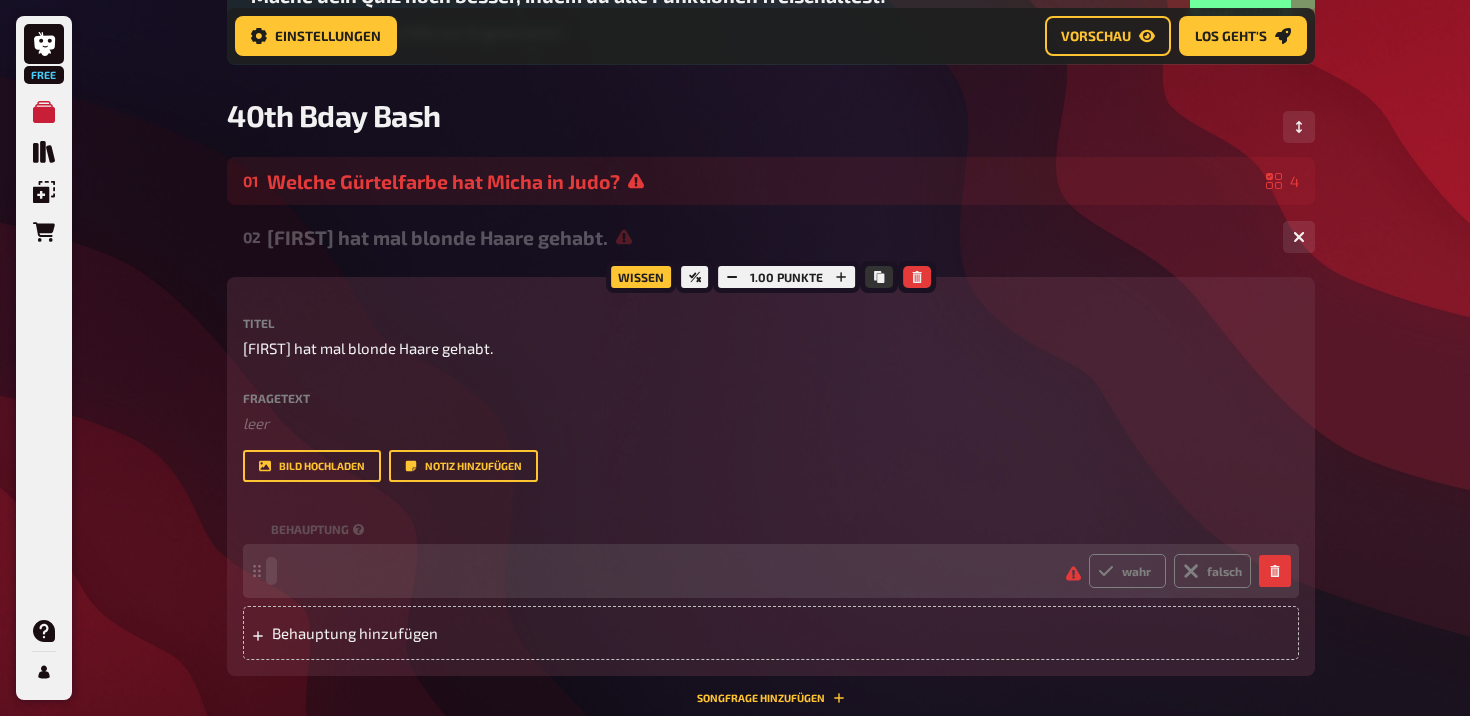 type 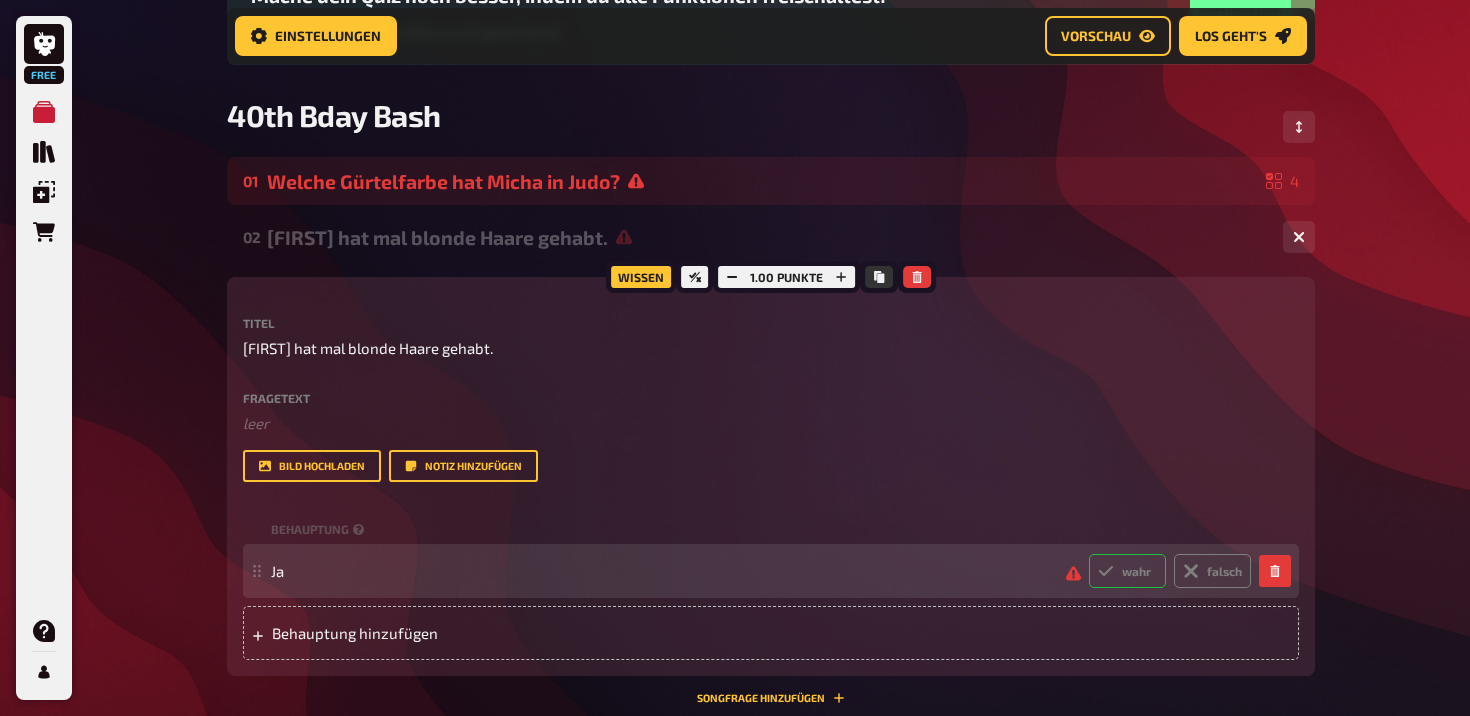 click on "wahr" at bounding box center [1127, 571] 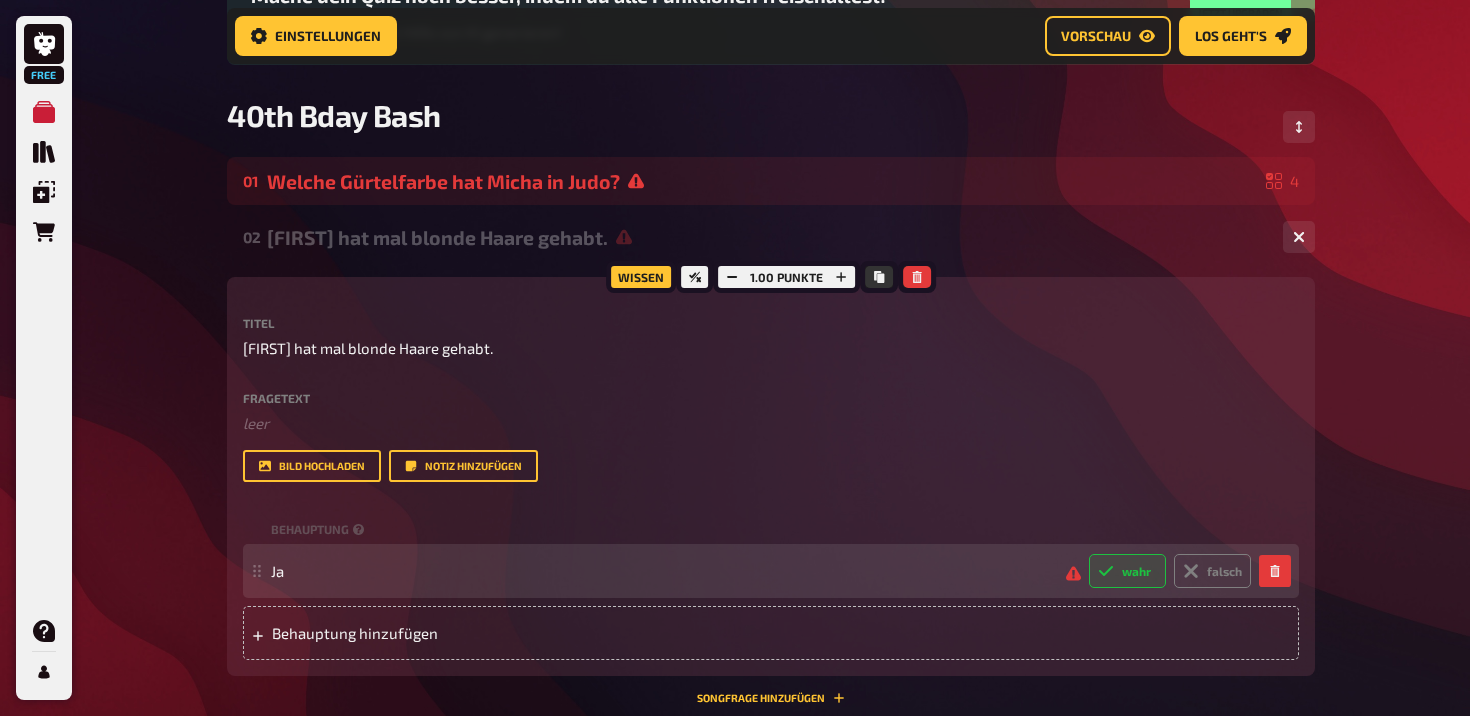 radio on "true" 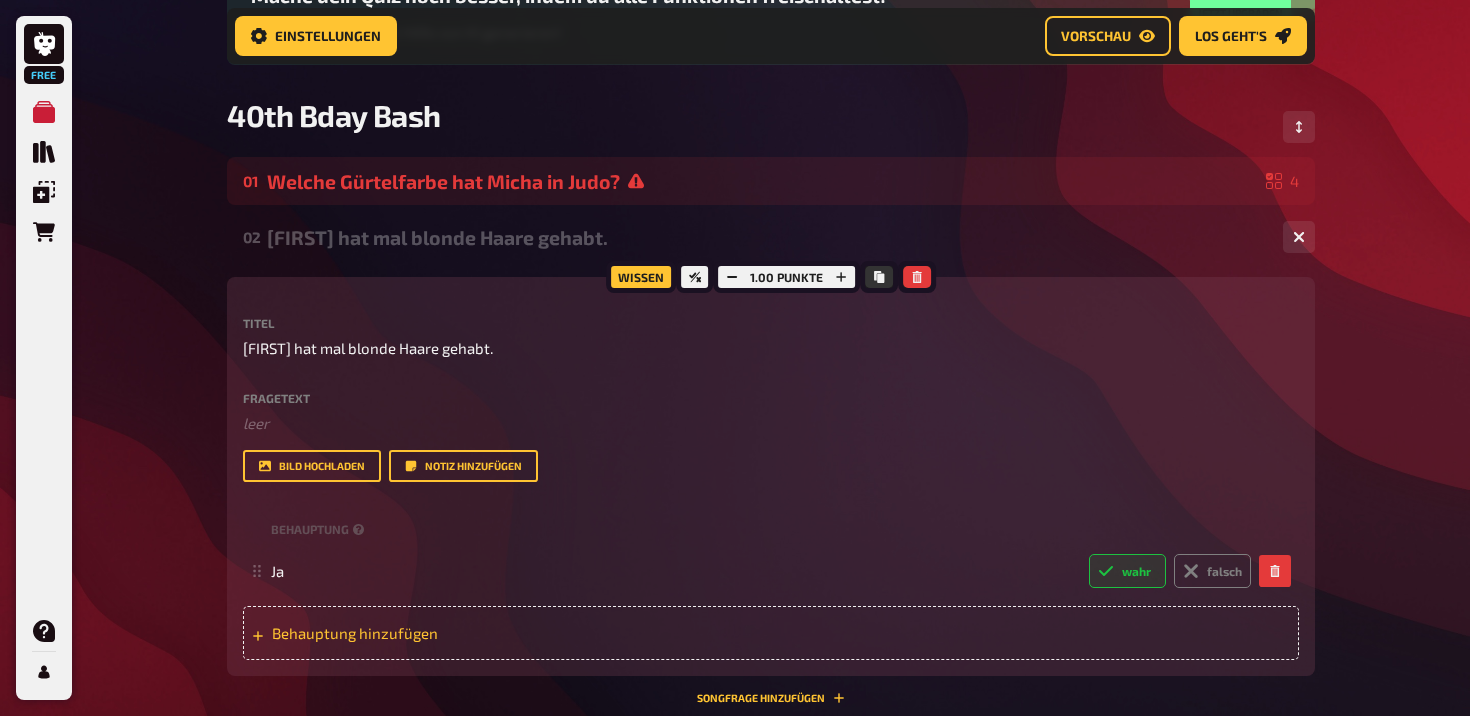 click on "Behauptung hinzufügen" at bounding box center (427, 633) 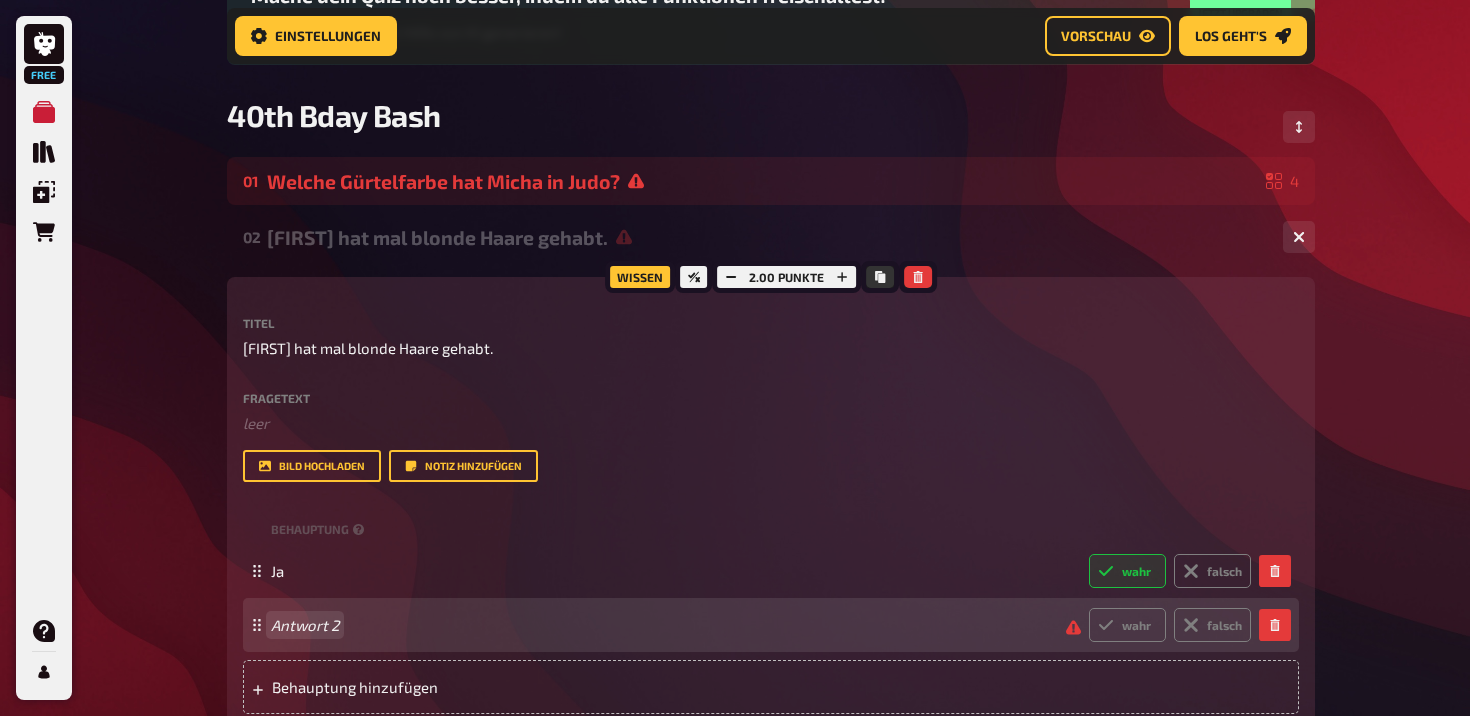 click on "Antwort 2" at bounding box center [660, 625] 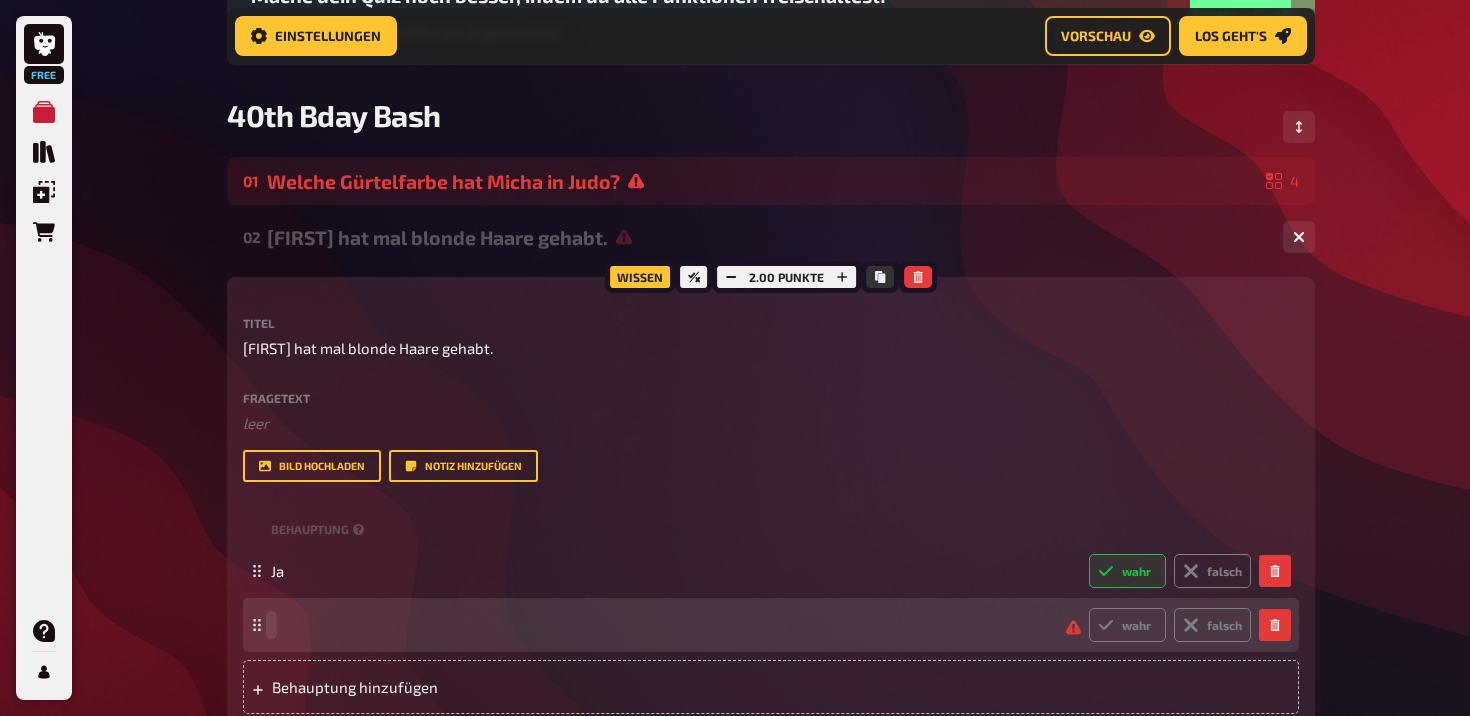 type 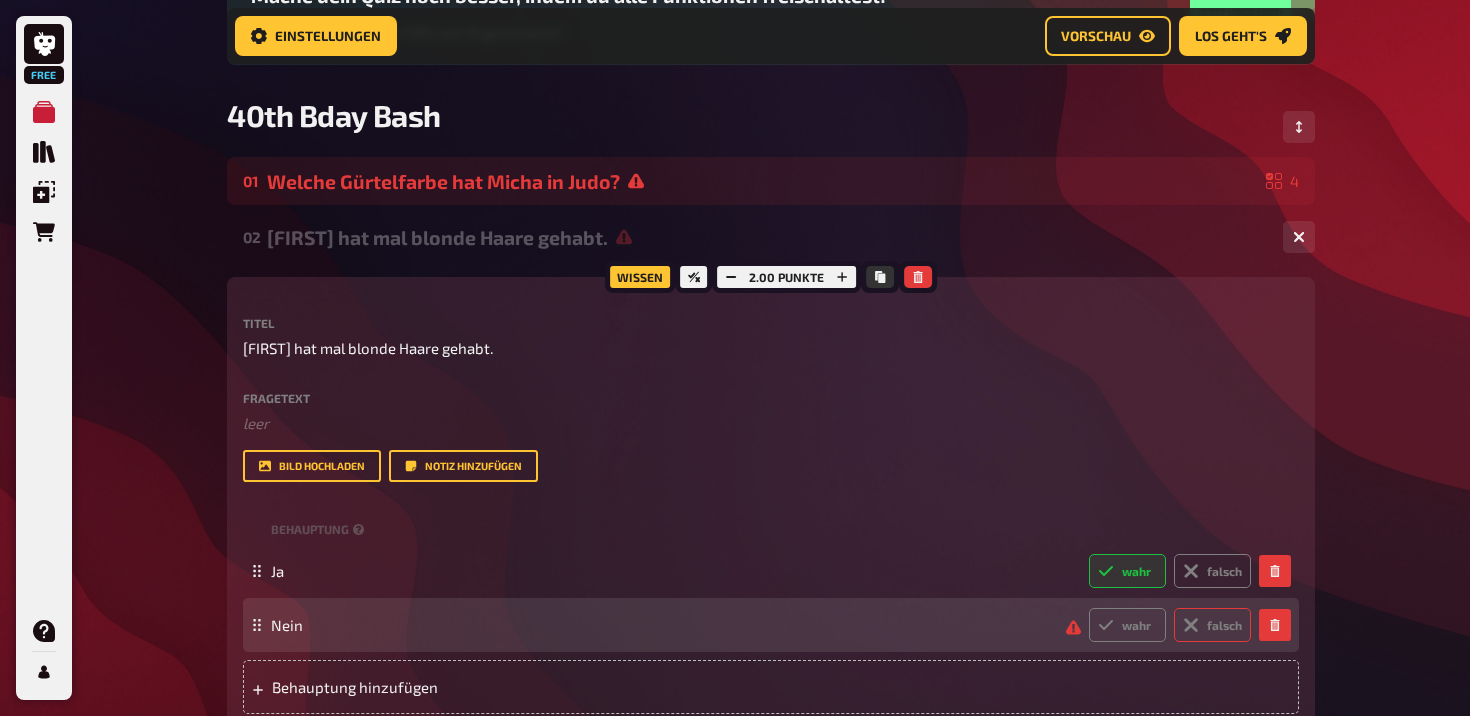 click on "falsch" at bounding box center (1212, 625) 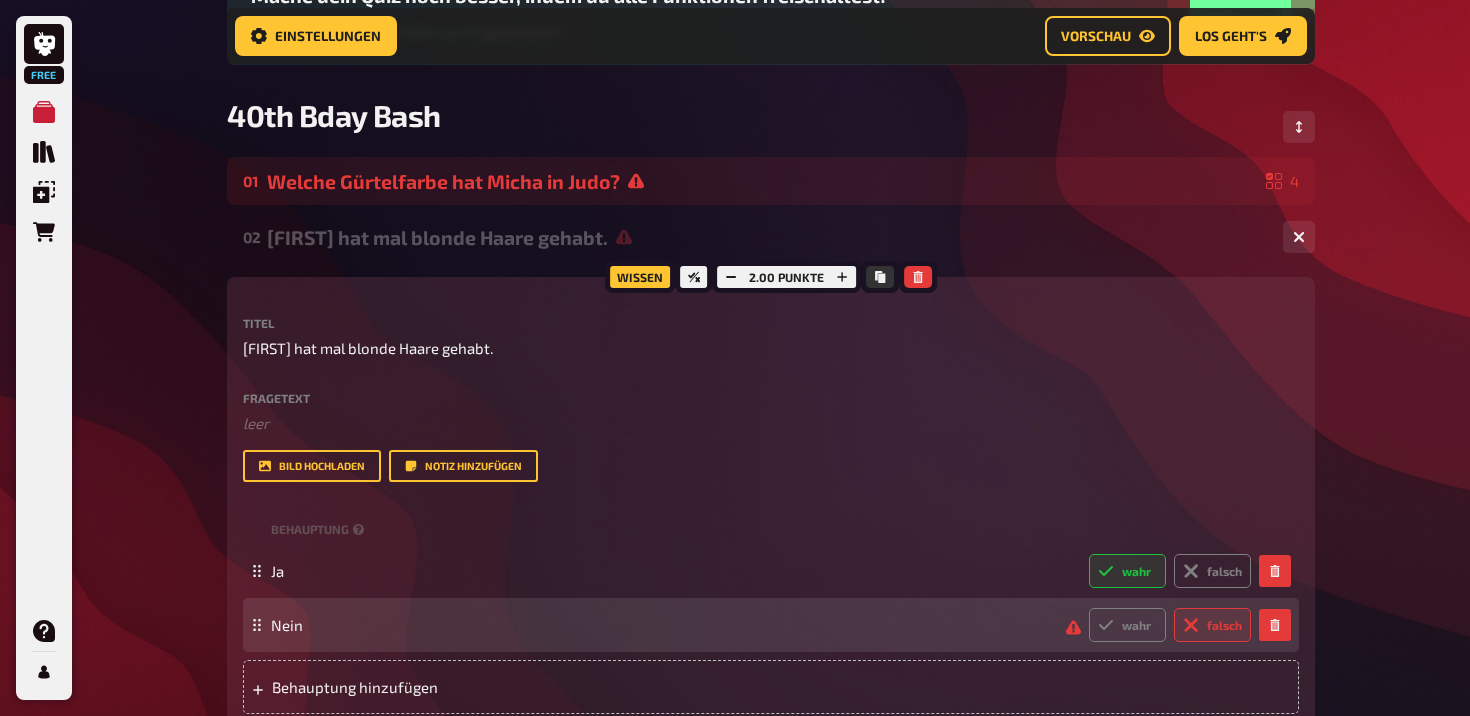 radio on "true" 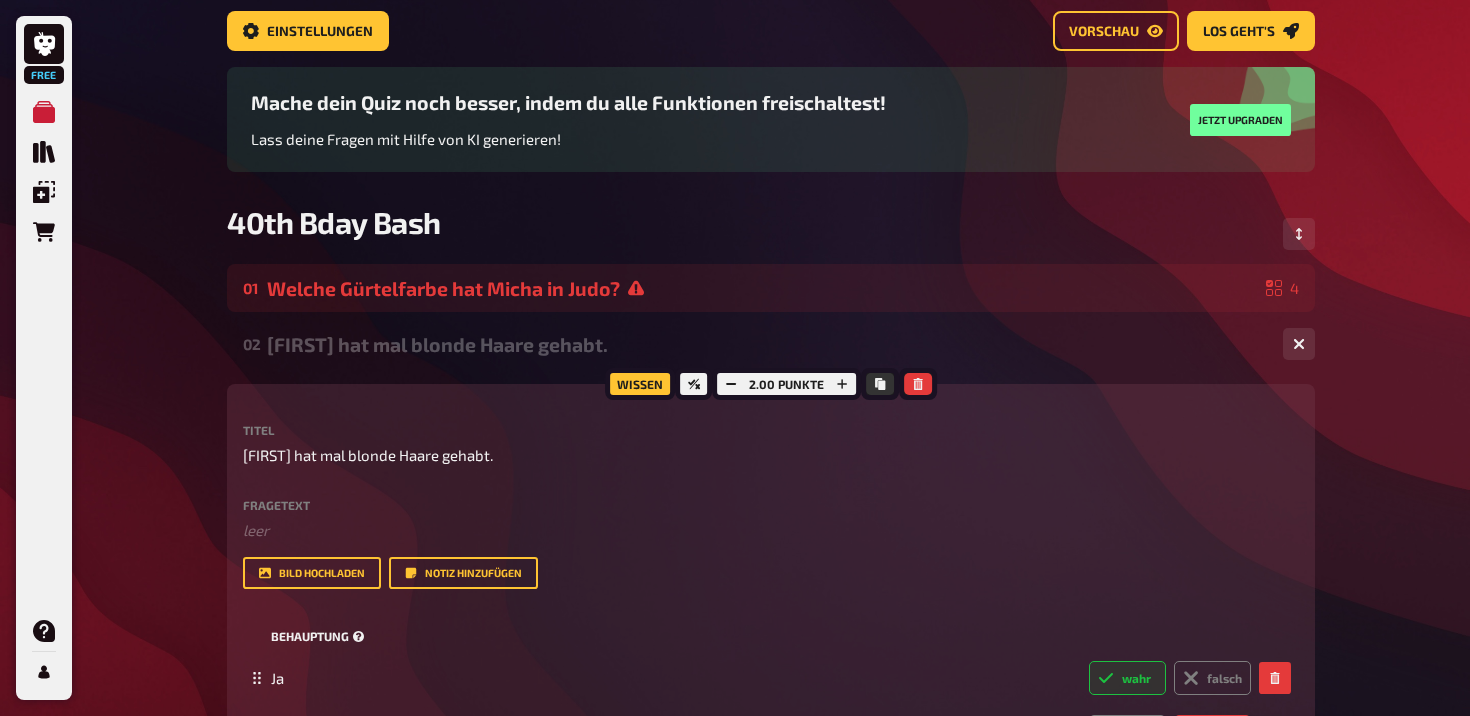 scroll, scrollTop: 23, scrollLeft: 0, axis: vertical 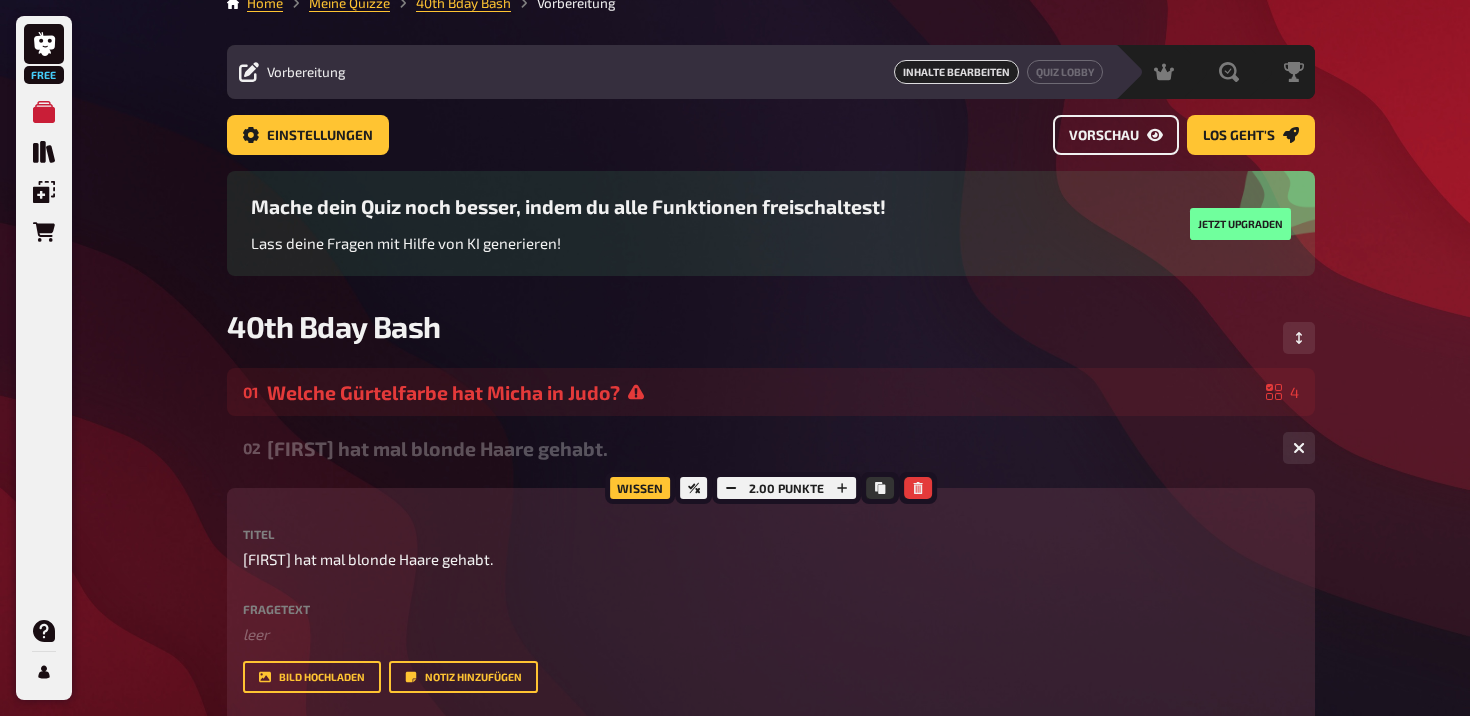 click on "Vorschau" at bounding box center (1116, 135) 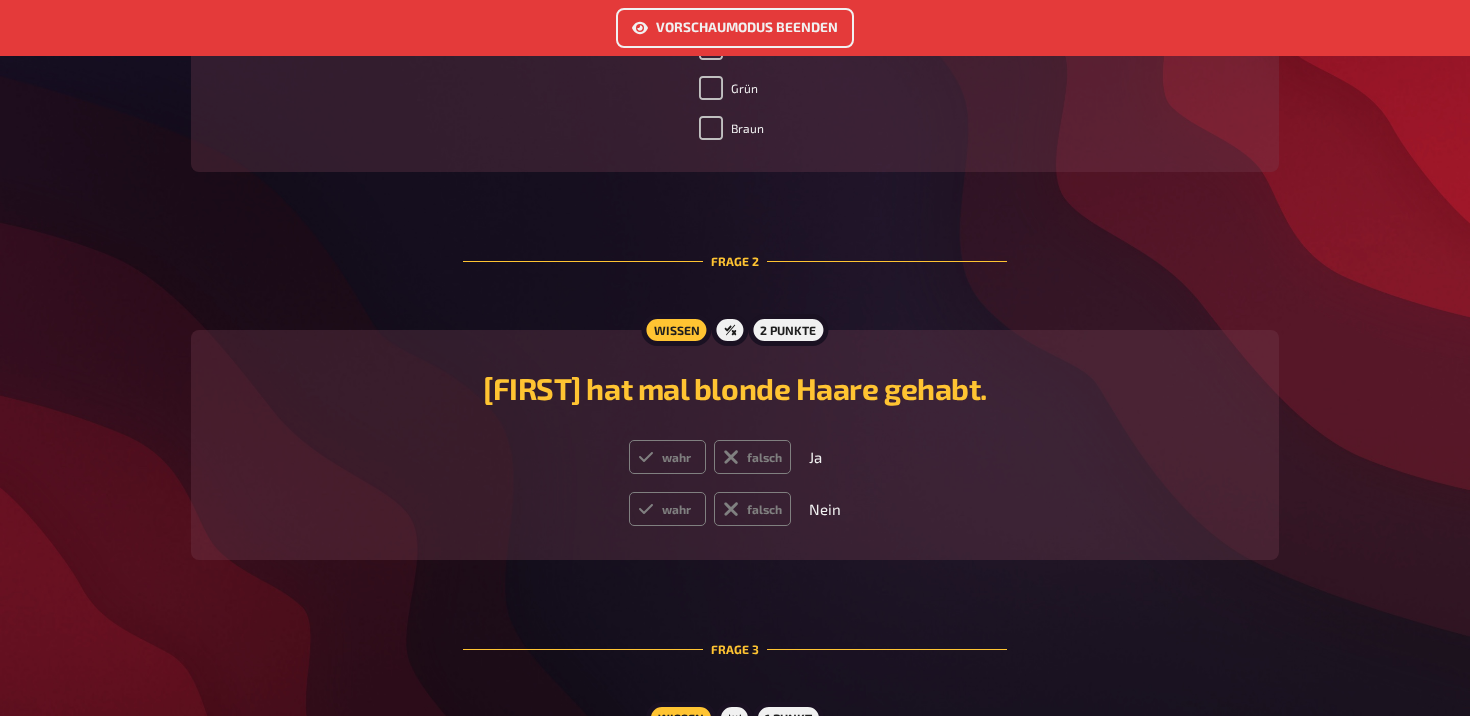 scroll, scrollTop: 843, scrollLeft: 0, axis: vertical 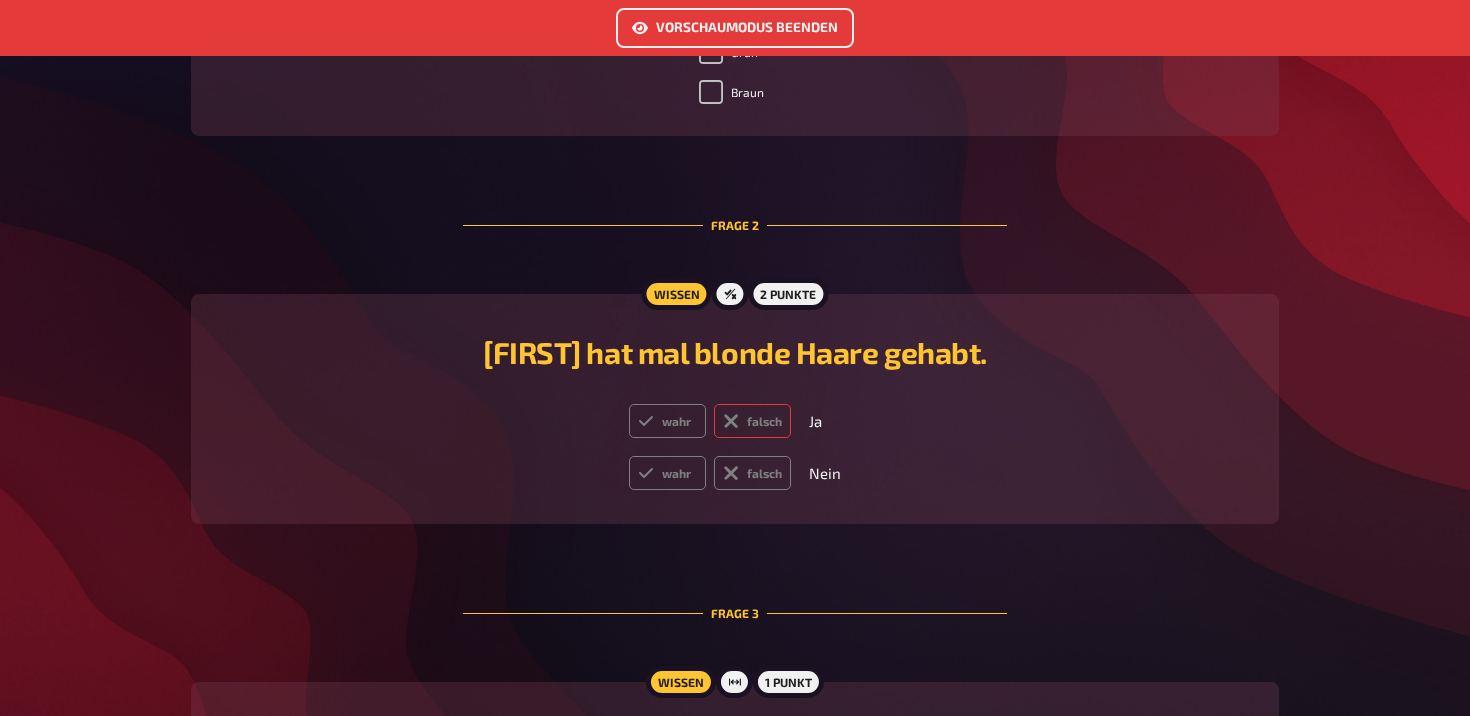 click on "falsch" at bounding box center (752, 421) 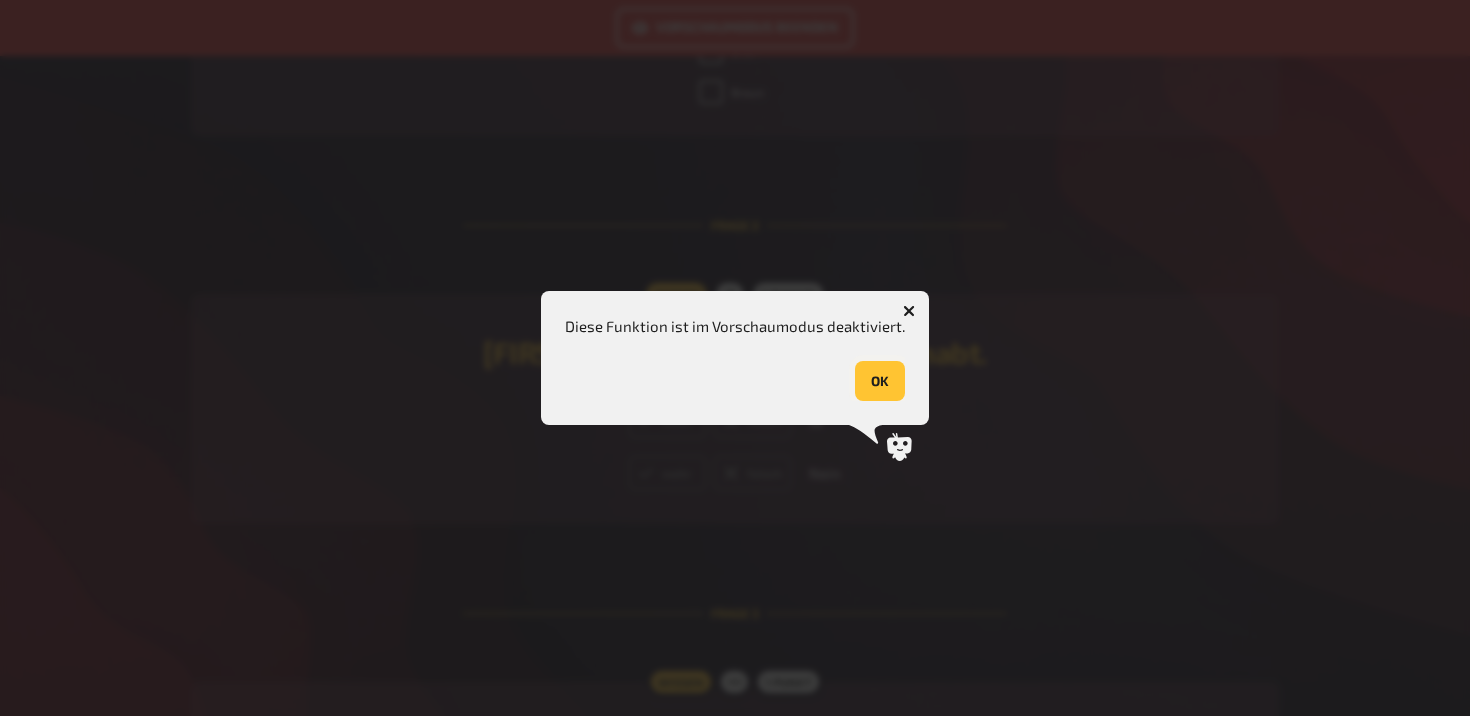 click on "OK" at bounding box center [880, 381] 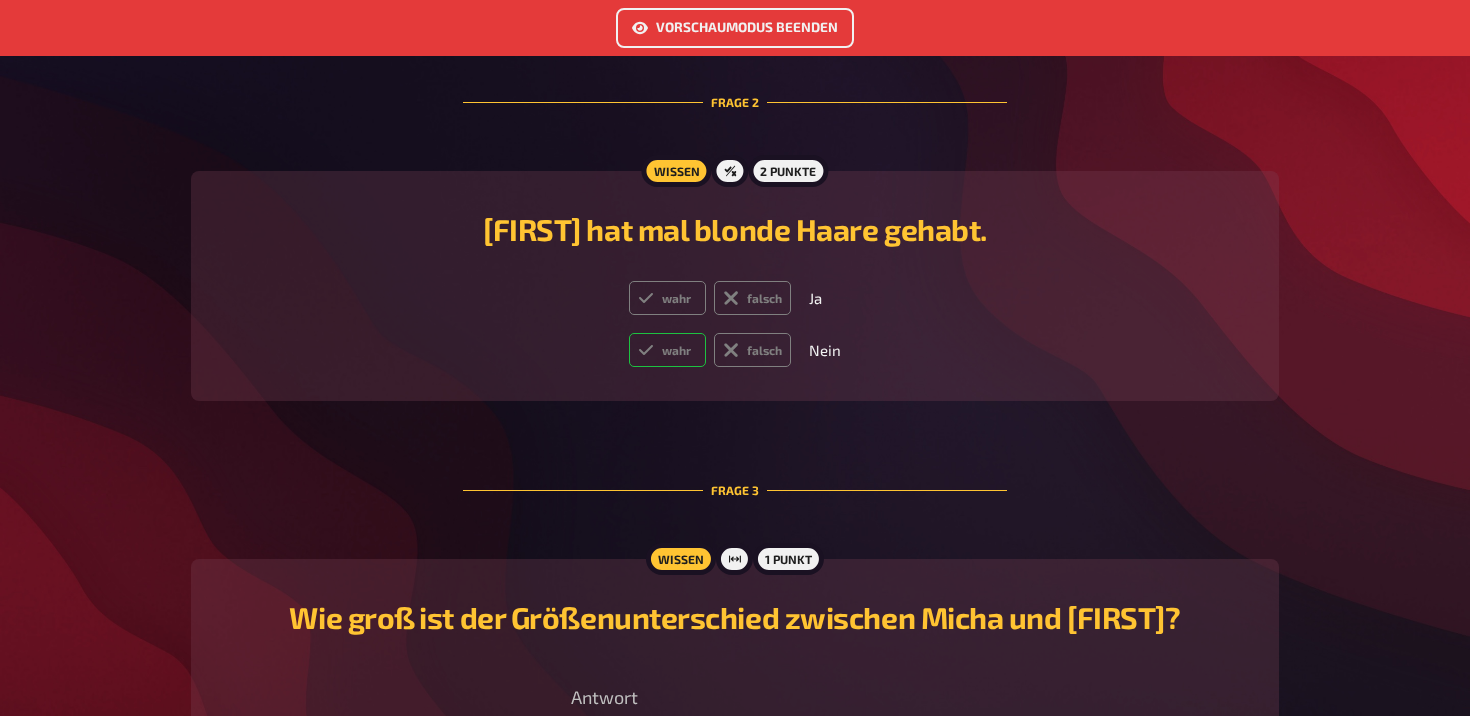 scroll, scrollTop: 1123, scrollLeft: 0, axis: vertical 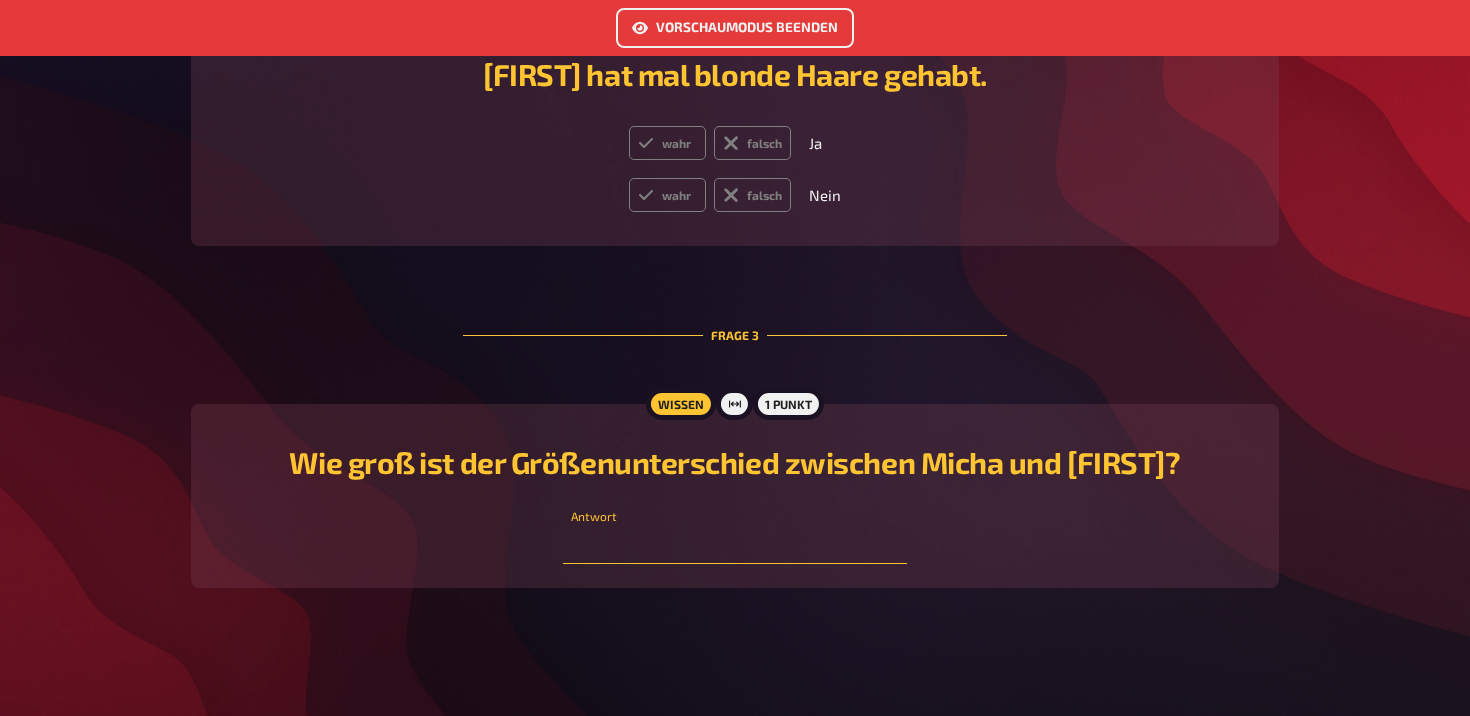 click at bounding box center (734, 544) 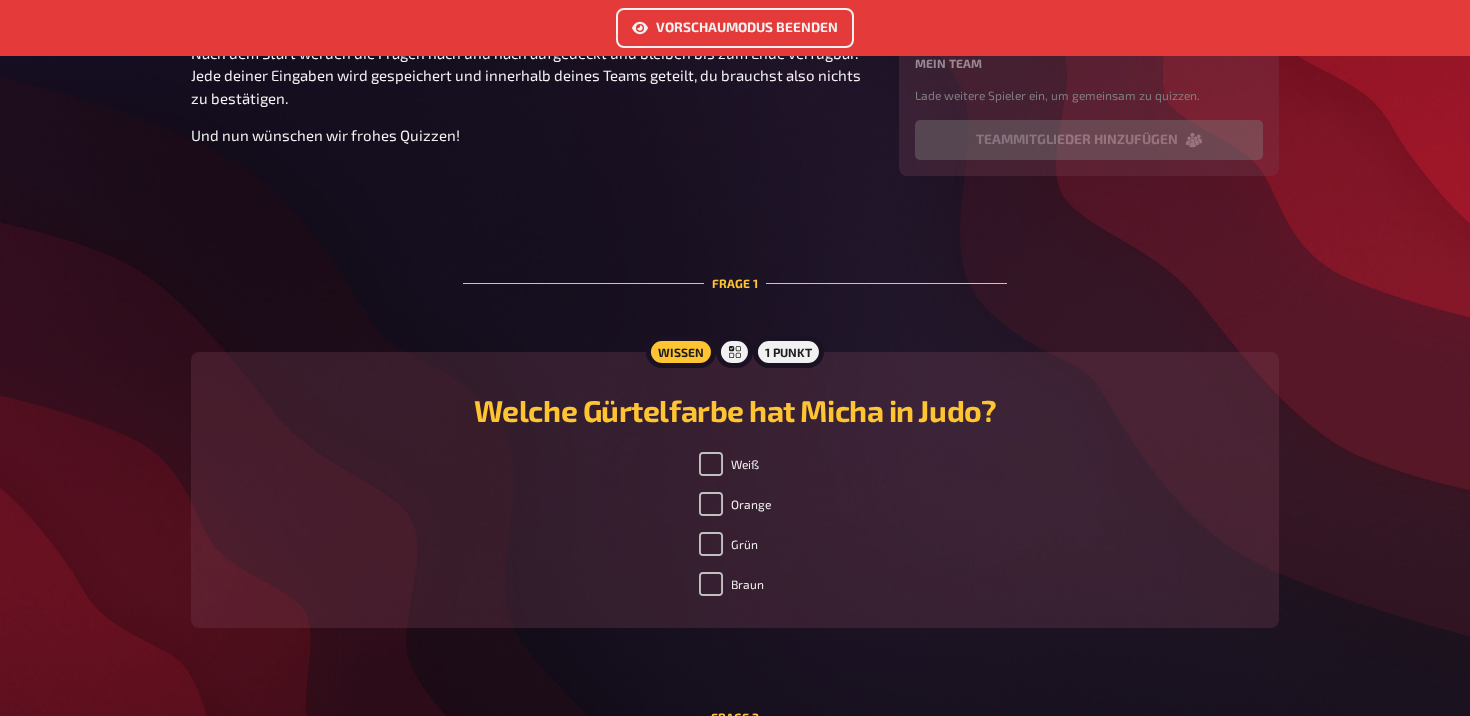 scroll, scrollTop: 0, scrollLeft: 0, axis: both 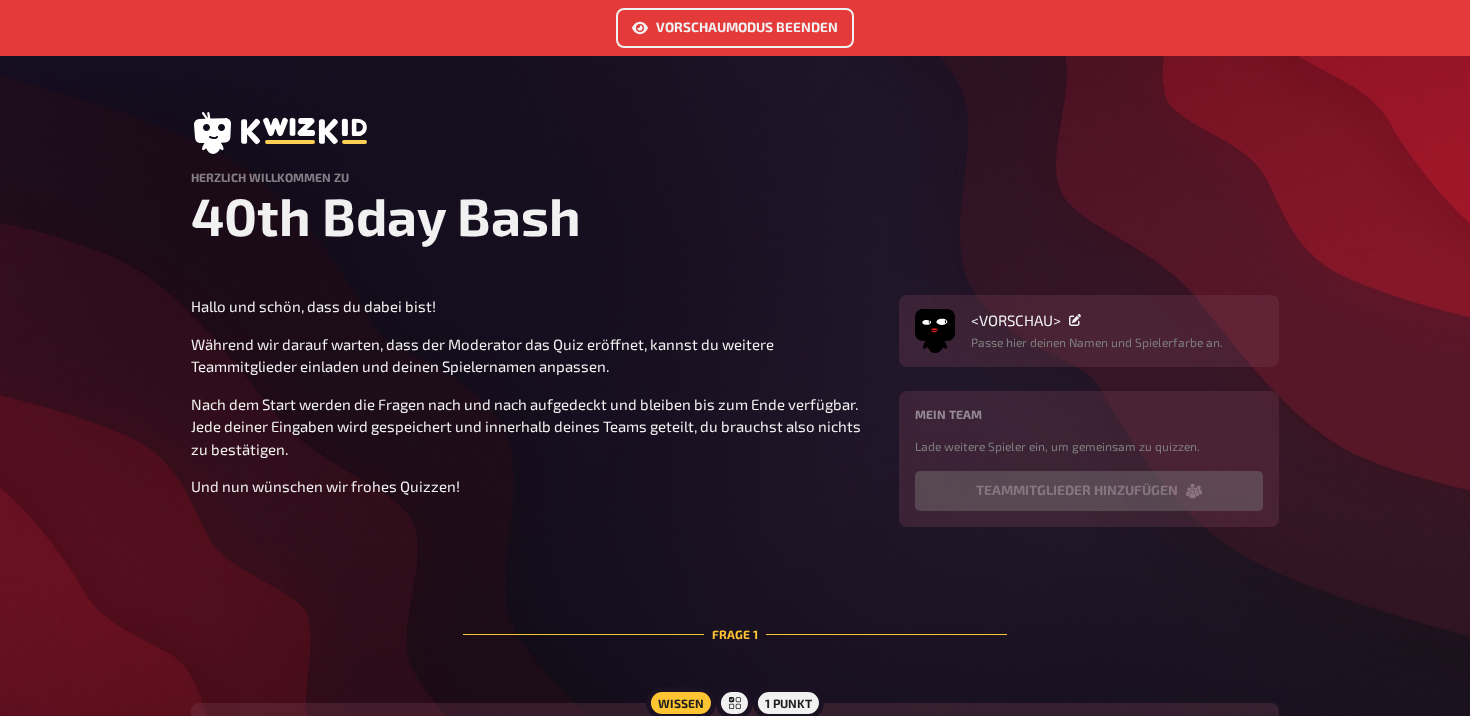 click on "Vorschaumodus beenden" at bounding box center [735, 28] 